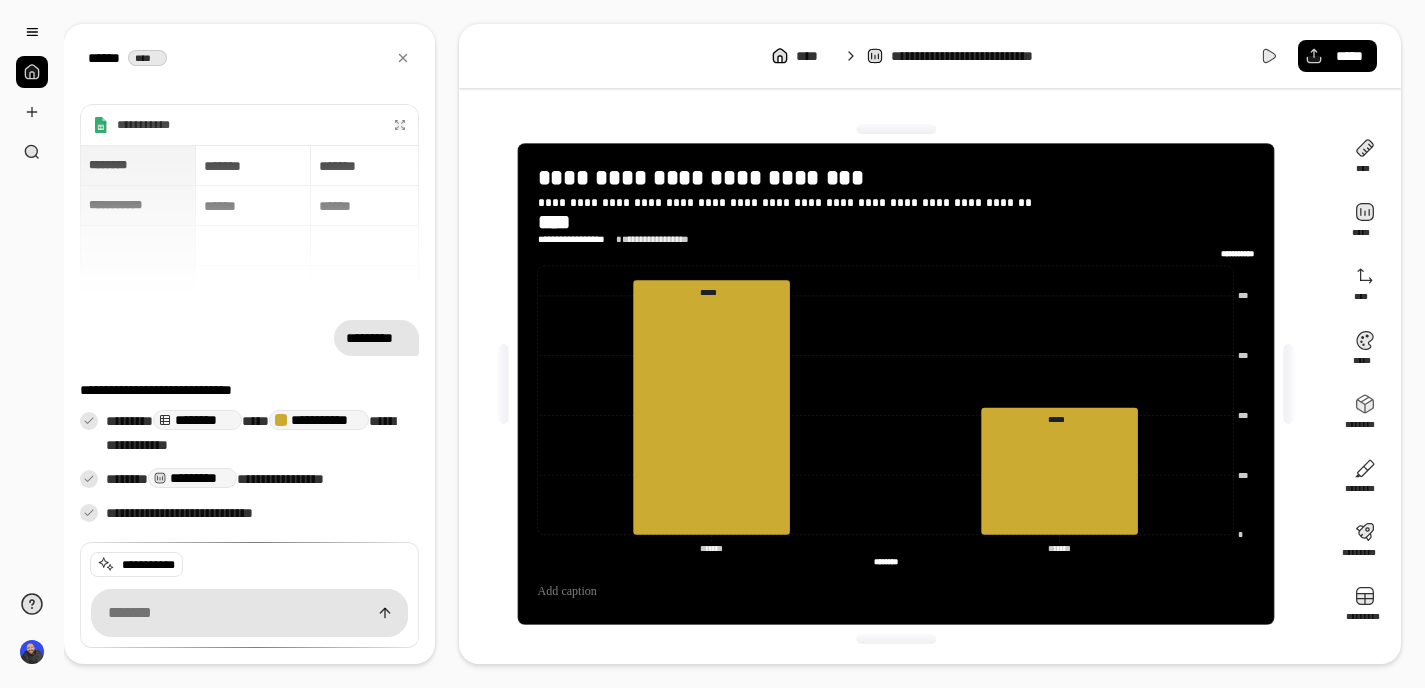 scroll, scrollTop: 0, scrollLeft: 0, axis: both 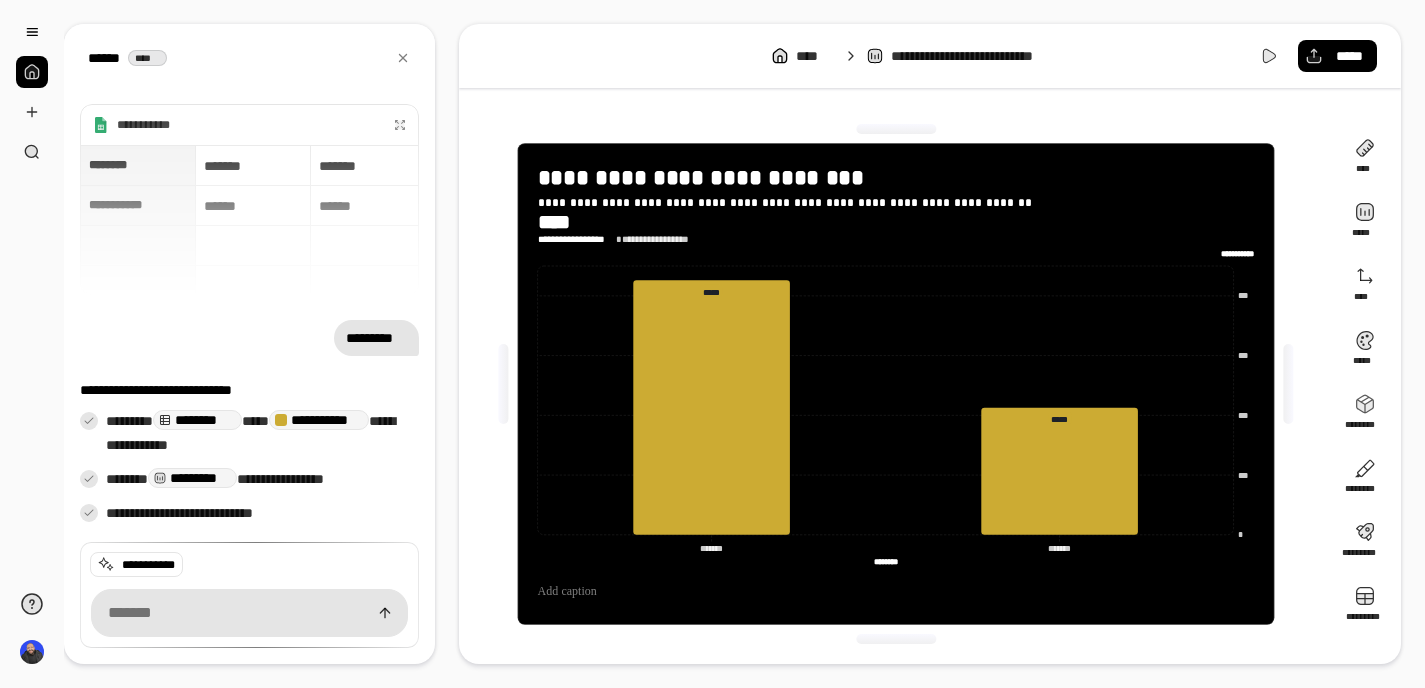 click at bounding box center (32, 72) 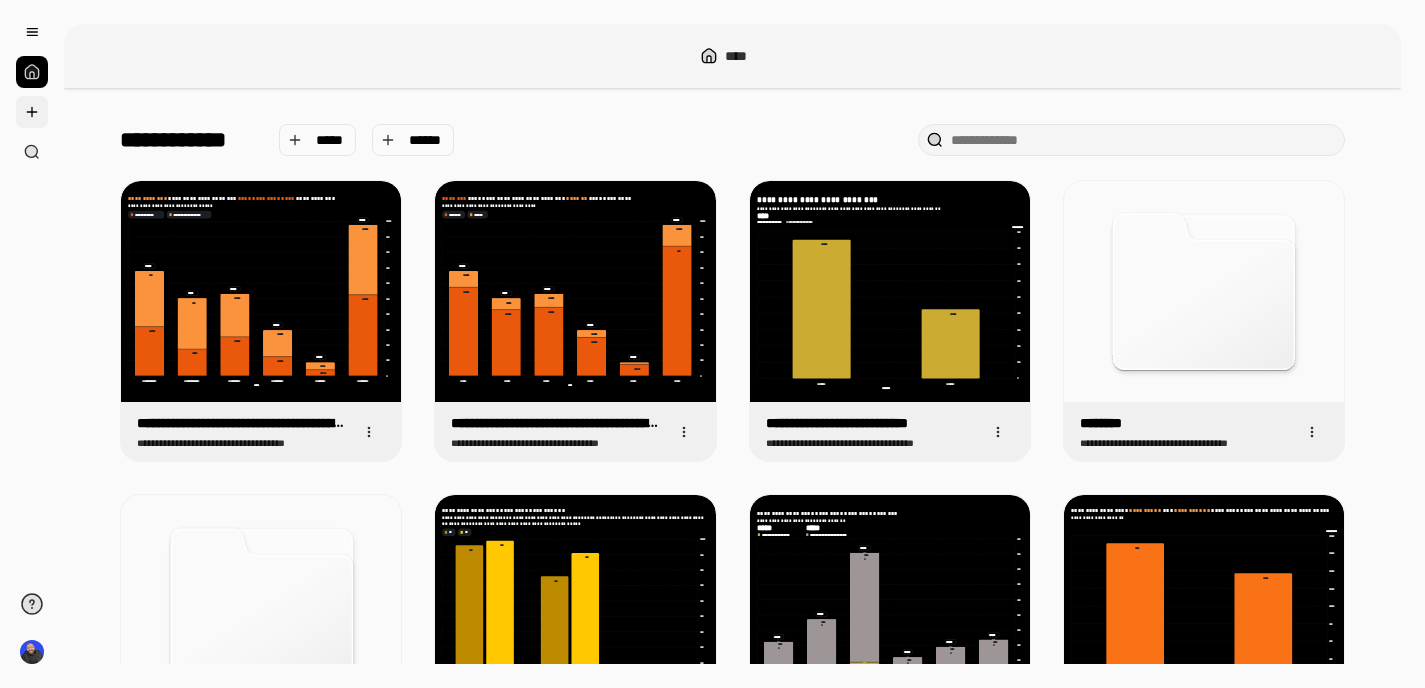 click at bounding box center (32, 112) 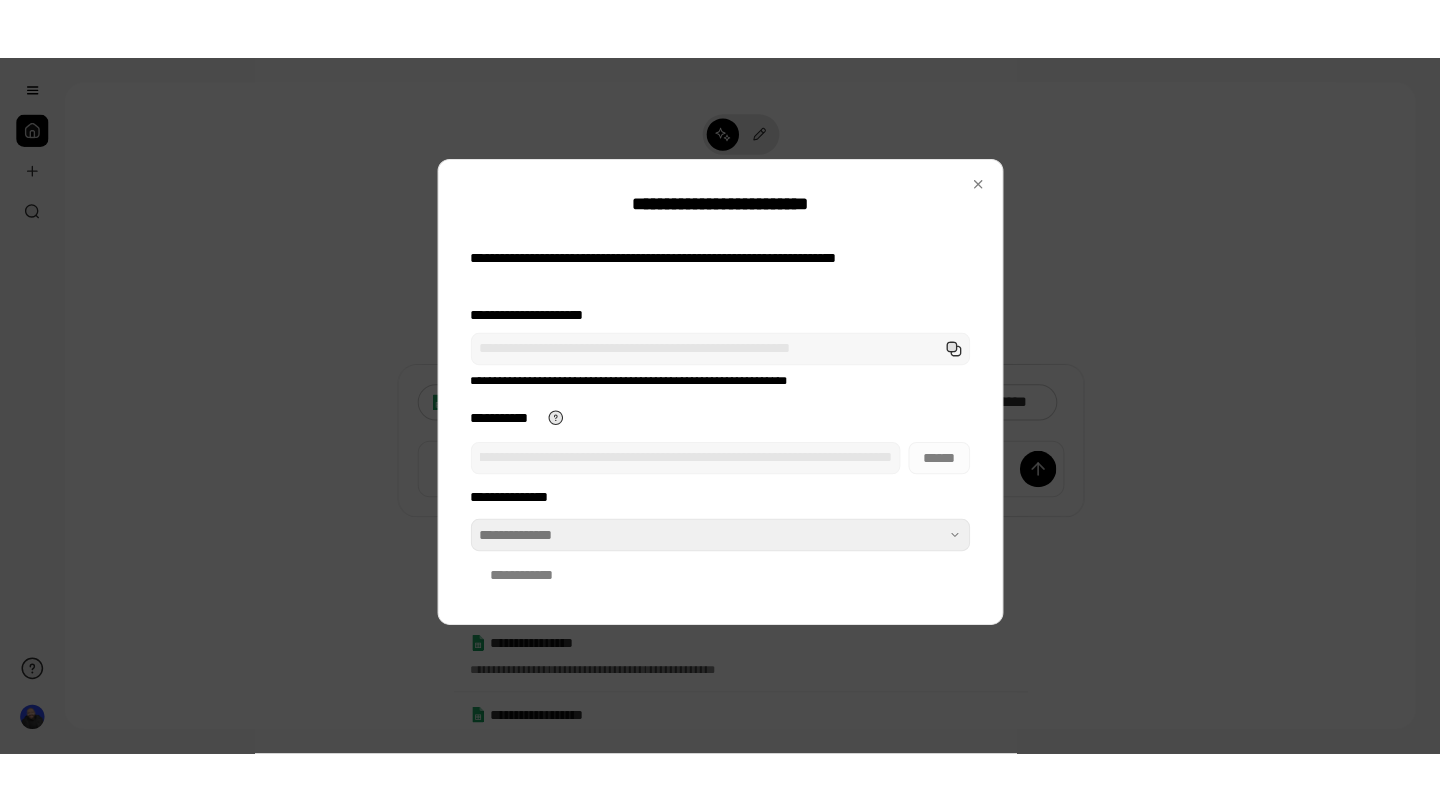 scroll, scrollTop: 0, scrollLeft: 0, axis: both 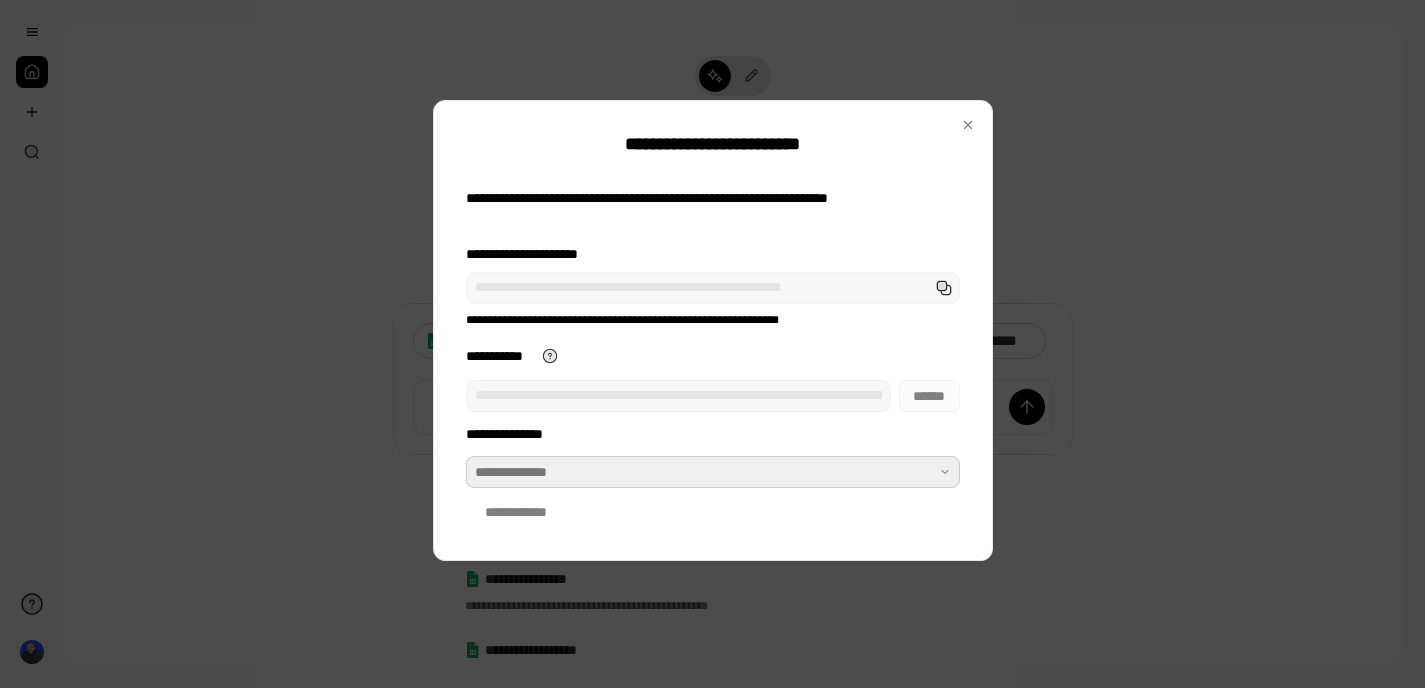 click at bounding box center [713, 472] 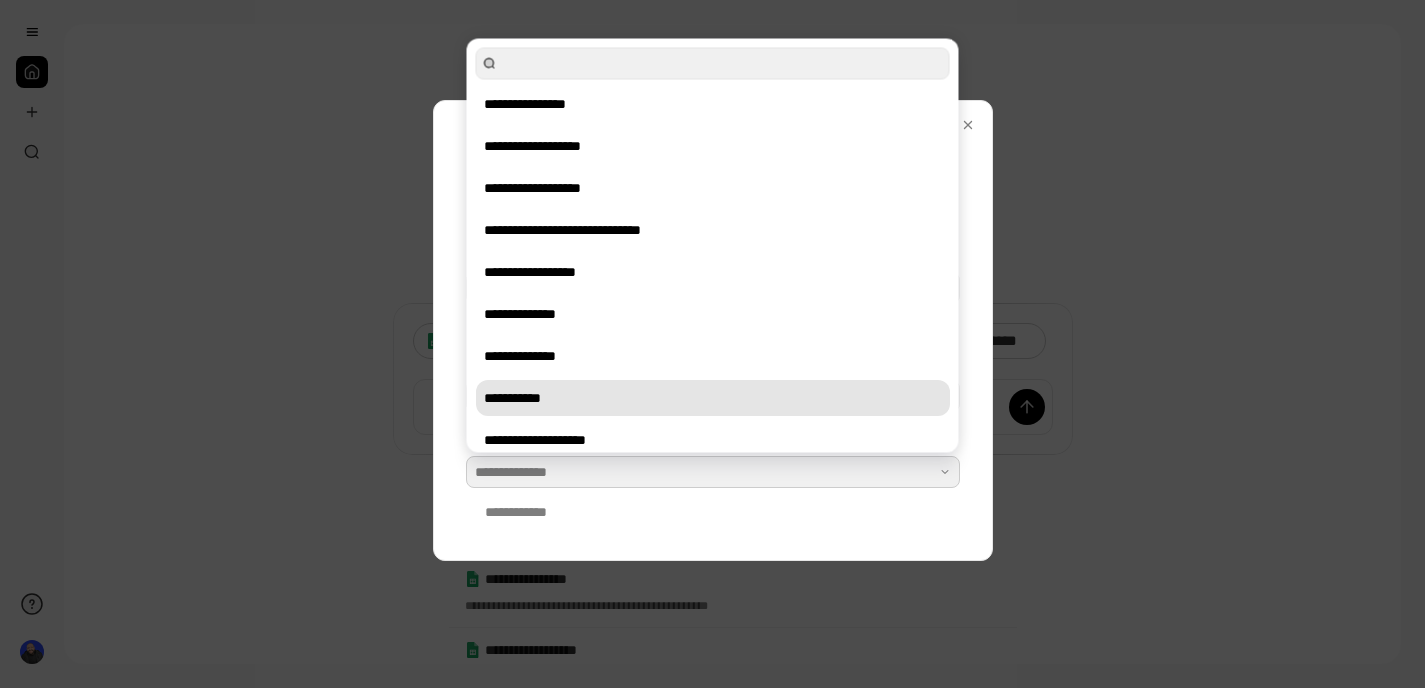 click on "**********" at bounding box center (713, 398) 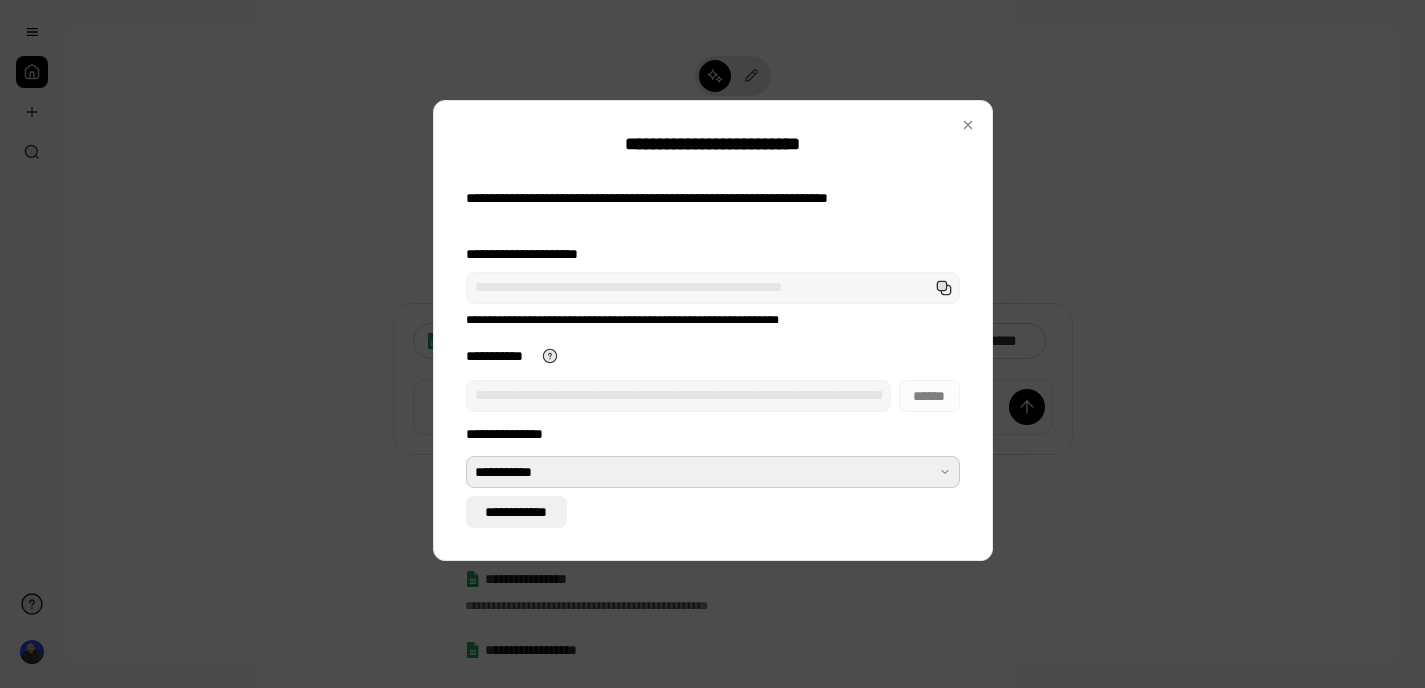 click on "**********" at bounding box center [517, 512] 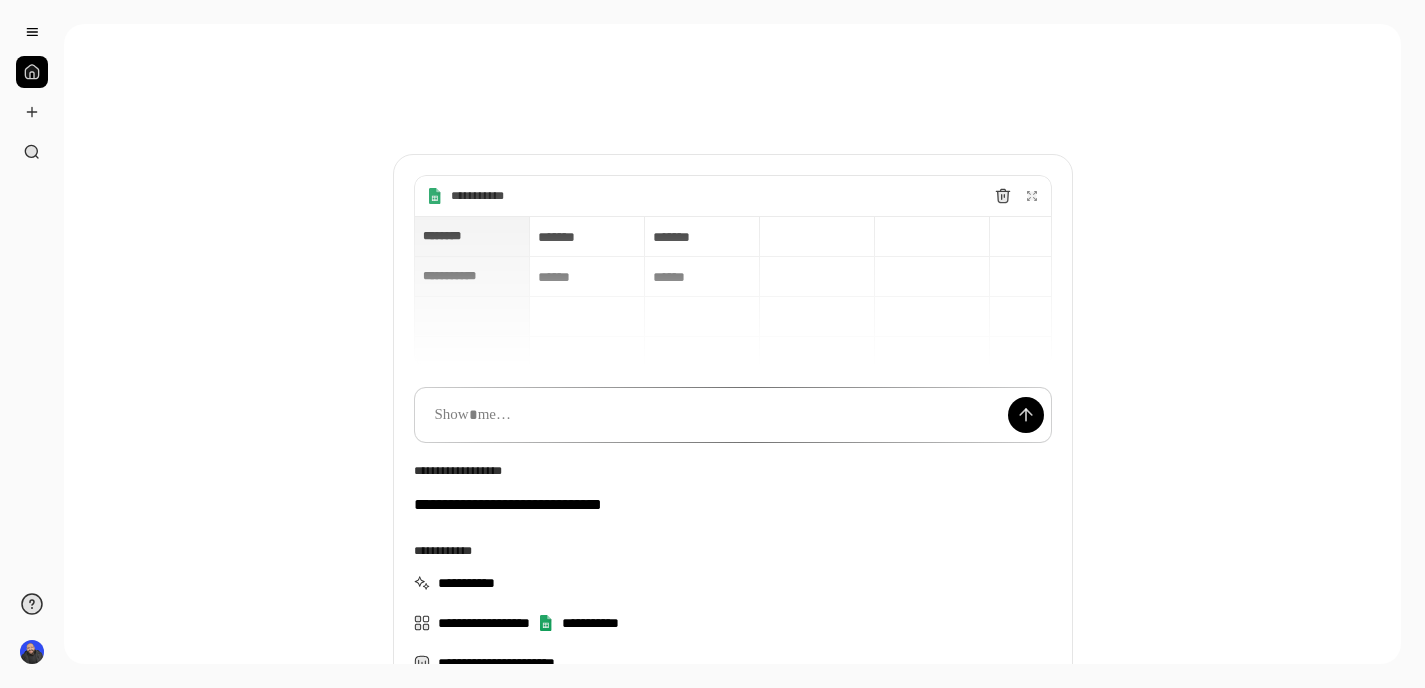 type 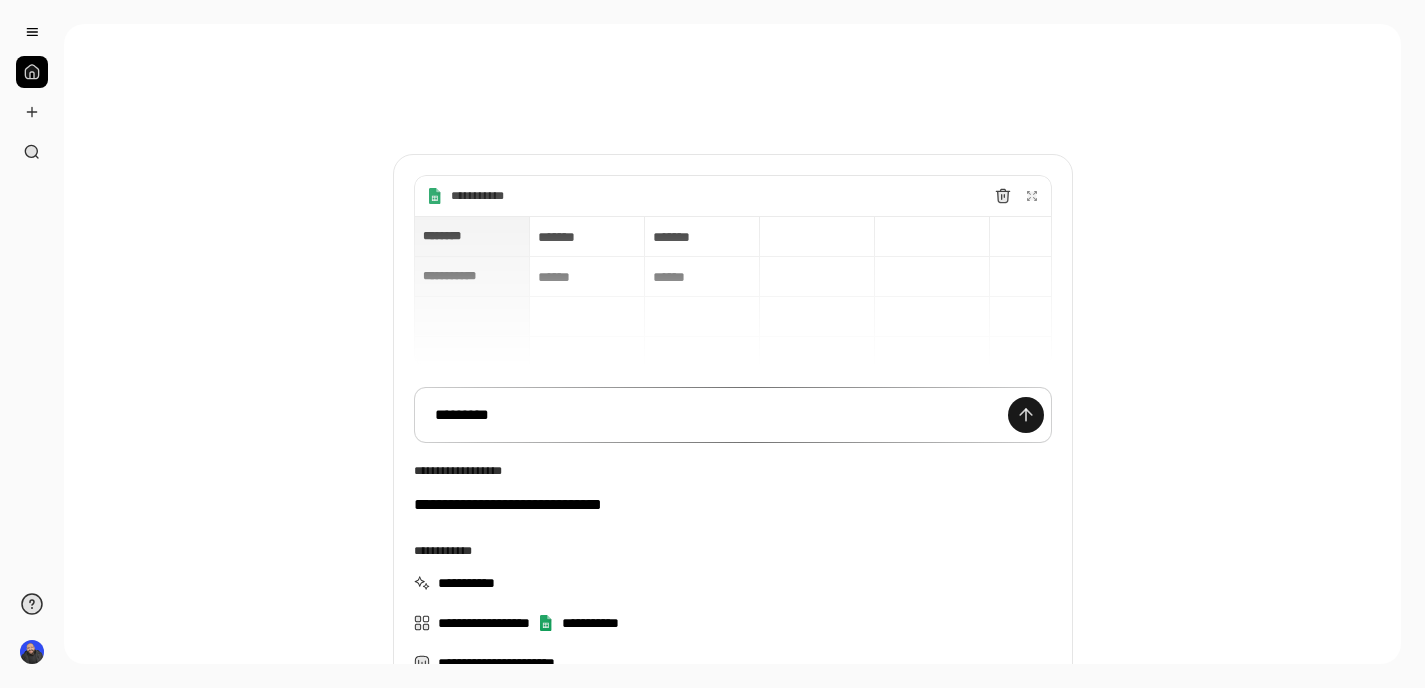 click at bounding box center [1026, 415] 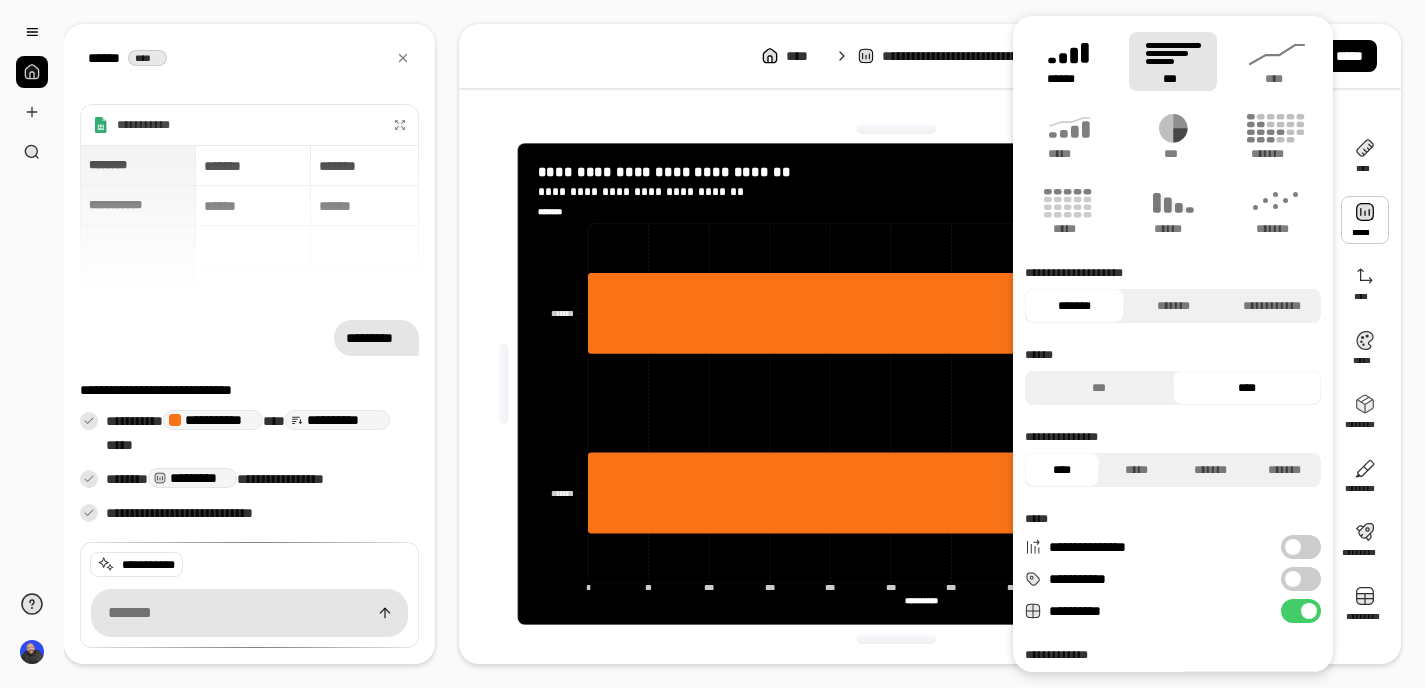 click 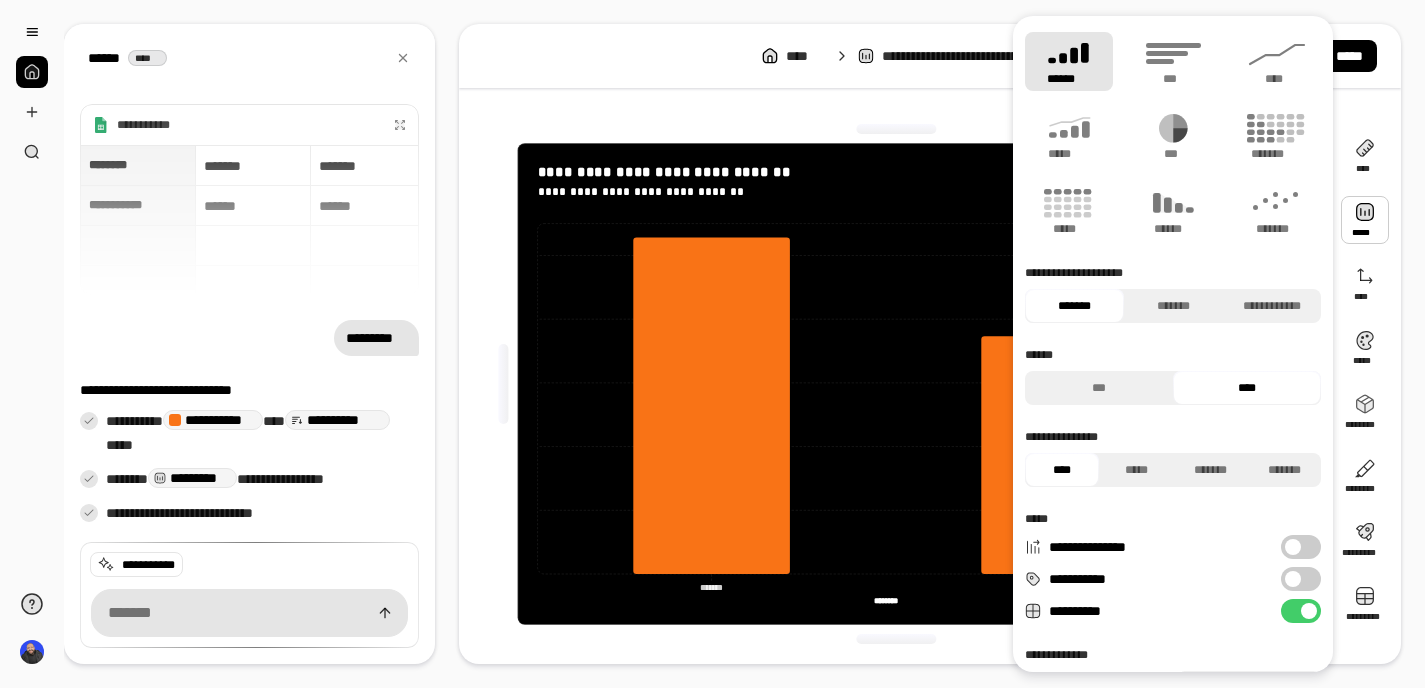 click on "**********" at bounding box center [1301, 579] 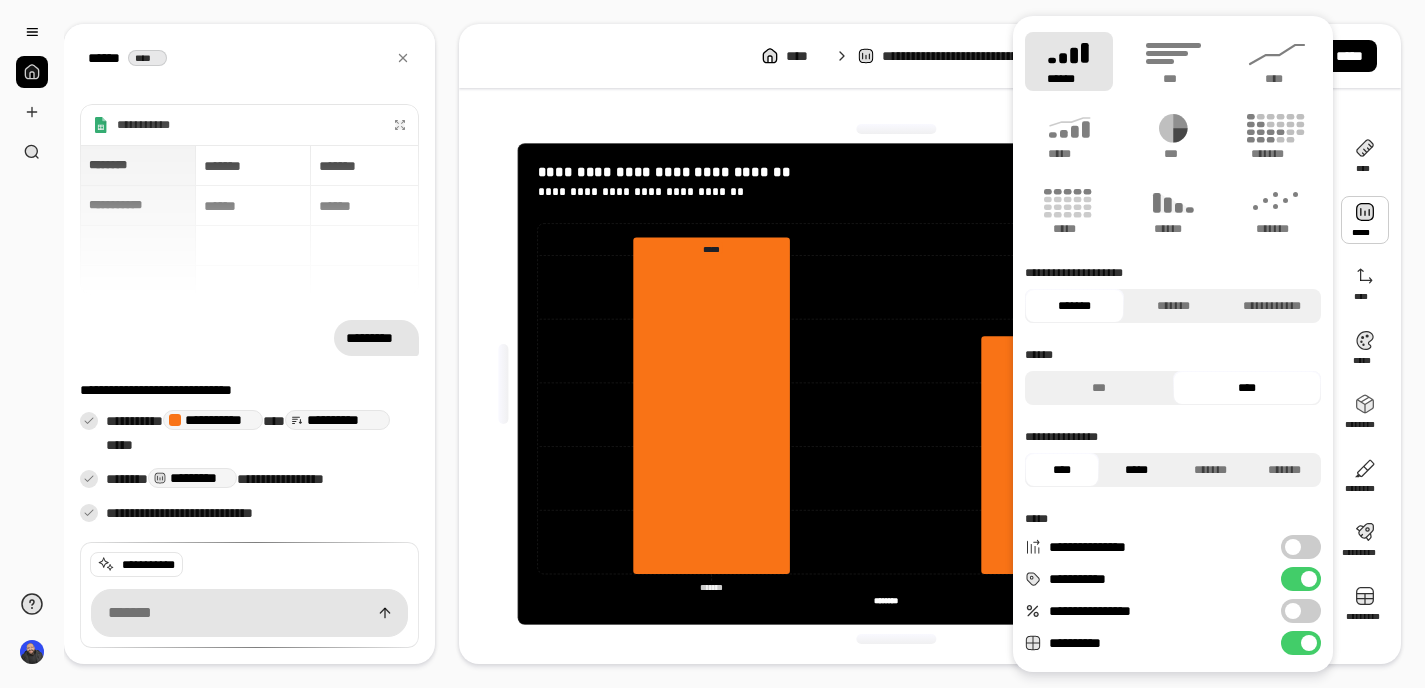 click on "*****" at bounding box center (1136, 470) 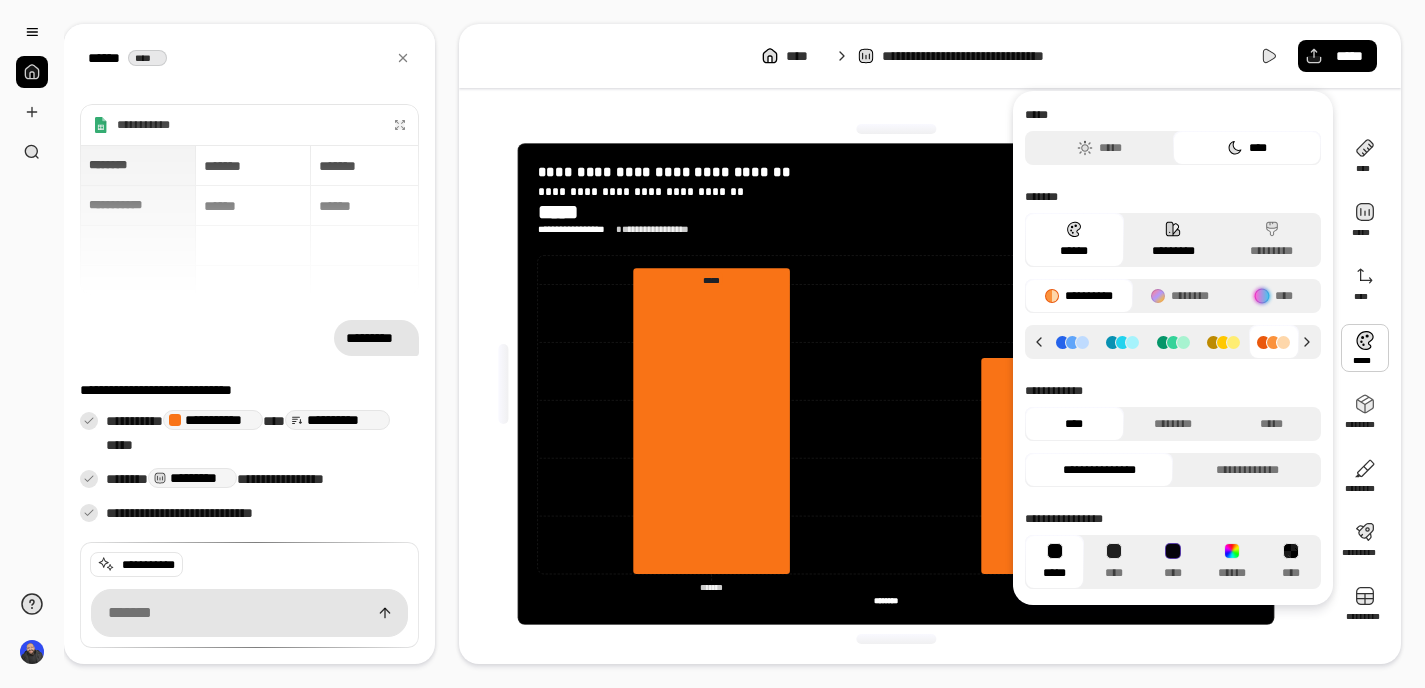 click 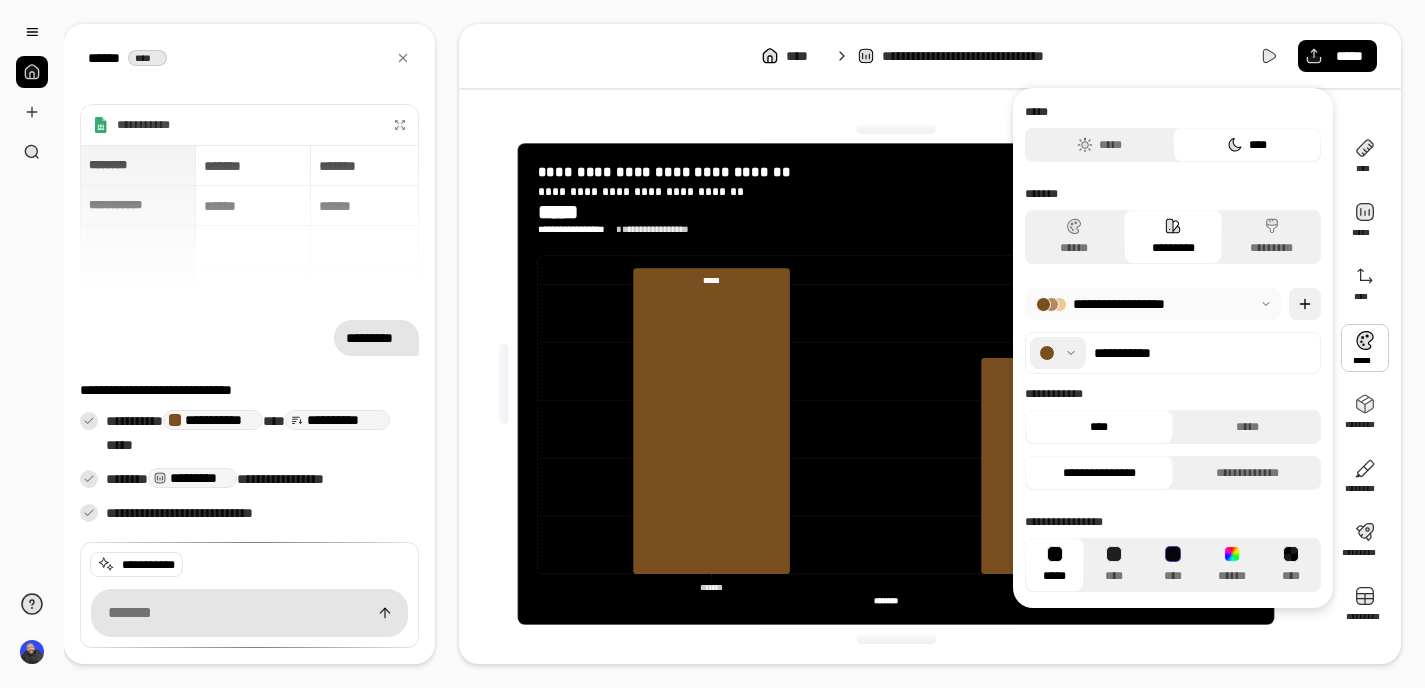 click at bounding box center (1305, 304) 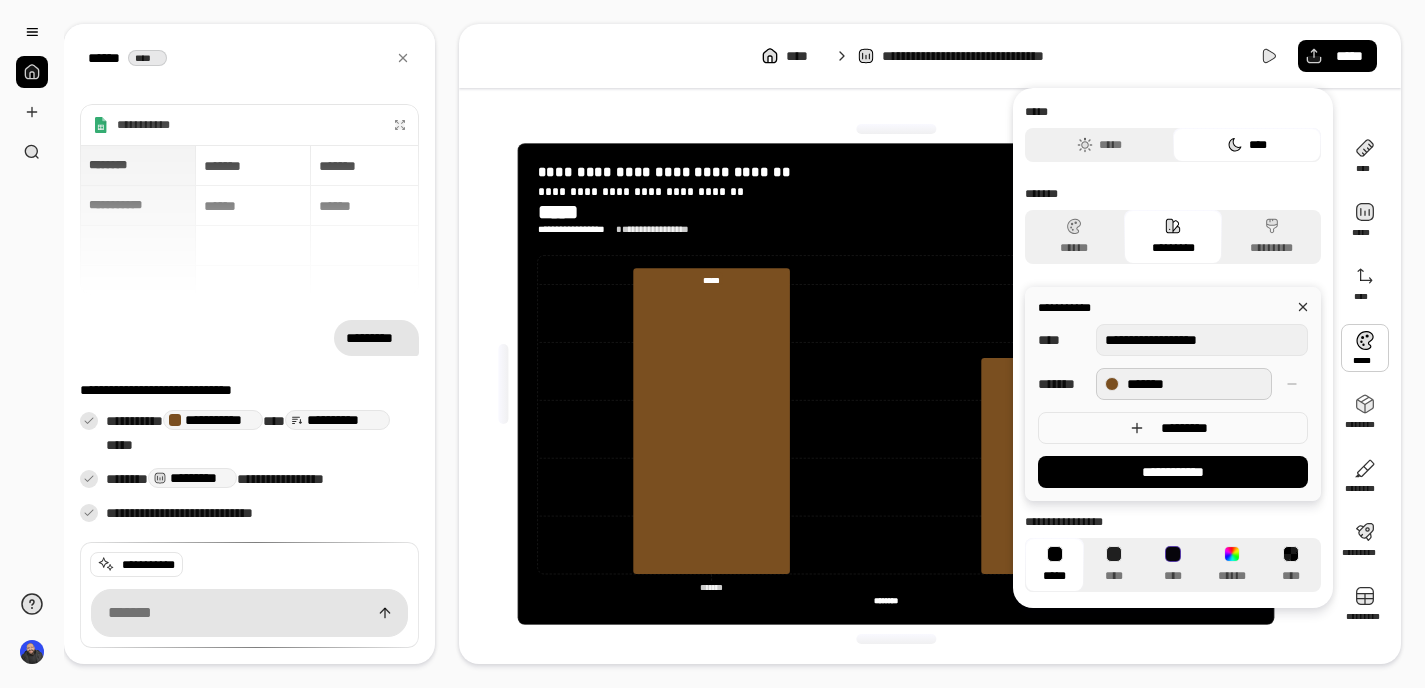 click on "*******" at bounding box center (1184, 384) 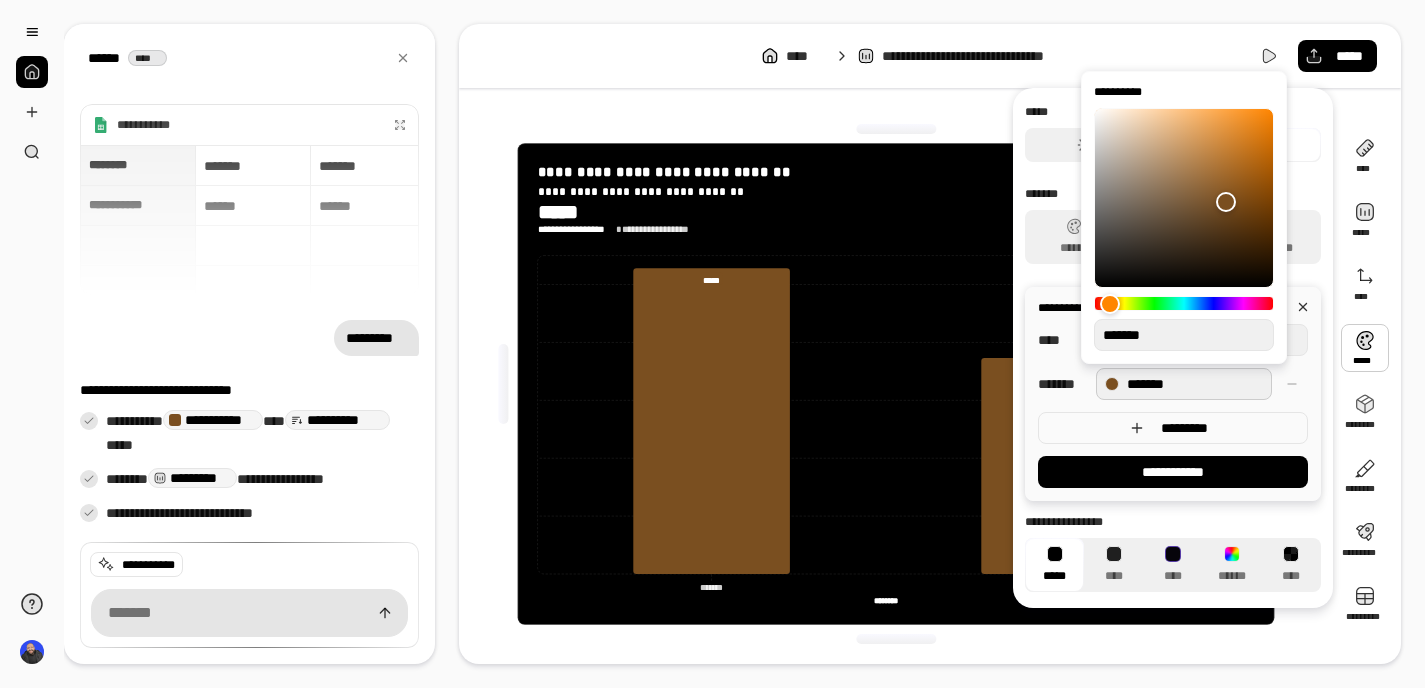 type on "**" 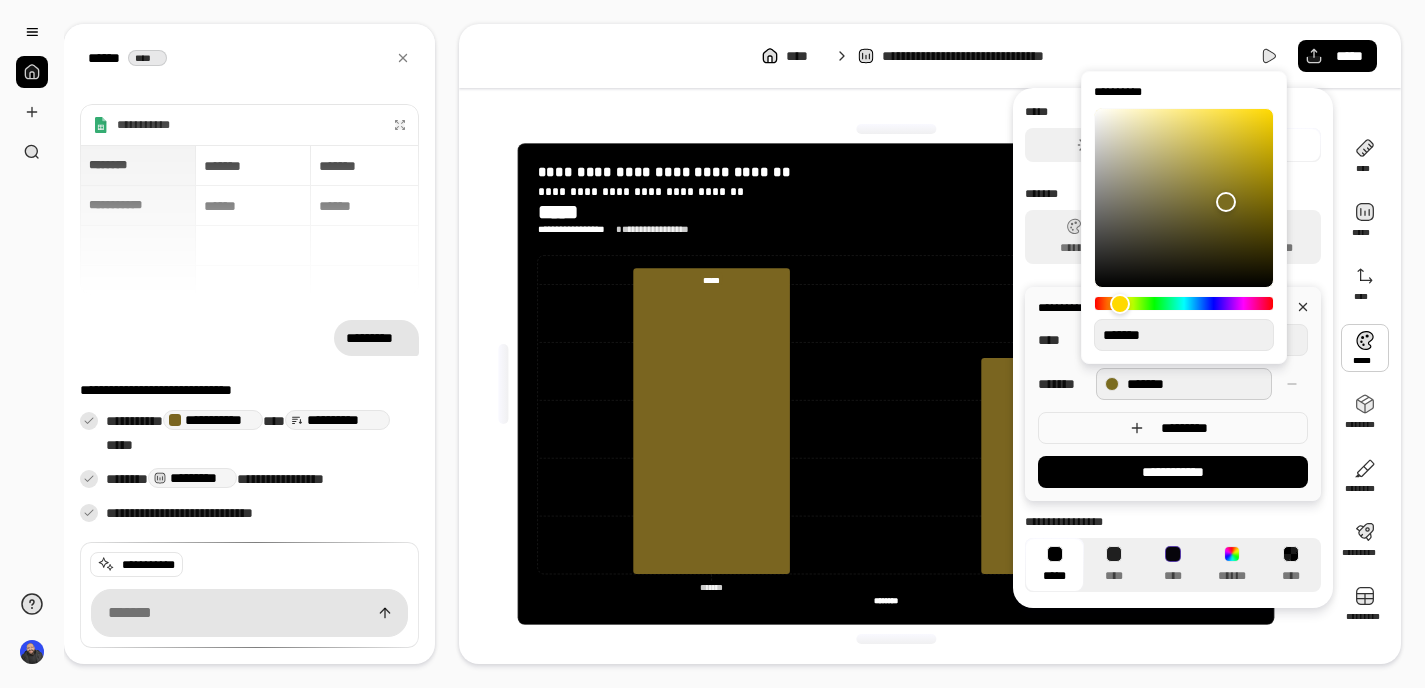 type on "**" 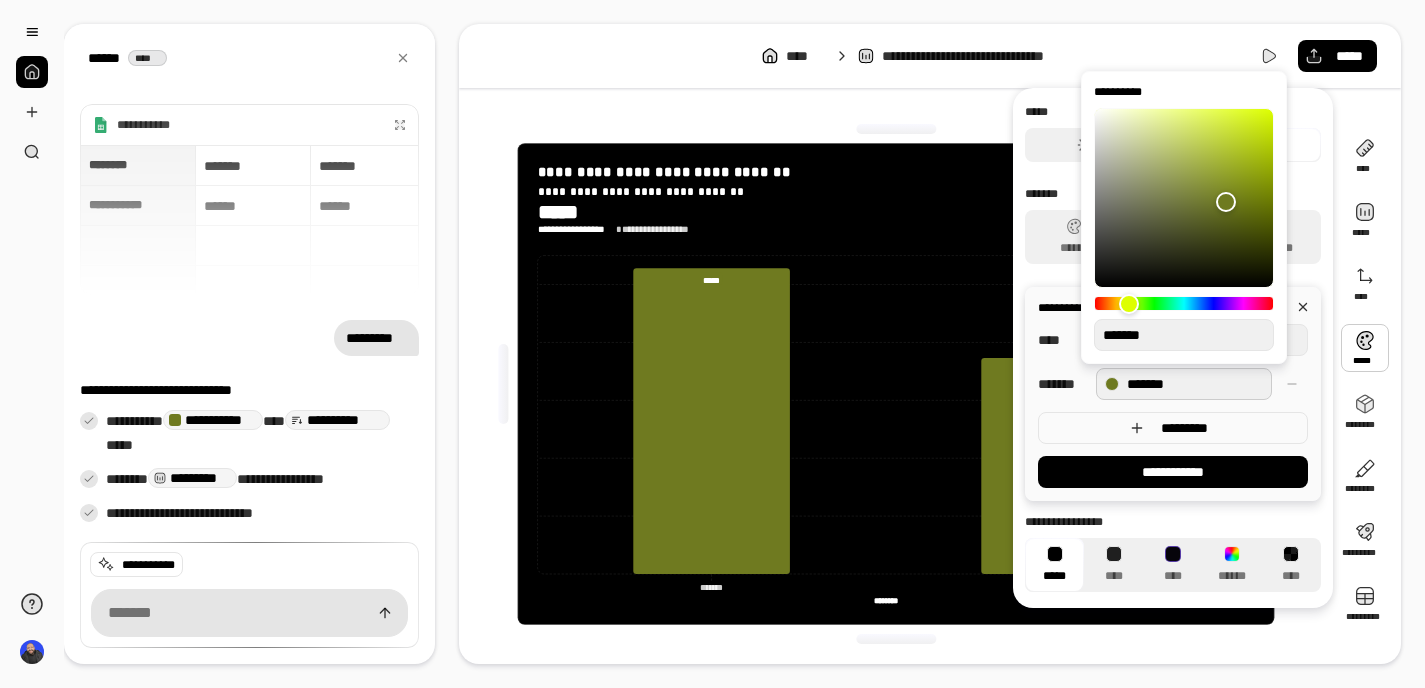 type on "**" 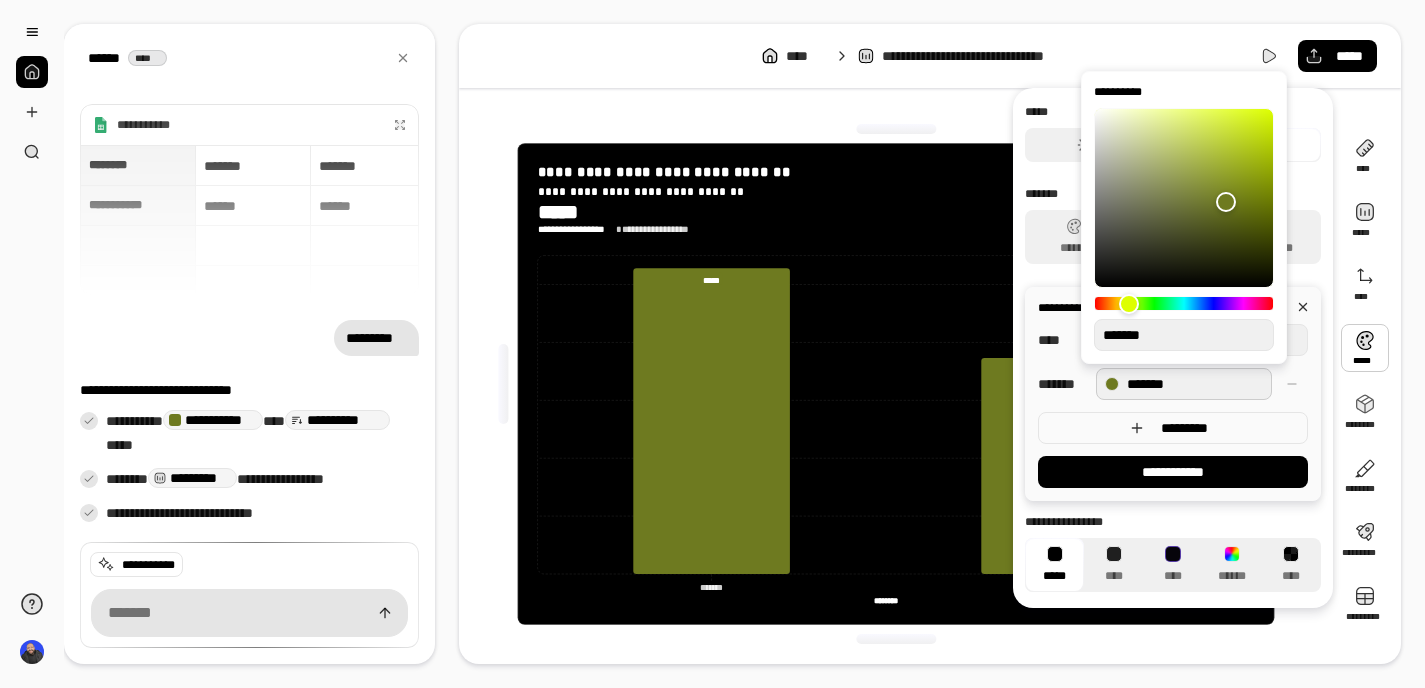 type on "**" 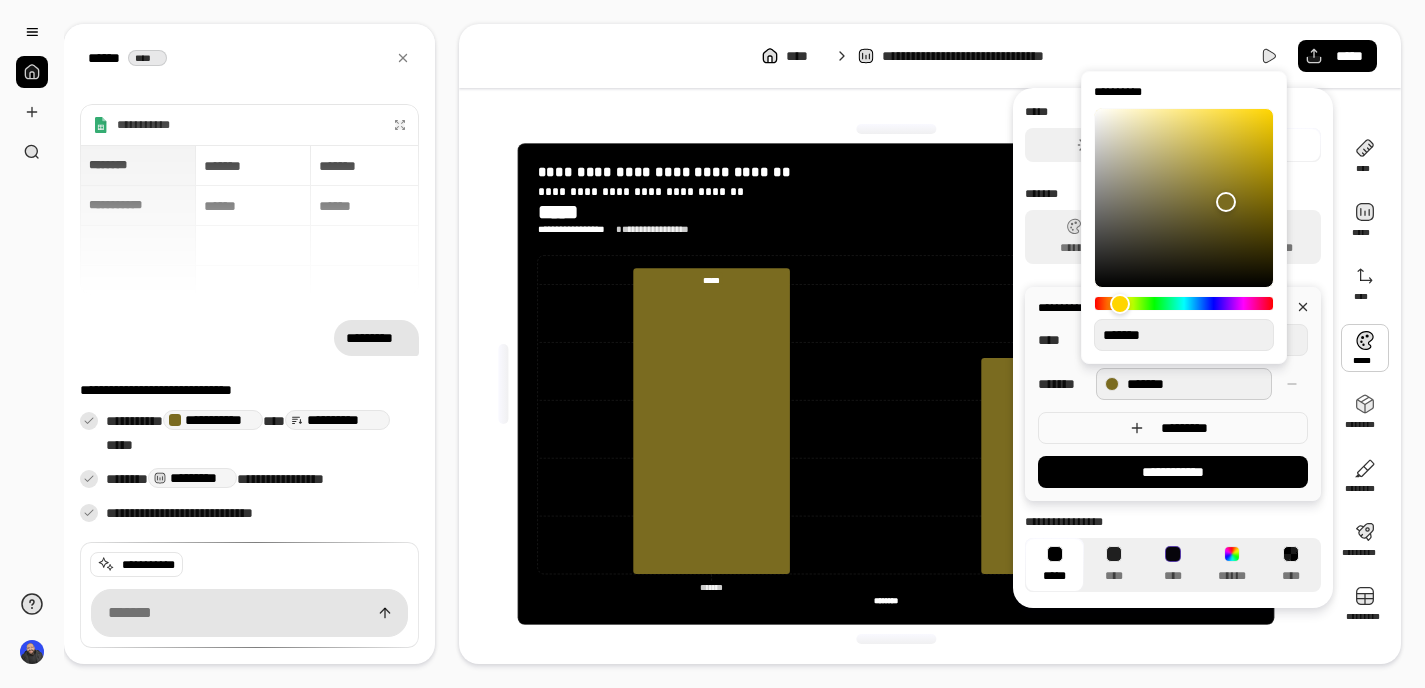 type on "**" 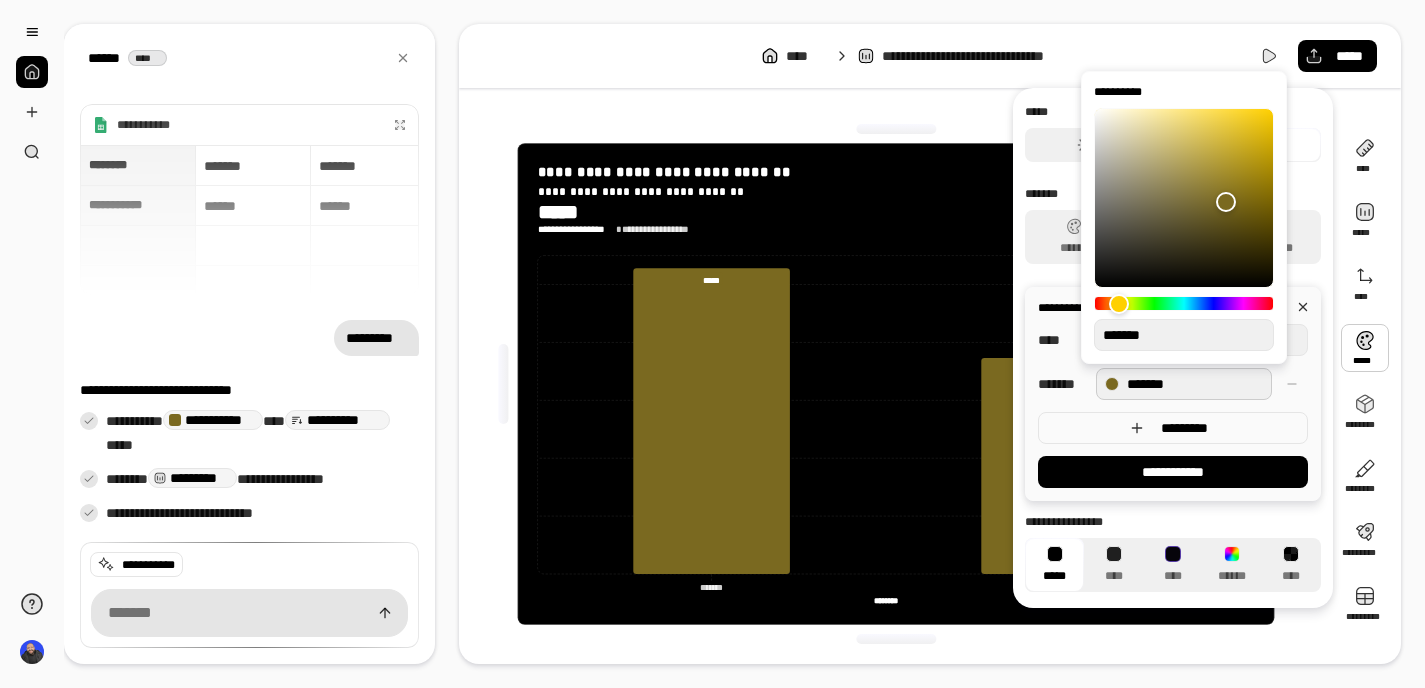 type on "**" 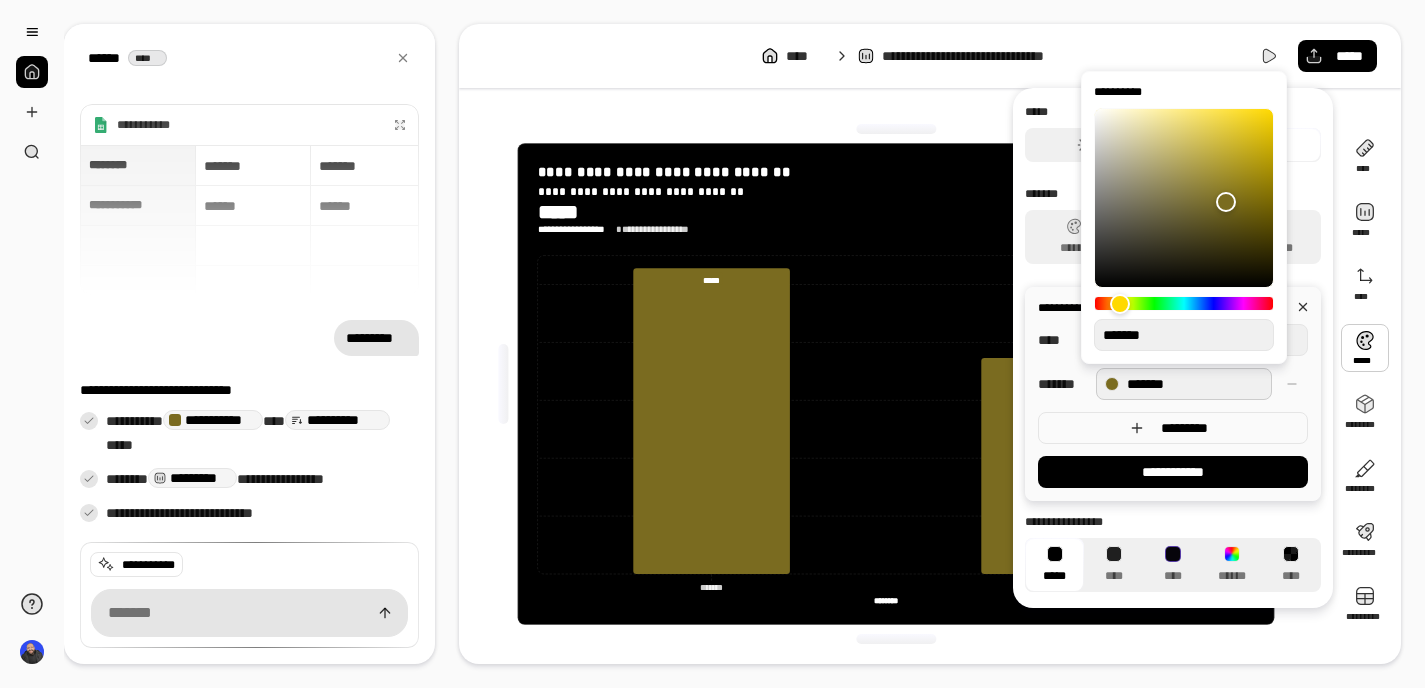 type on "**" 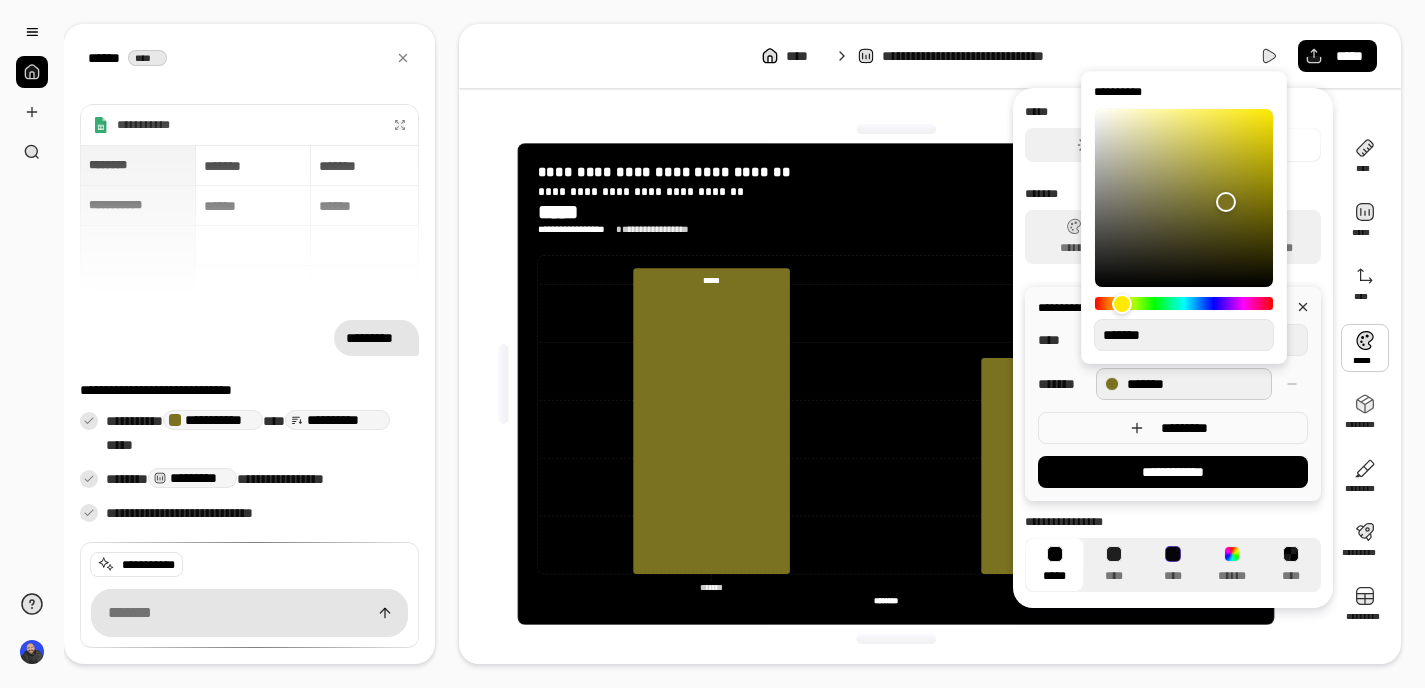 type on "**" 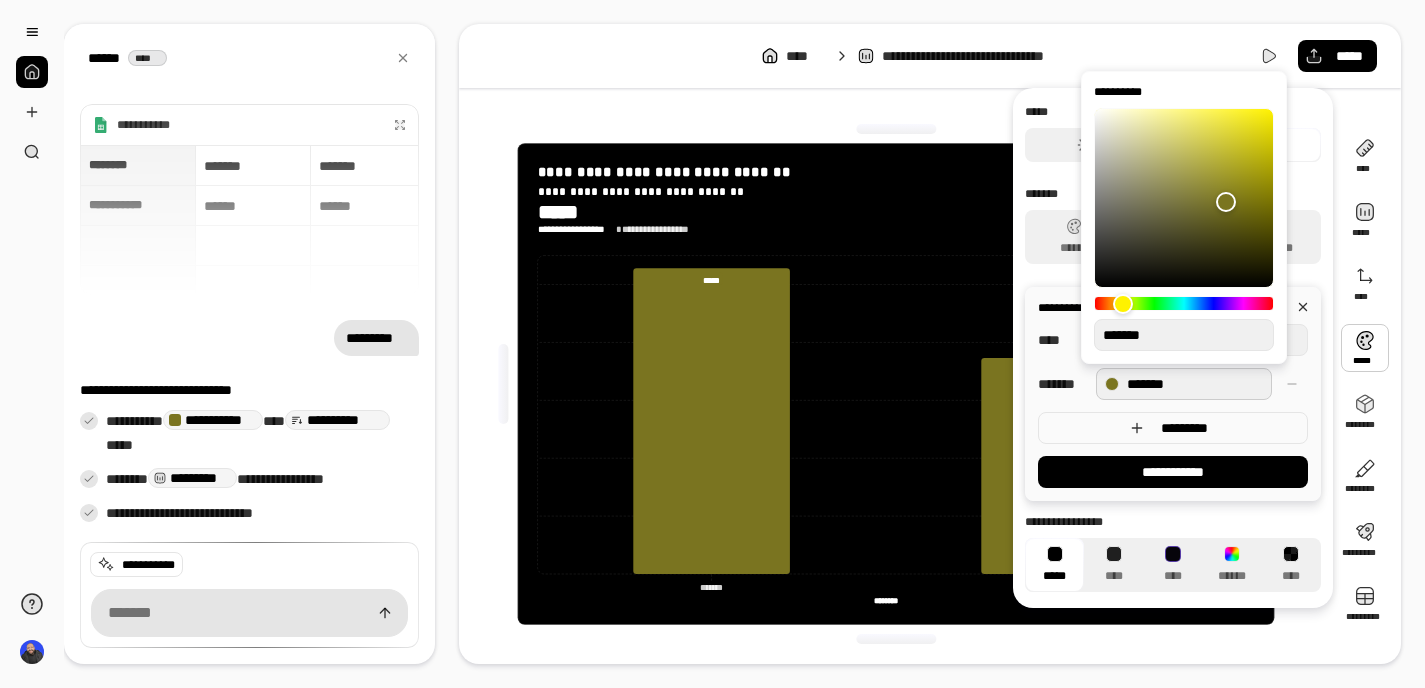 type on "**" 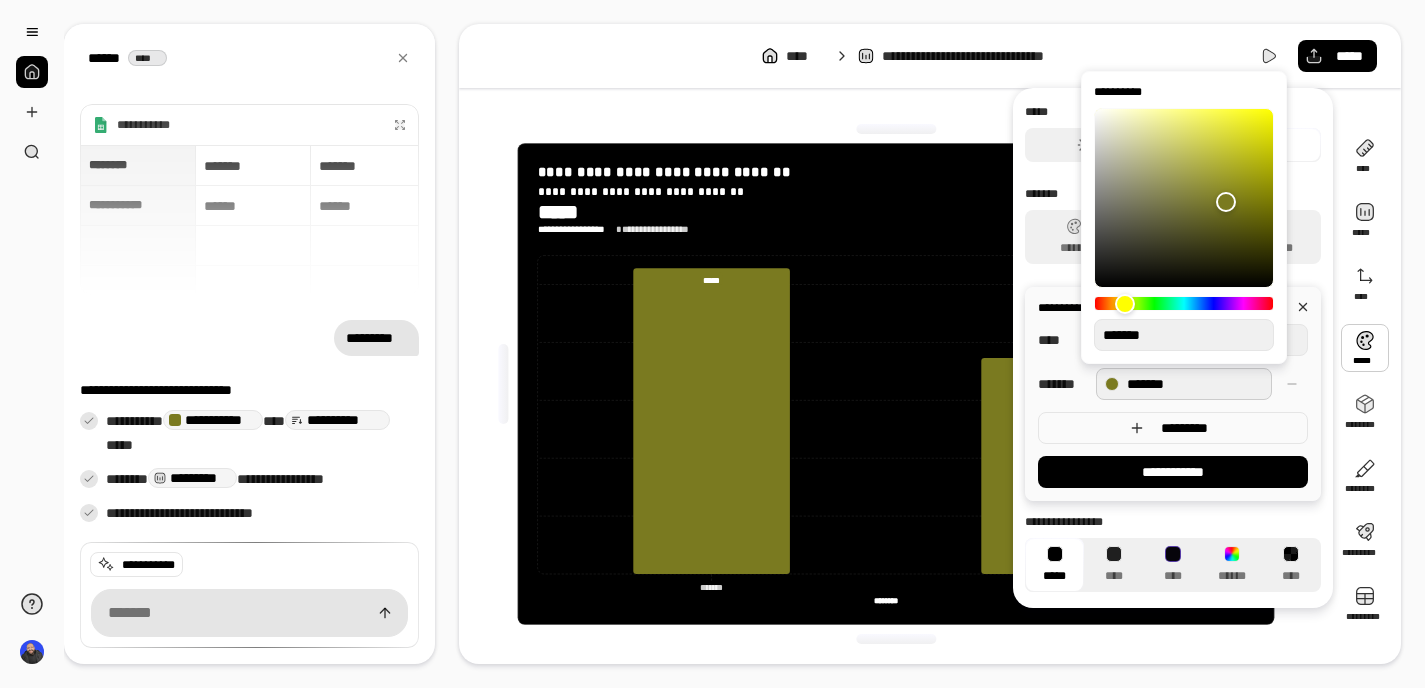 type on "**" 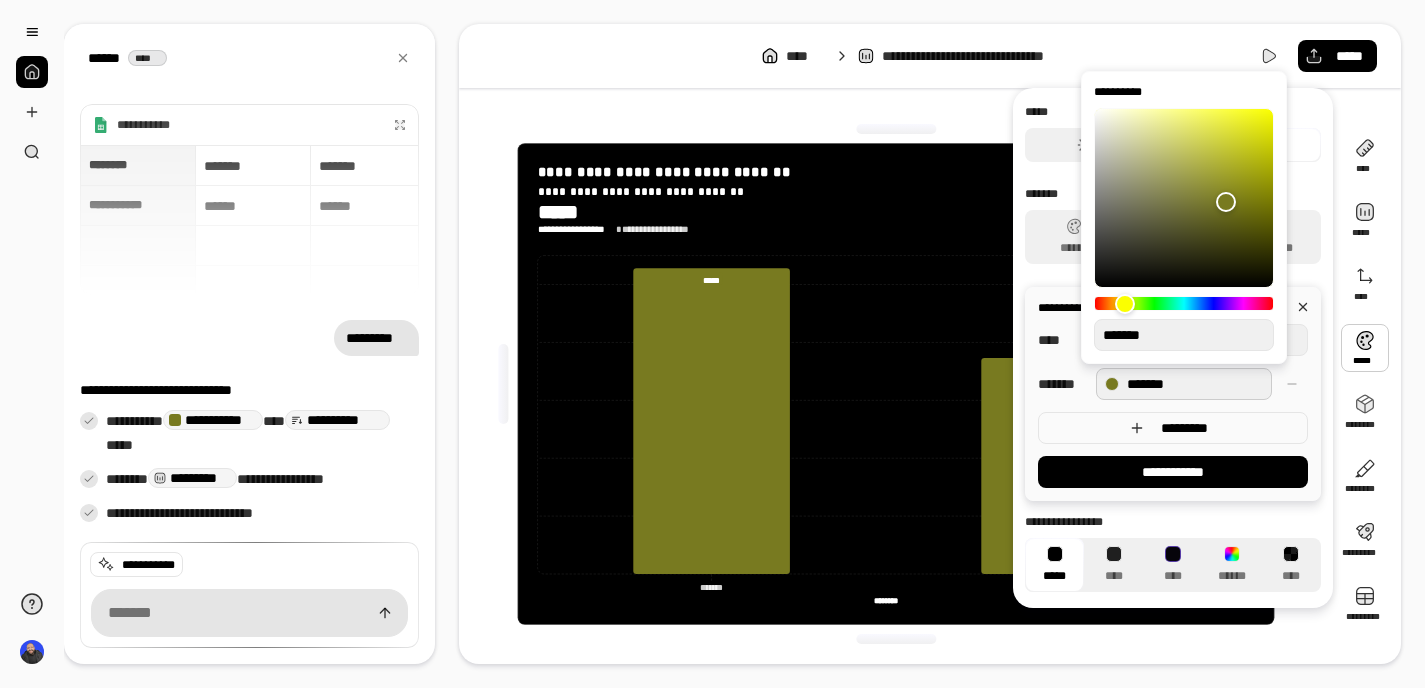 type on "**" 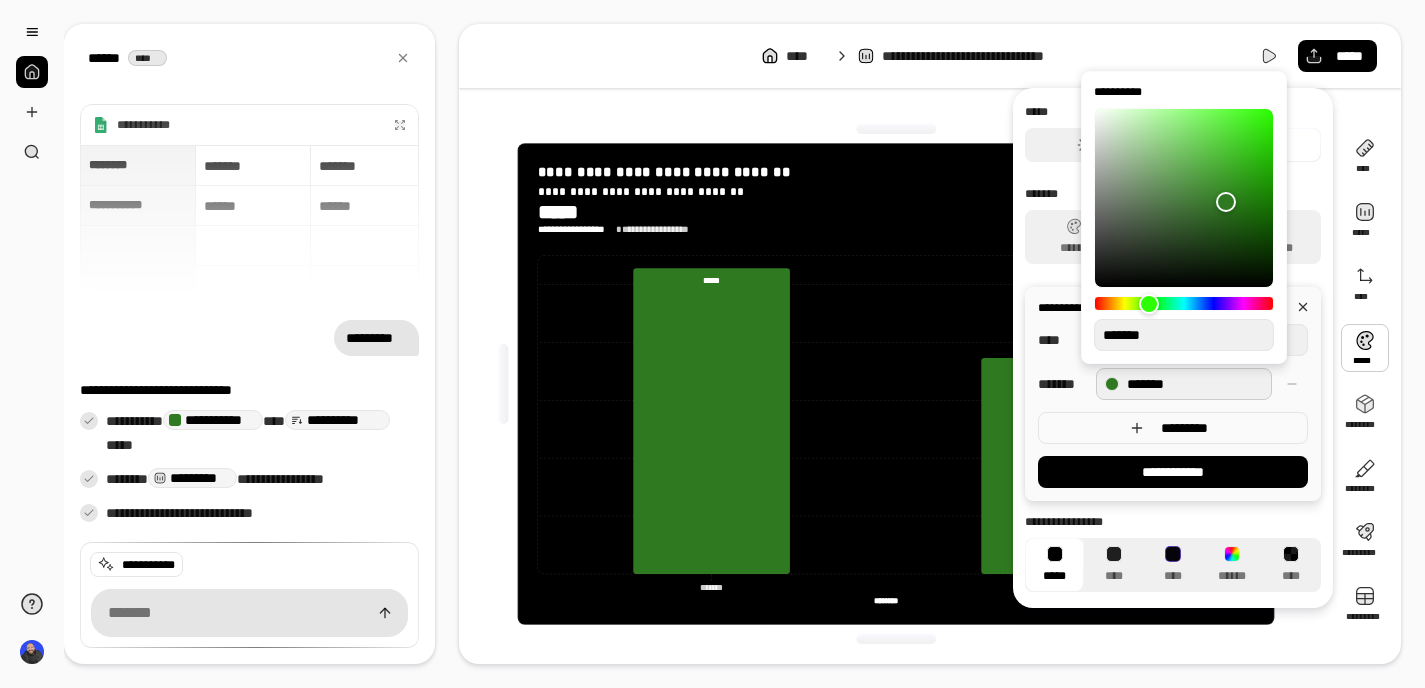 click at bounding box center [1149, 304] 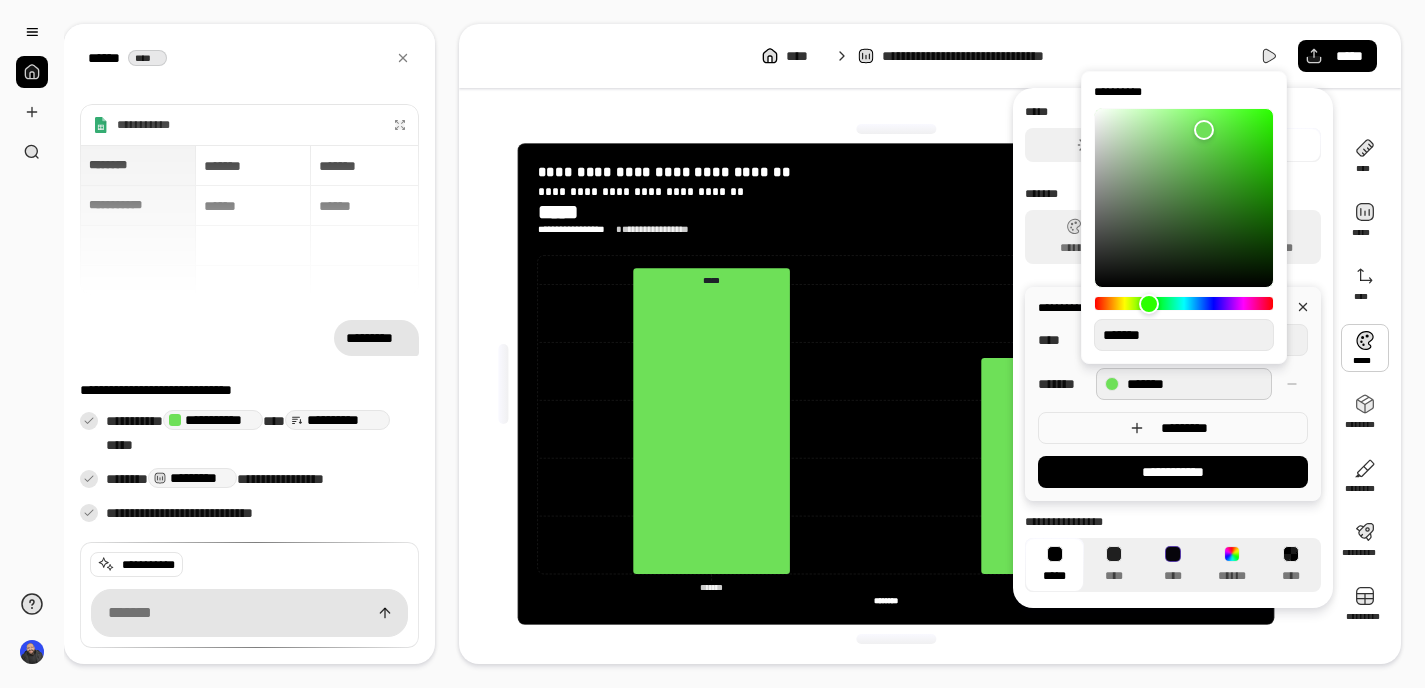 click at bounding box center (1204, 130) 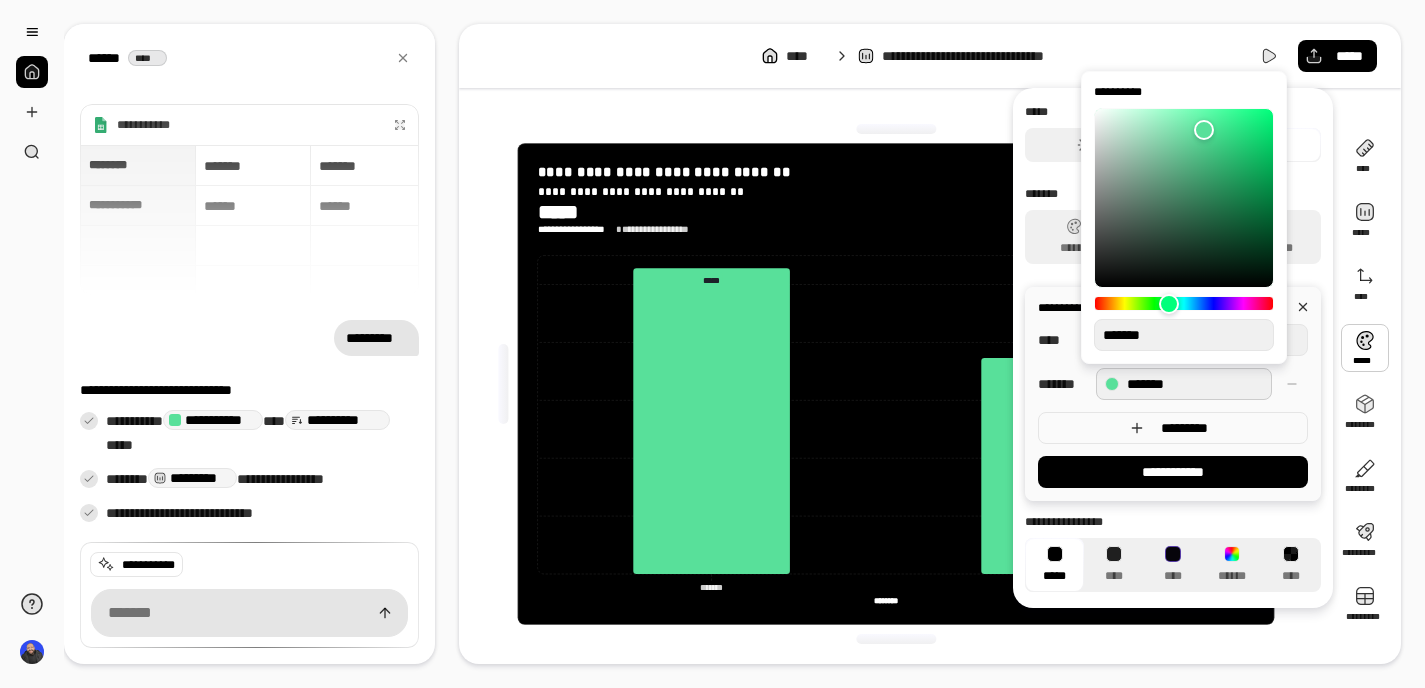 click at bounding box center (1169, 304) 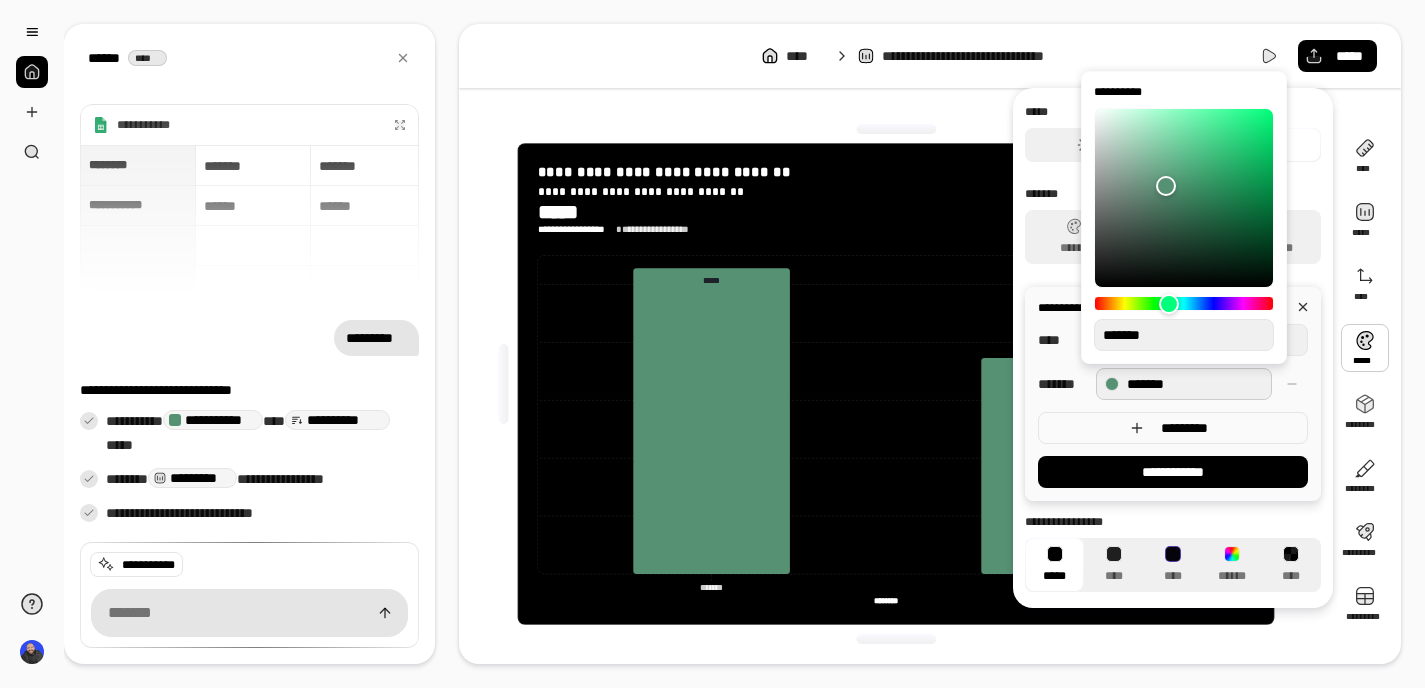 click at bounding box center [1166, 186] 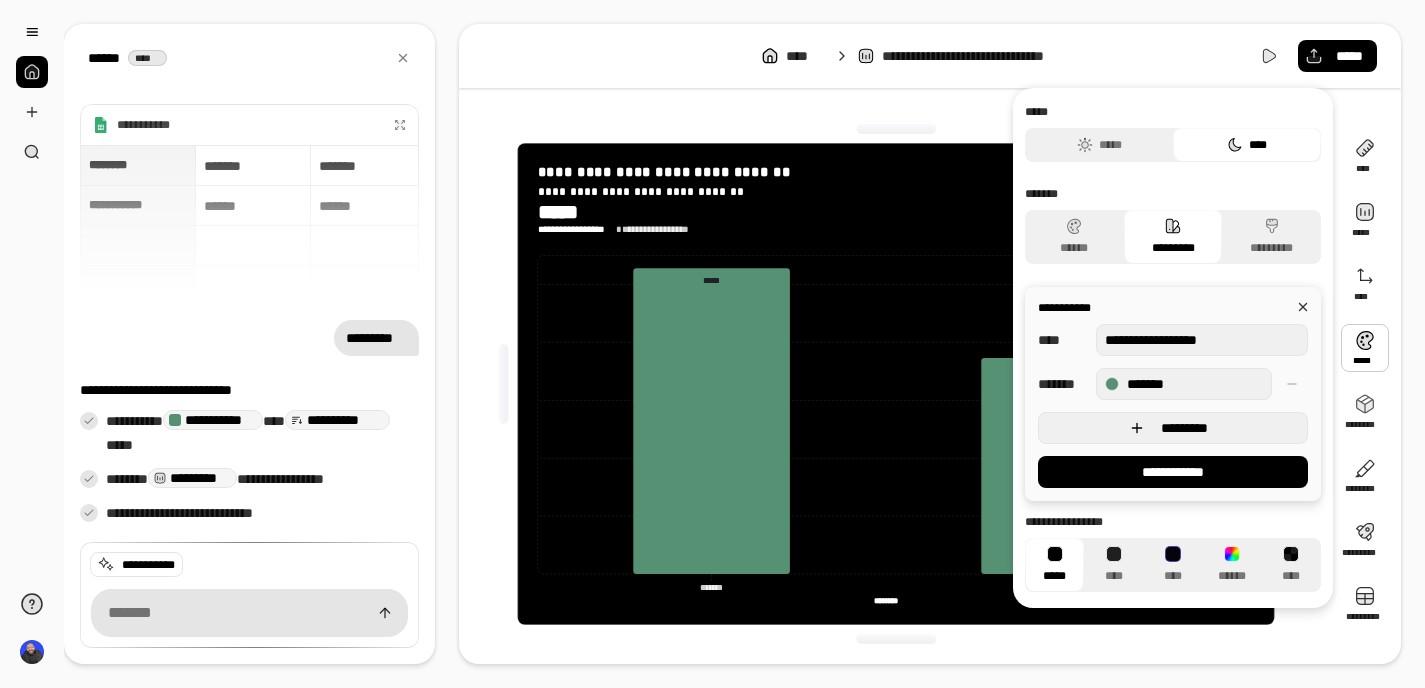 click on "*********" at bounding box center [1185, 428] 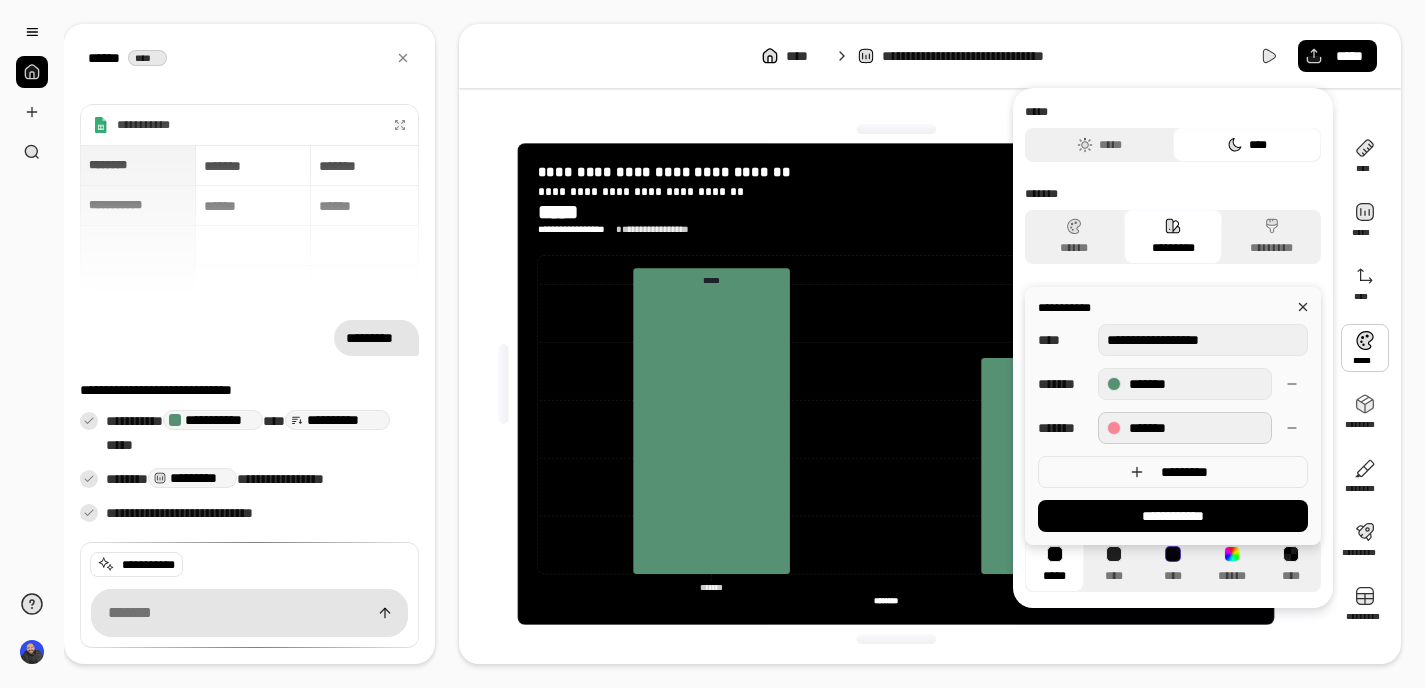 click on "*******" at bounding box center (1185, 428) 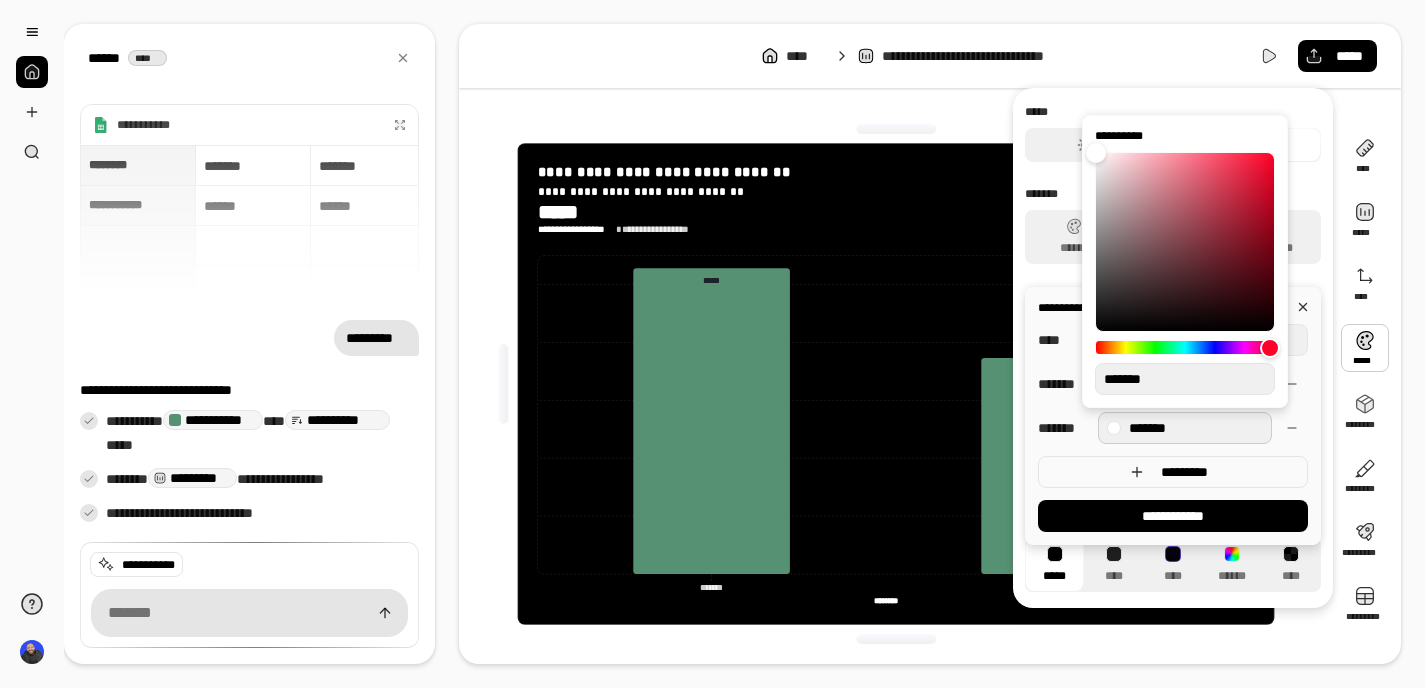 click on "**********" at bounding box center [712, 344] 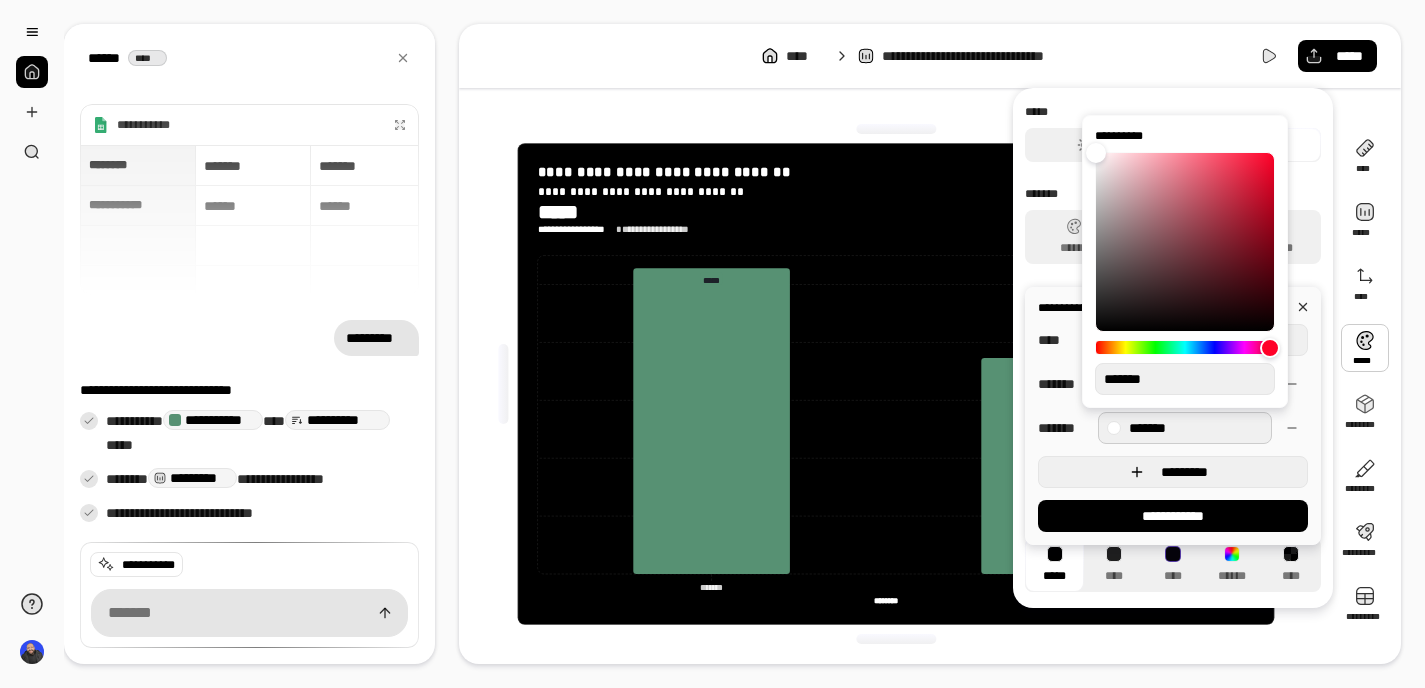 click on "*********" at bounding box center (1185, 472) 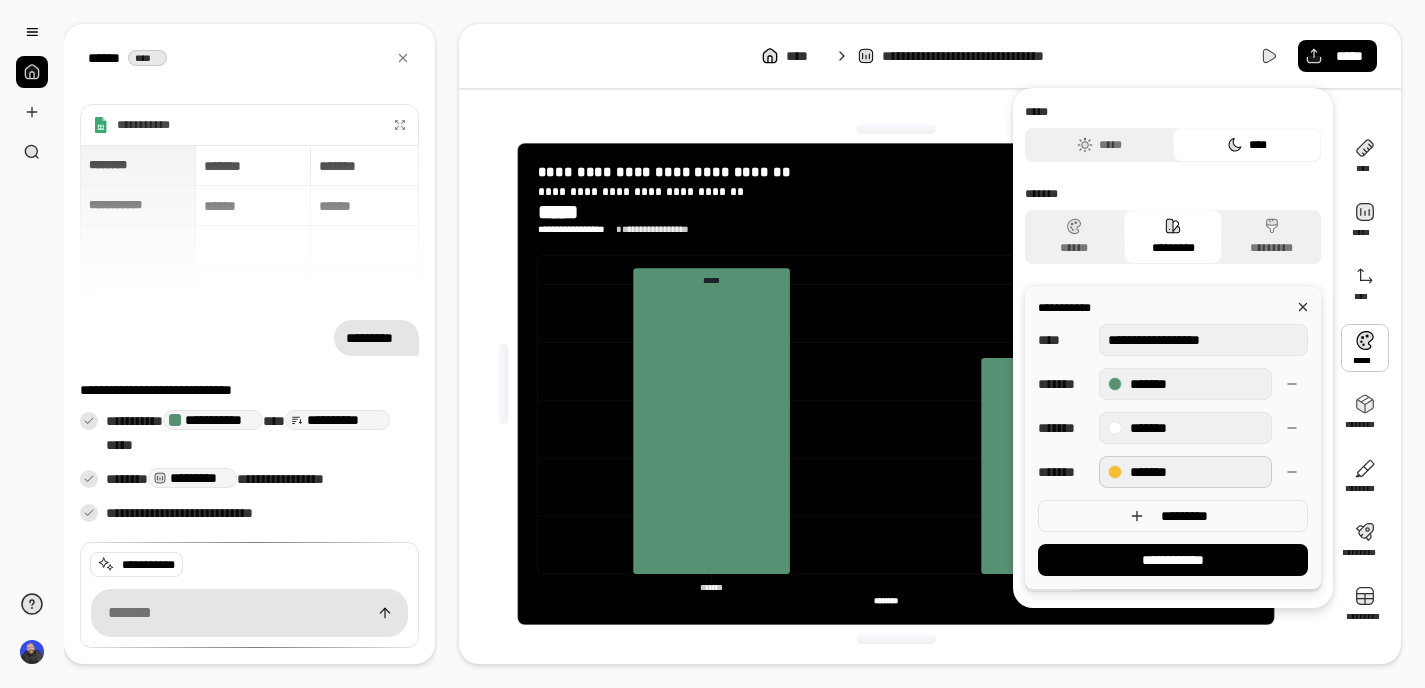 click at bounding box center (1115, 472) 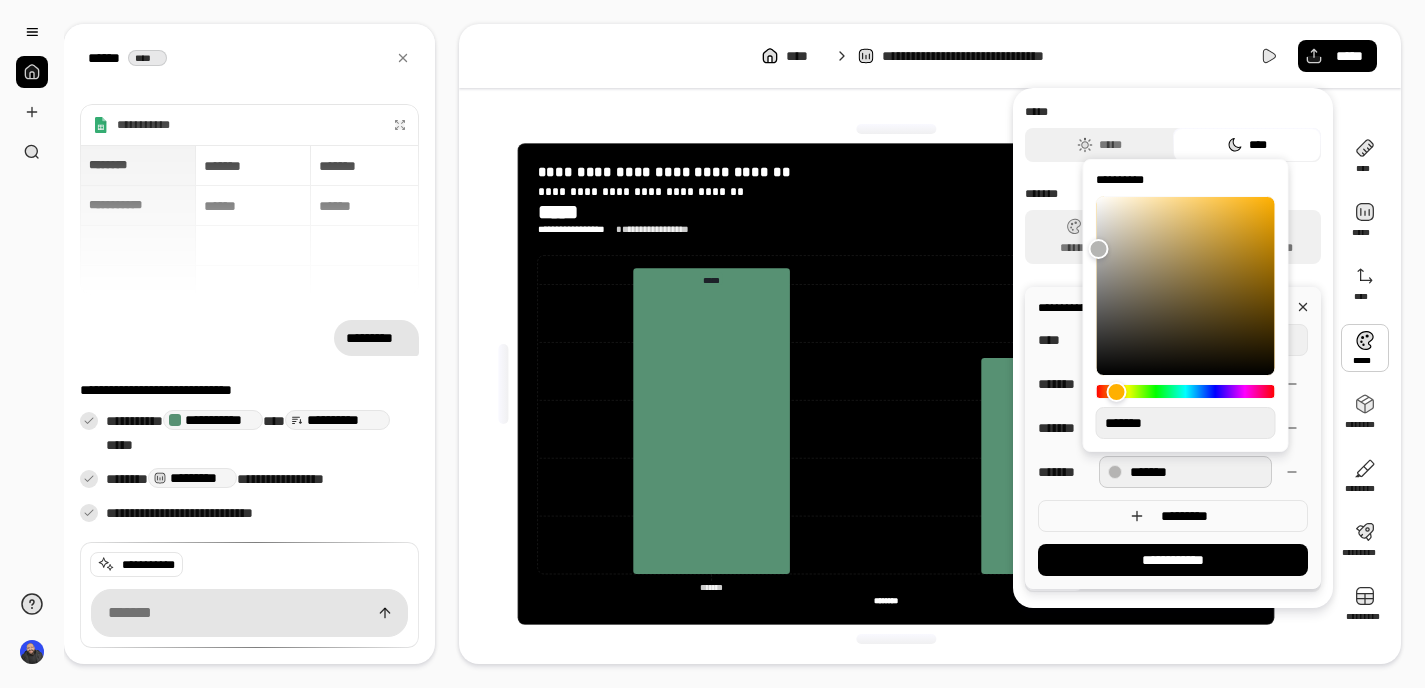 click at bounding box center [1098, 249] 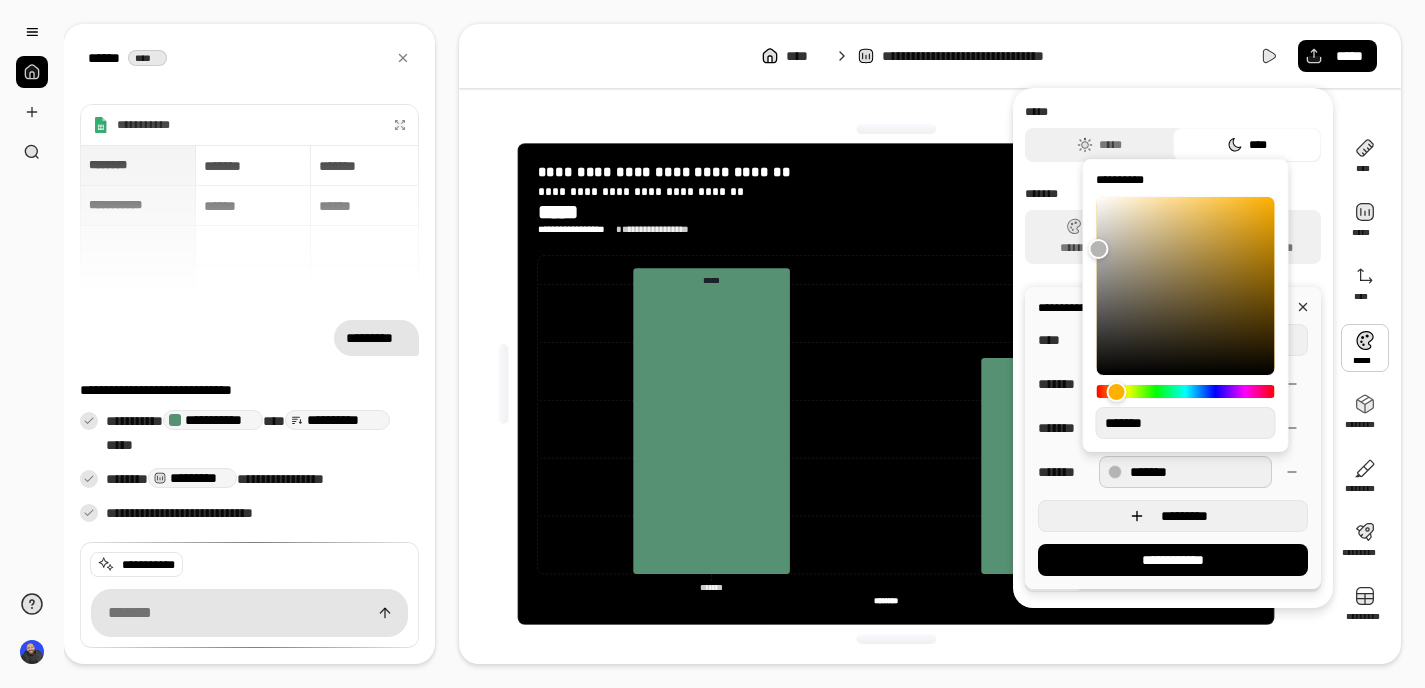 click on "*********" at bounding box center (1173, 516) 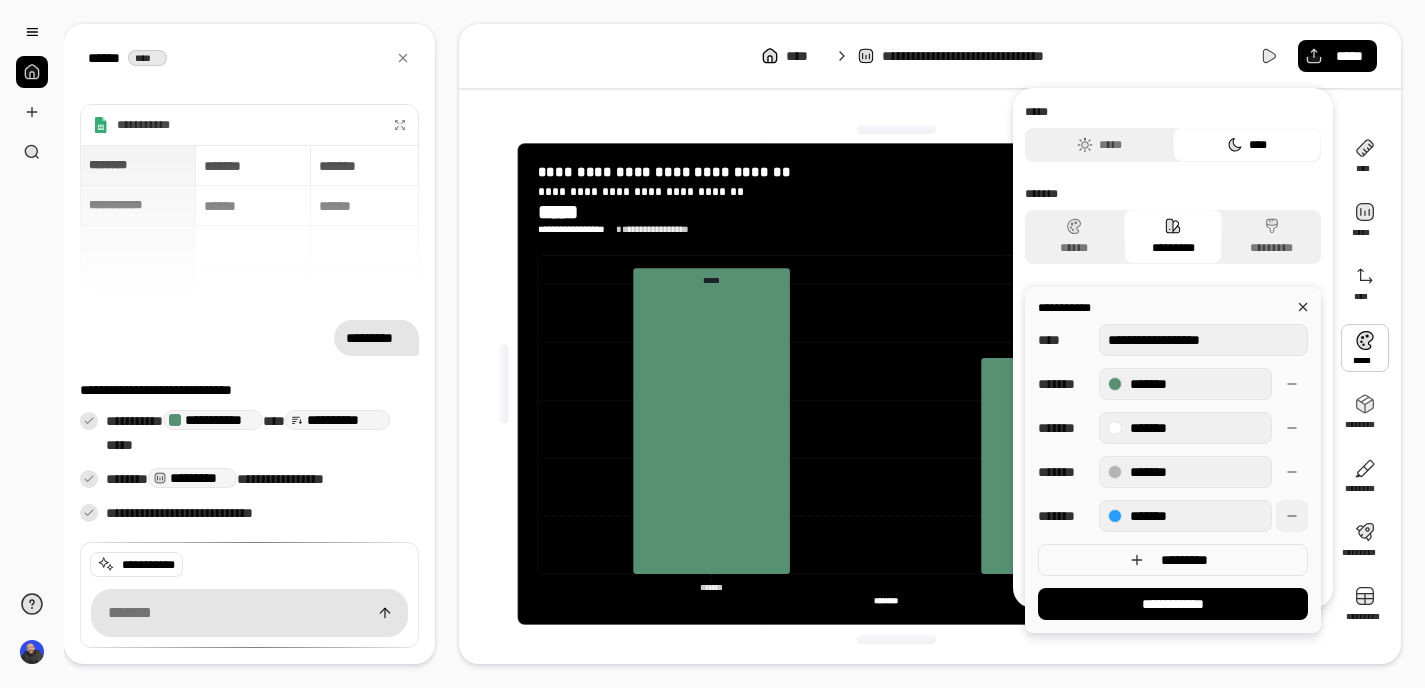 click at bounding box center (1292, 516) 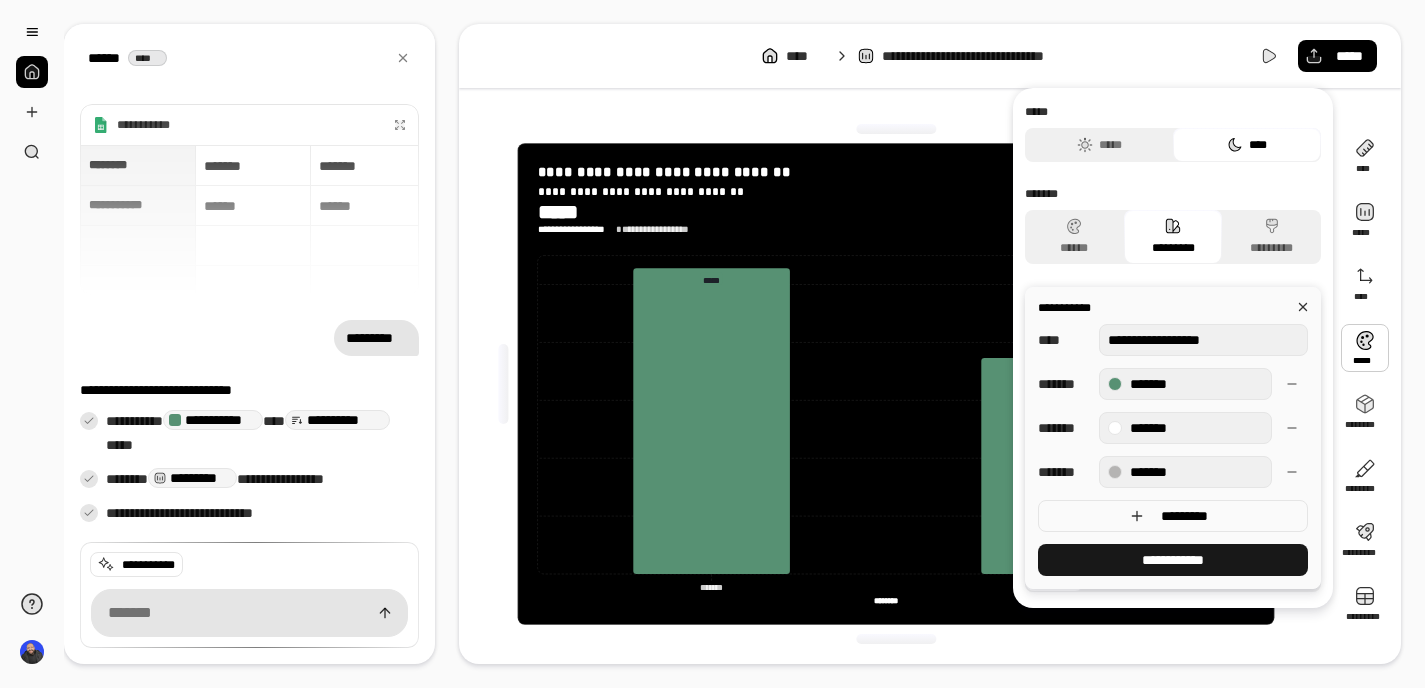 click on "**********" at bounding box center [1172, 560] 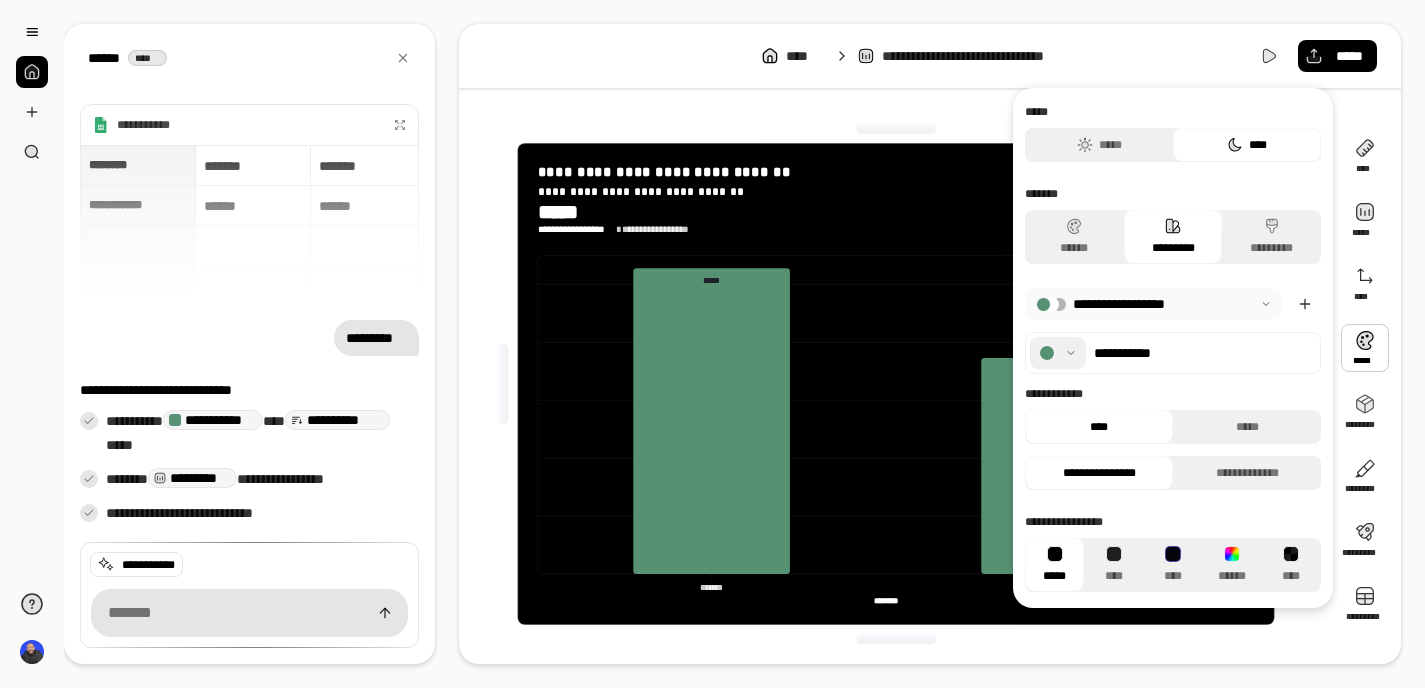 click at bounding box center (1058, 353) 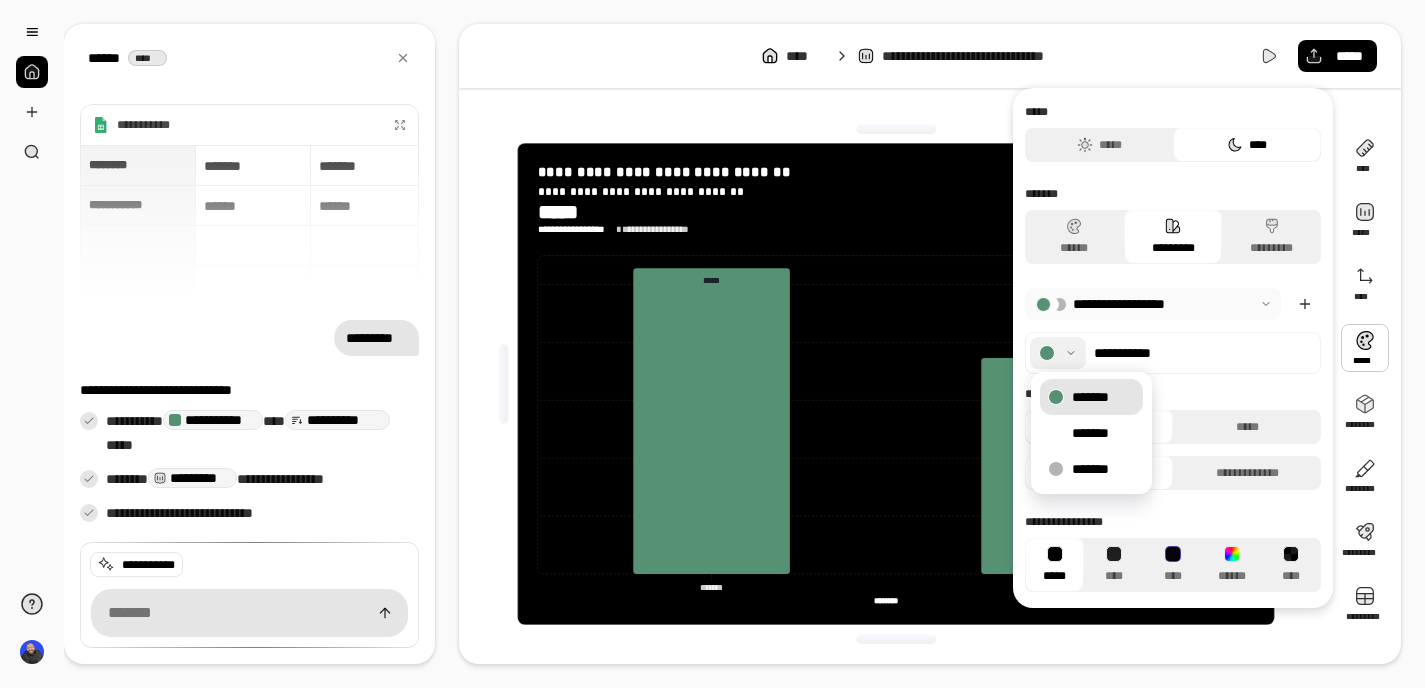 click on "*******" at bounding box center (1091, 397) 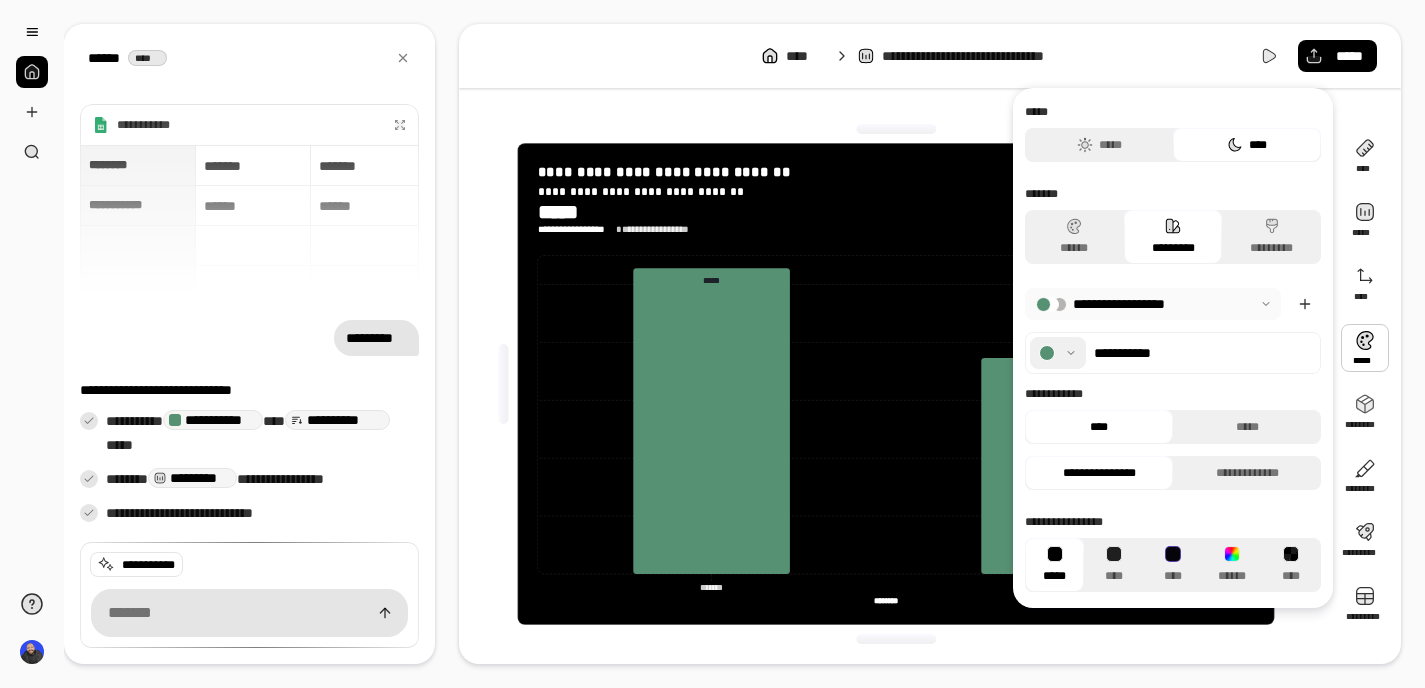 click at bounding box center (1153, 304) 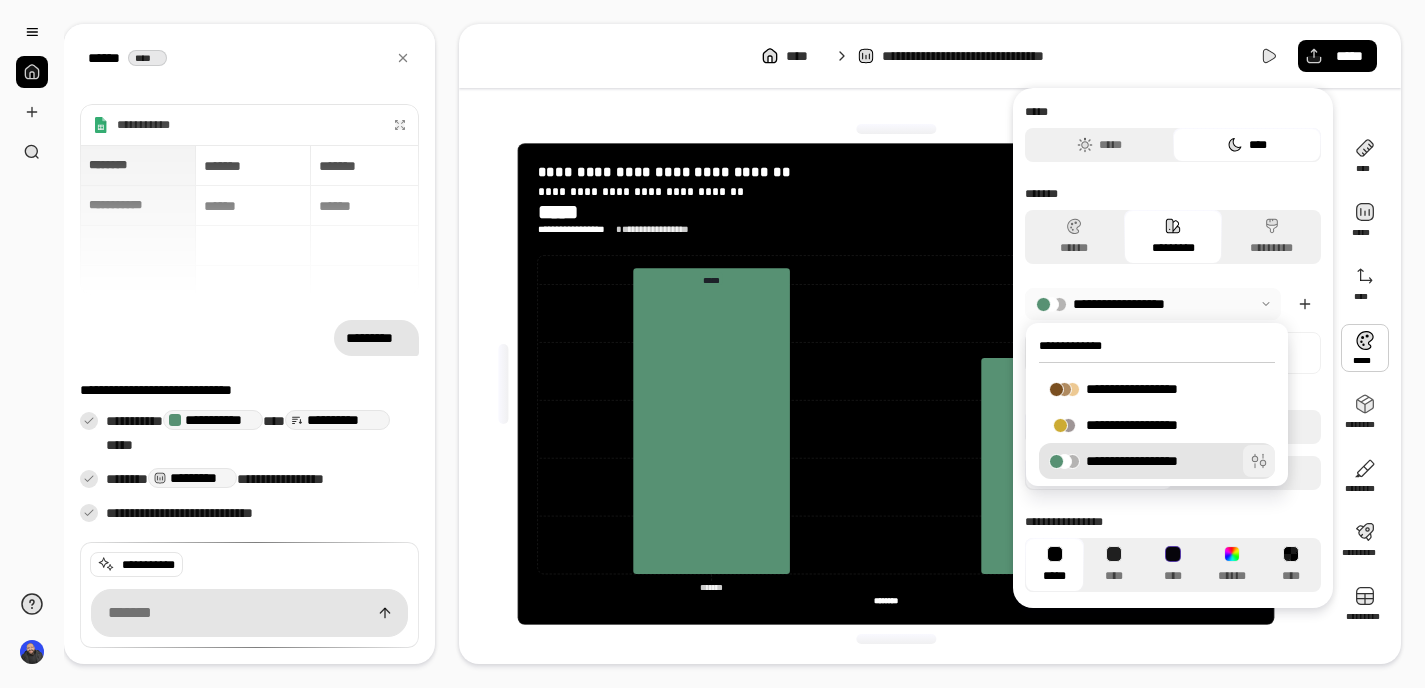 click at bounding box center (1259, 461) 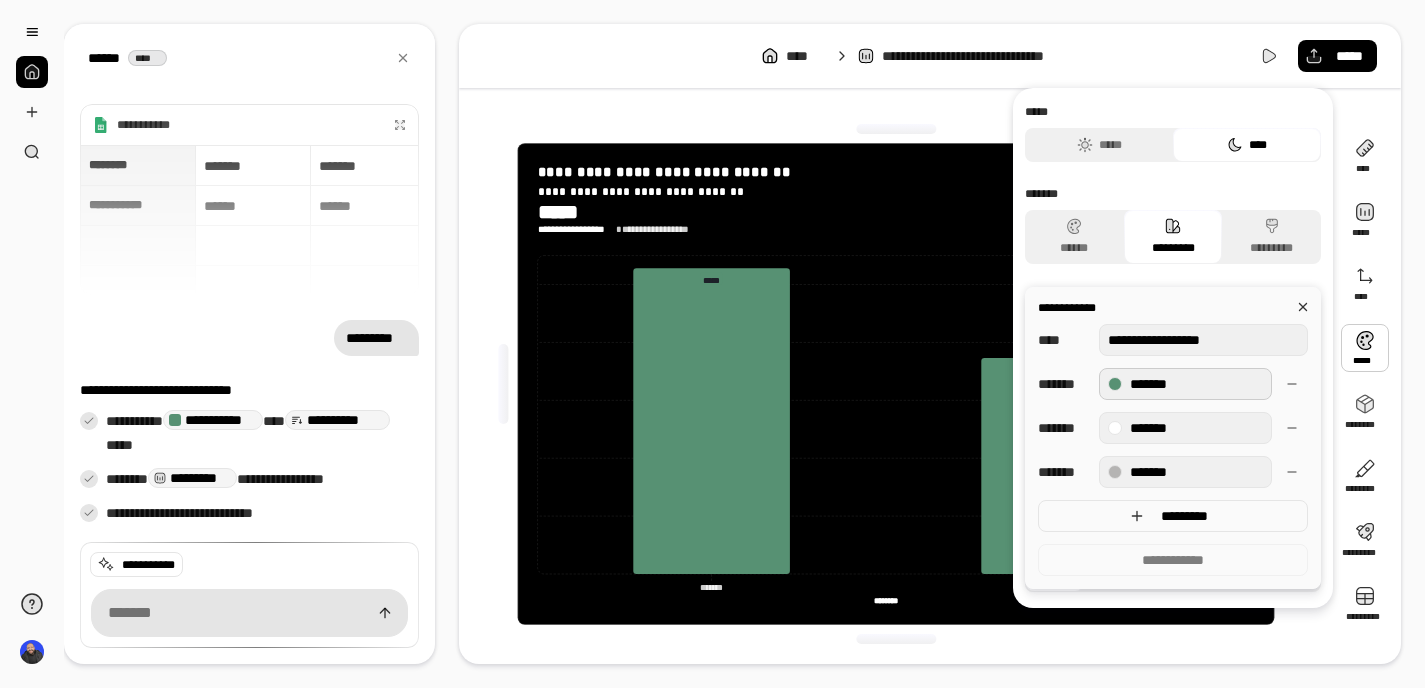 click on "*******" at bounding box center (1185, 384) 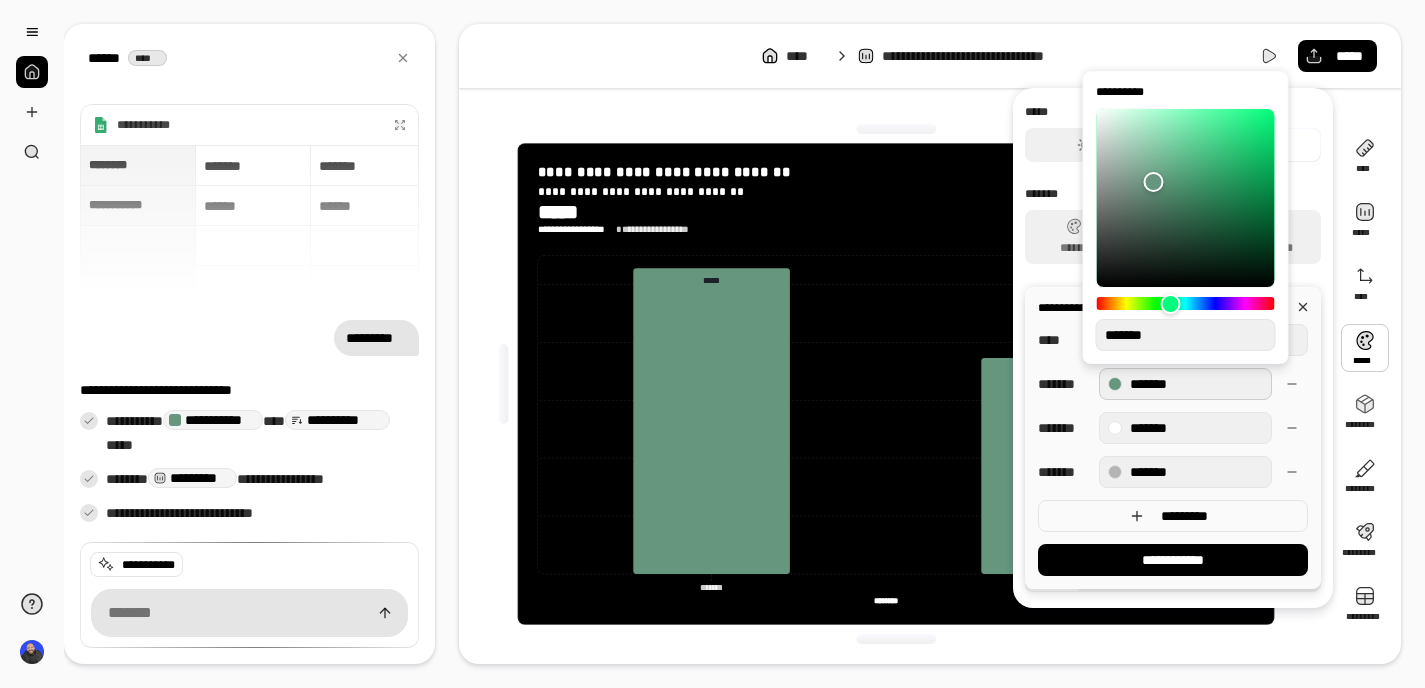 click at bounding box center [1153, 182] 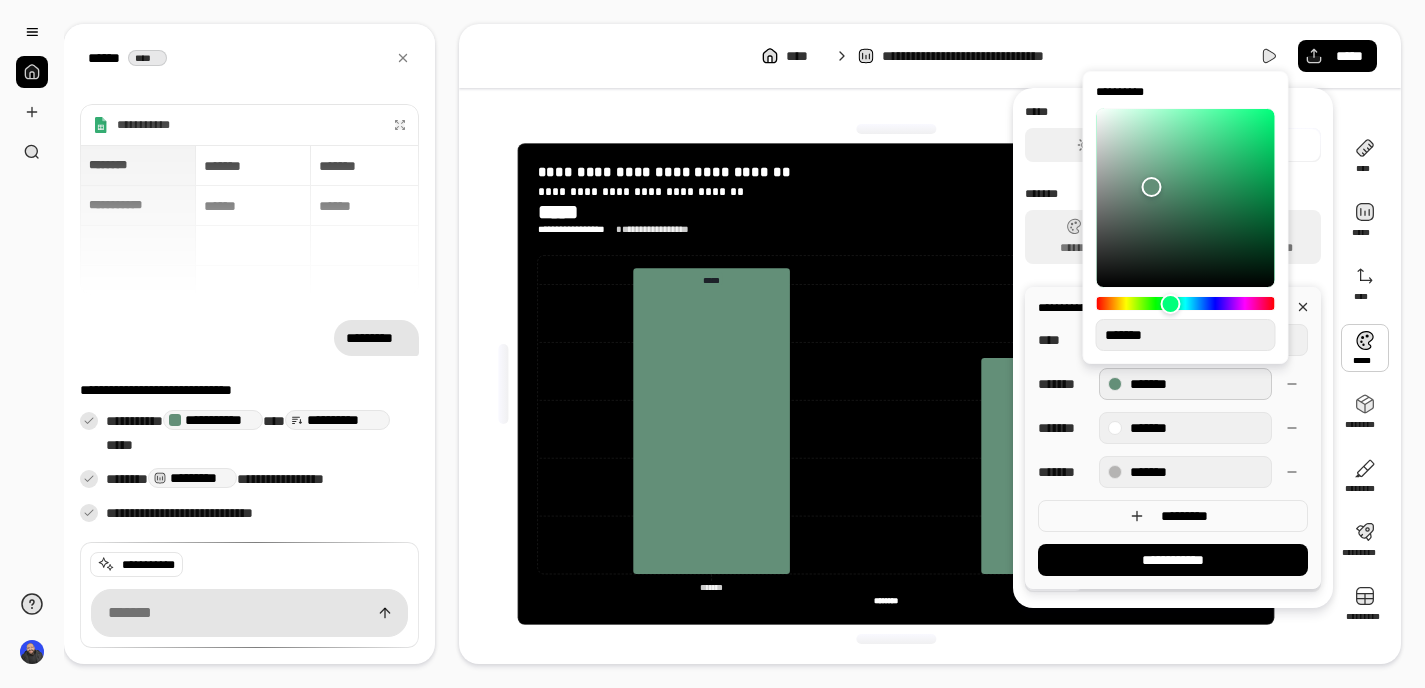 click at bounding box center (1152, 187) 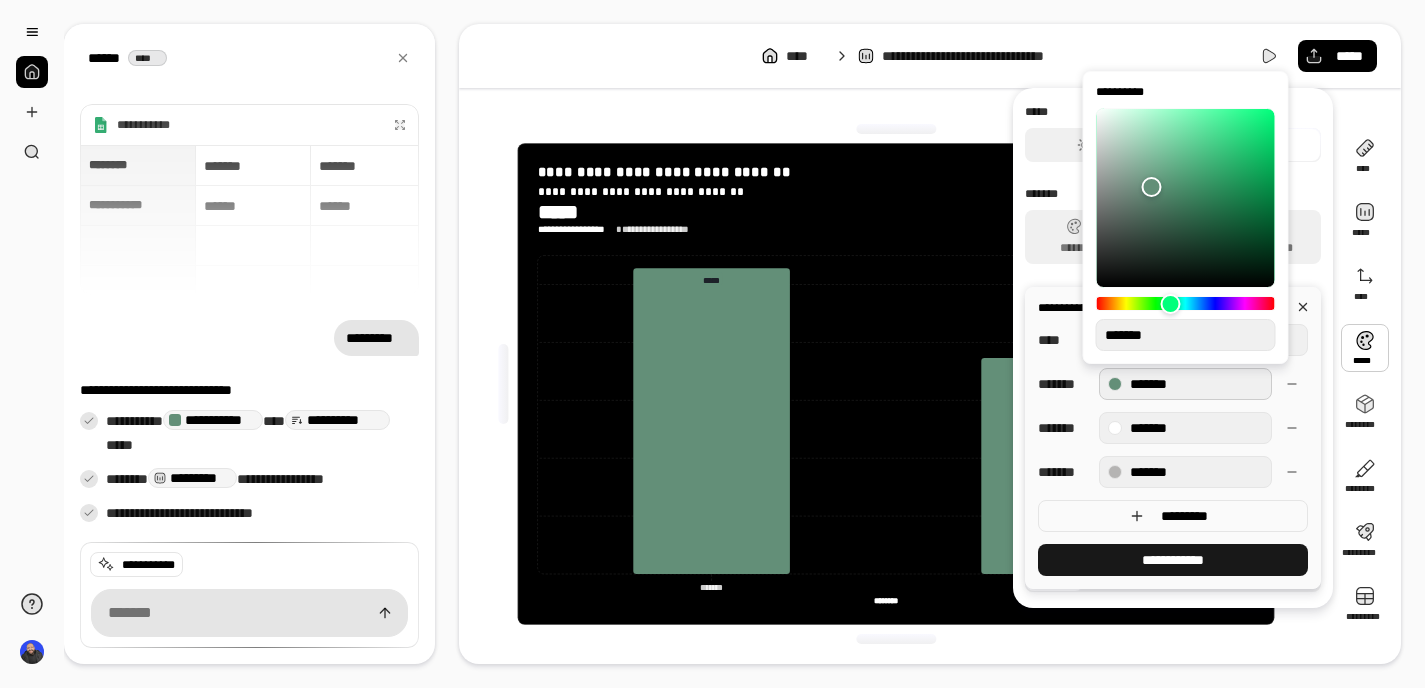 click on "**********" at bounding box center [1173, 560] 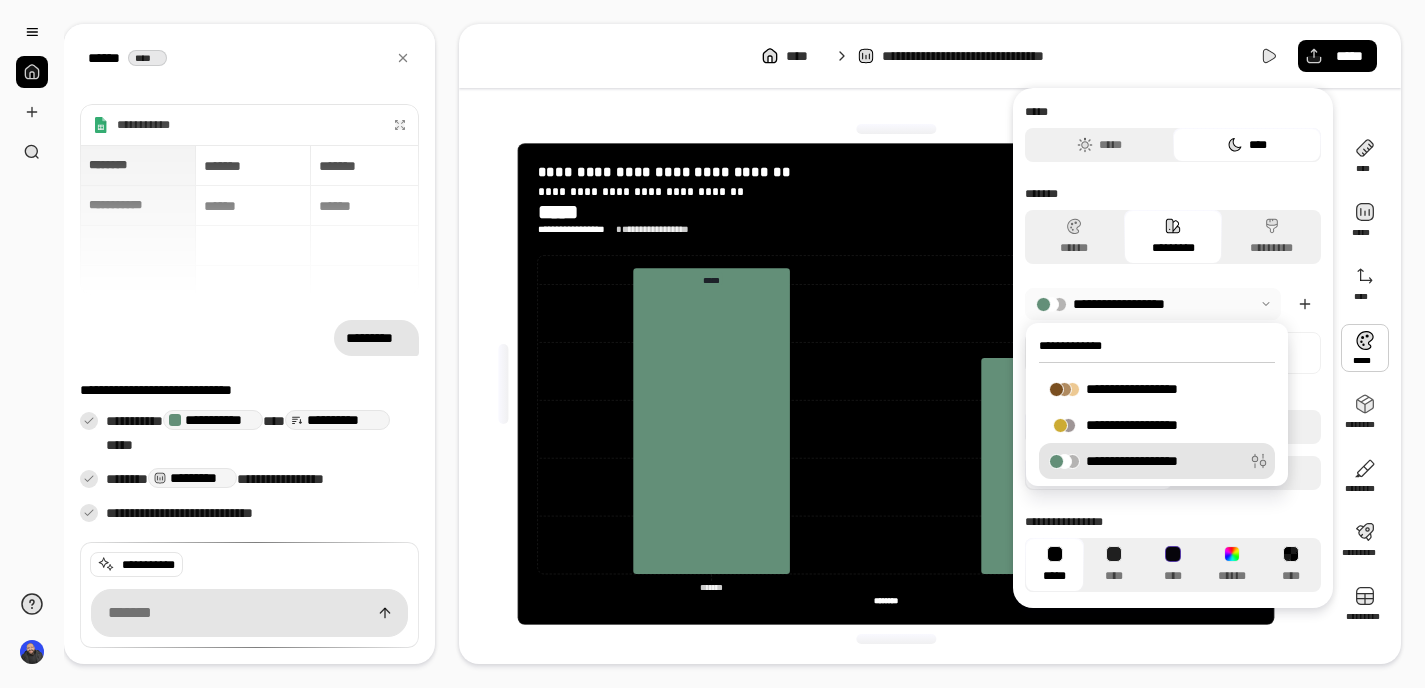 click on "**********" at bounding box center (930, 344) 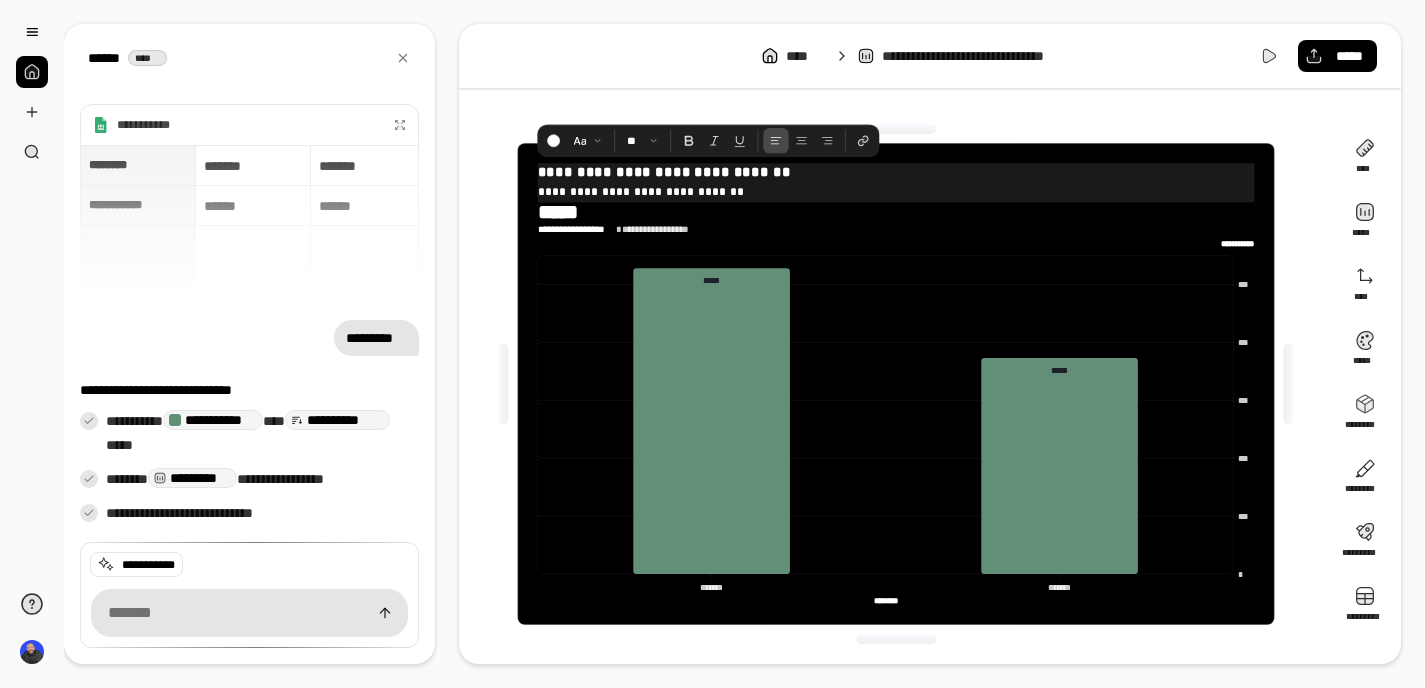 click on "**********" at bounding box center [896, 172] 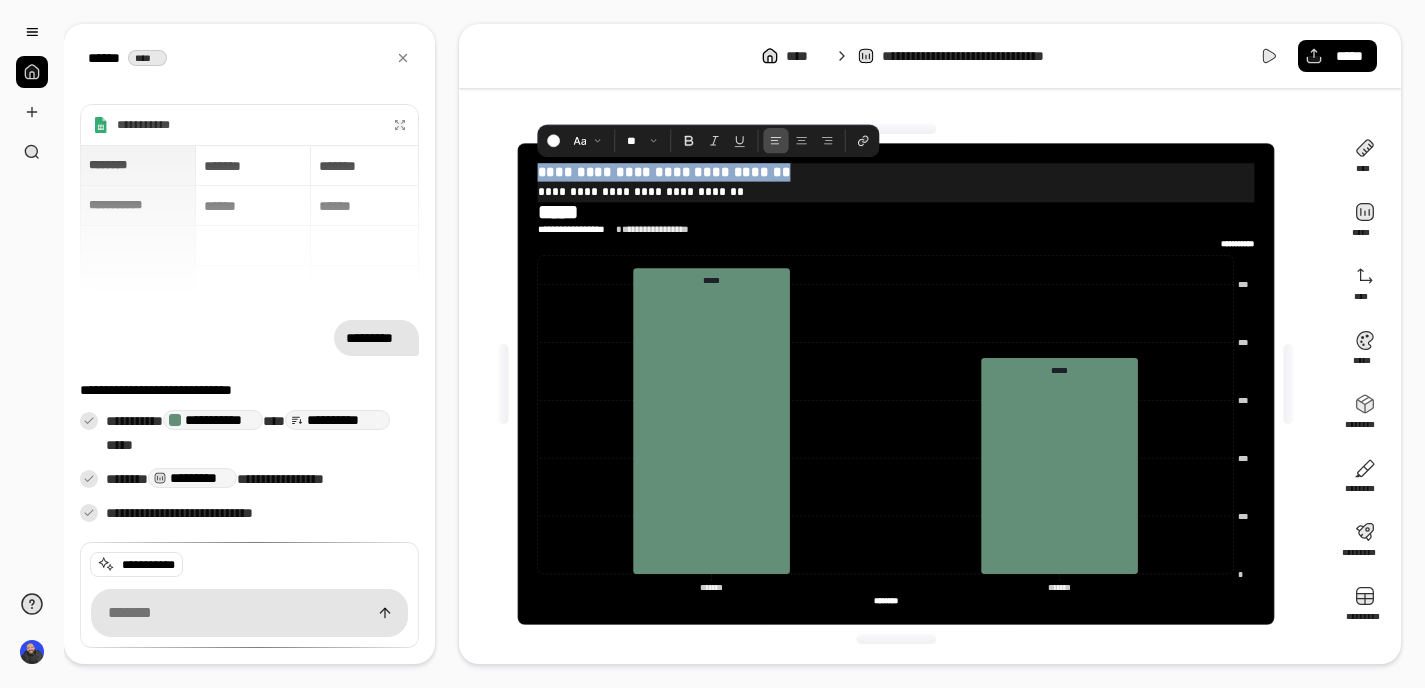 drag, startPoint x: 791, startPoint y: 175, endPoint x: 533, endPoint y: 172, distance: 258.01746 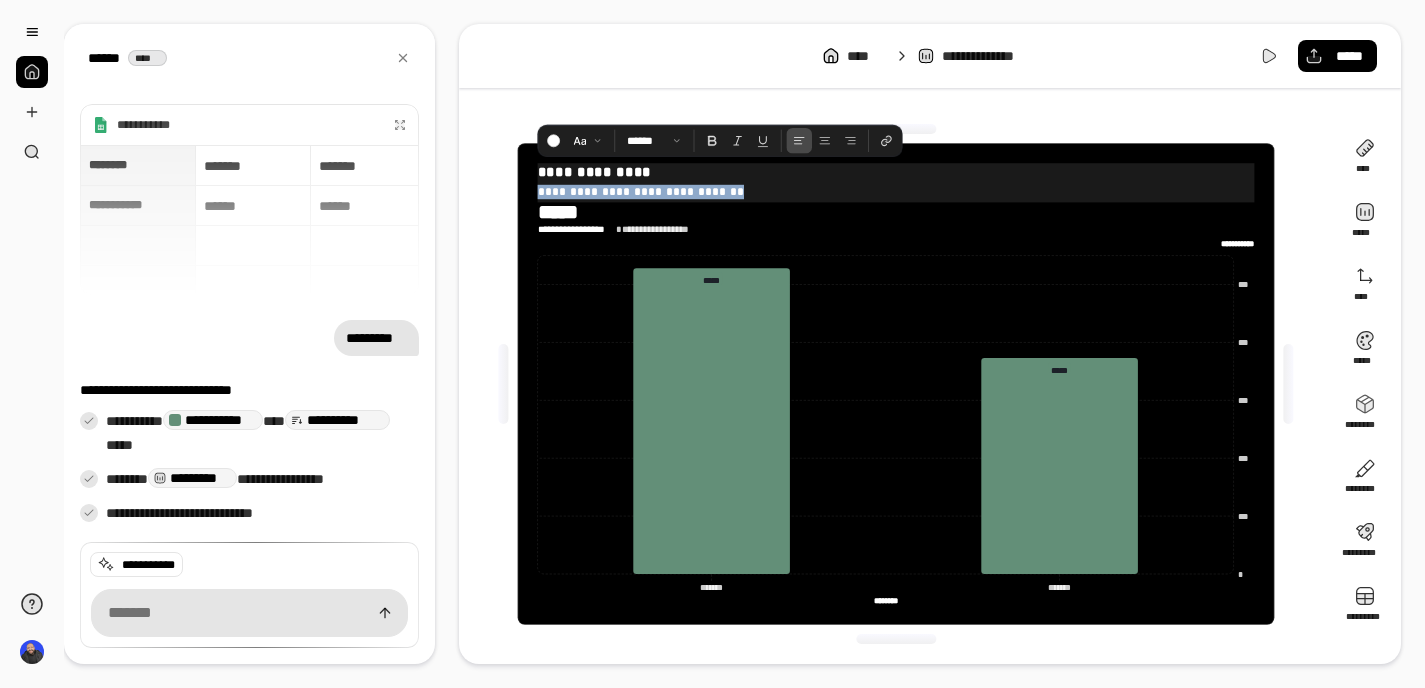 drag, startPoint x: 733, startPoint y: 192, endPoint x: 538, endPoint y: 189, distance: 195.02307 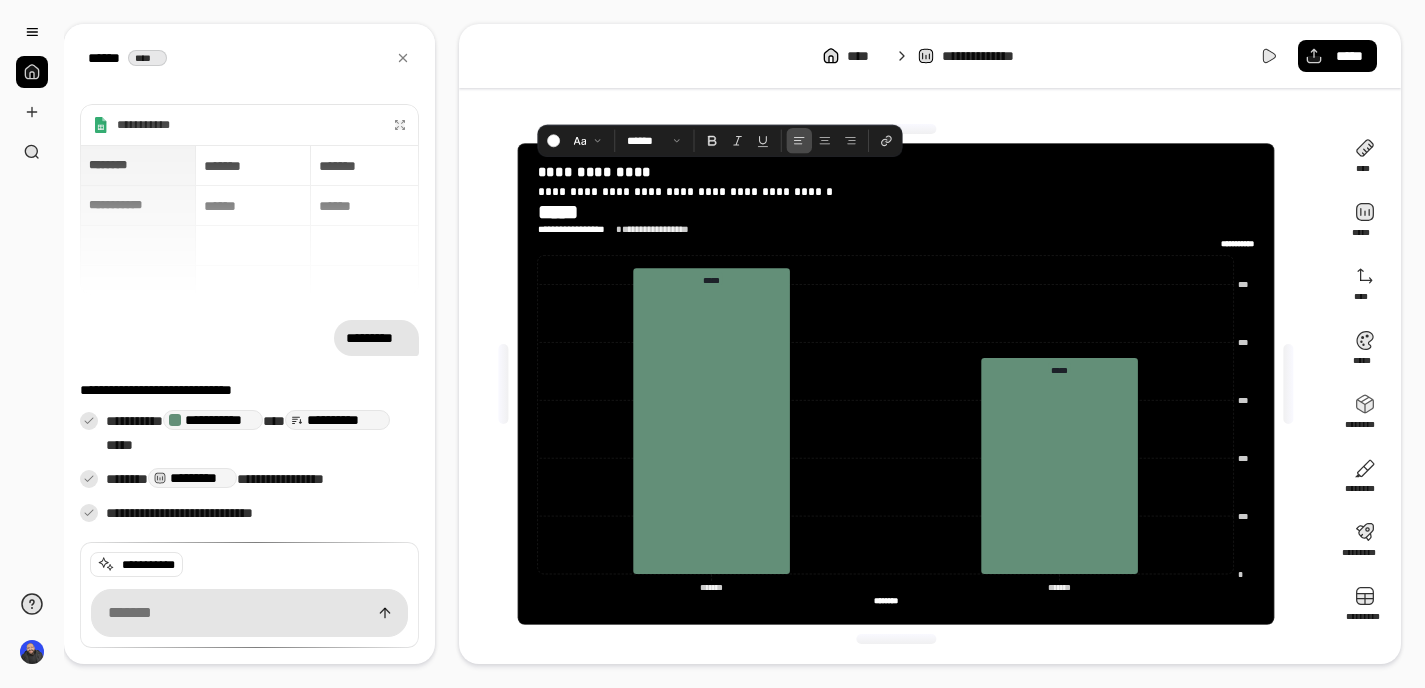 click on "**********" 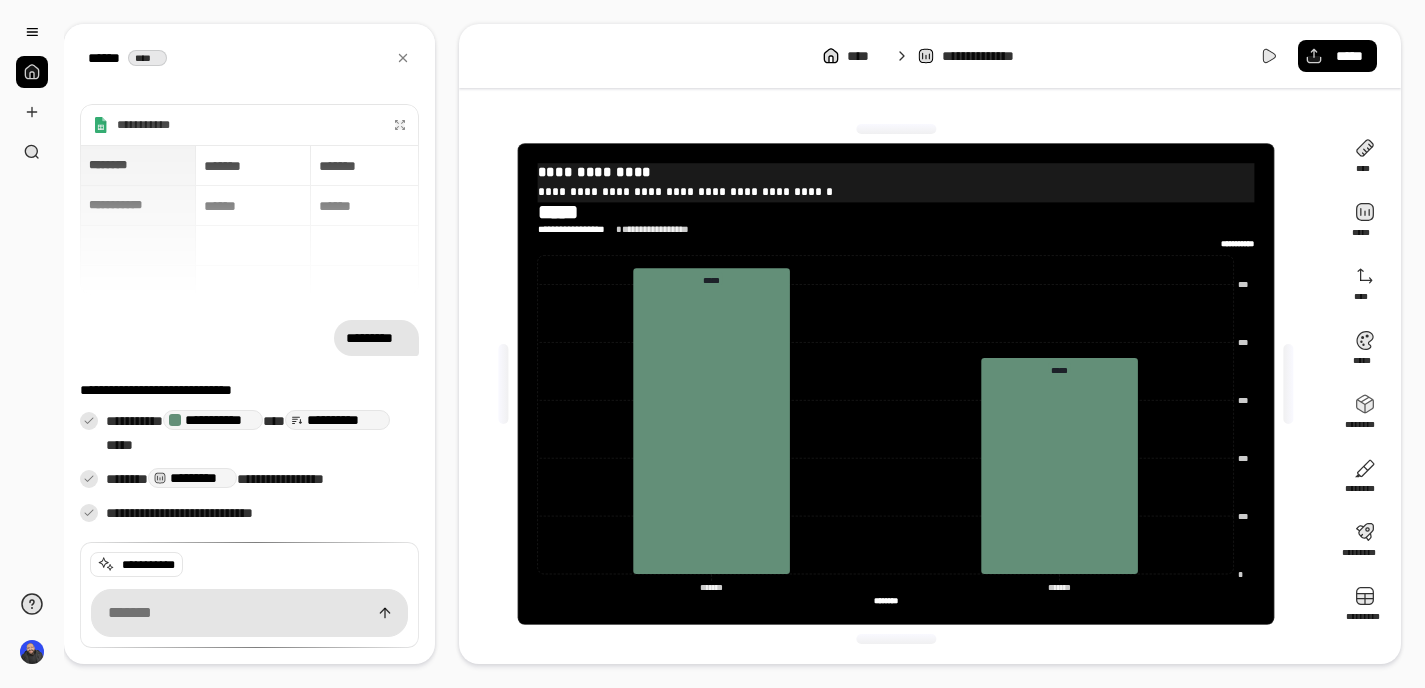 click on "**********" at bounding box center [896, 172] 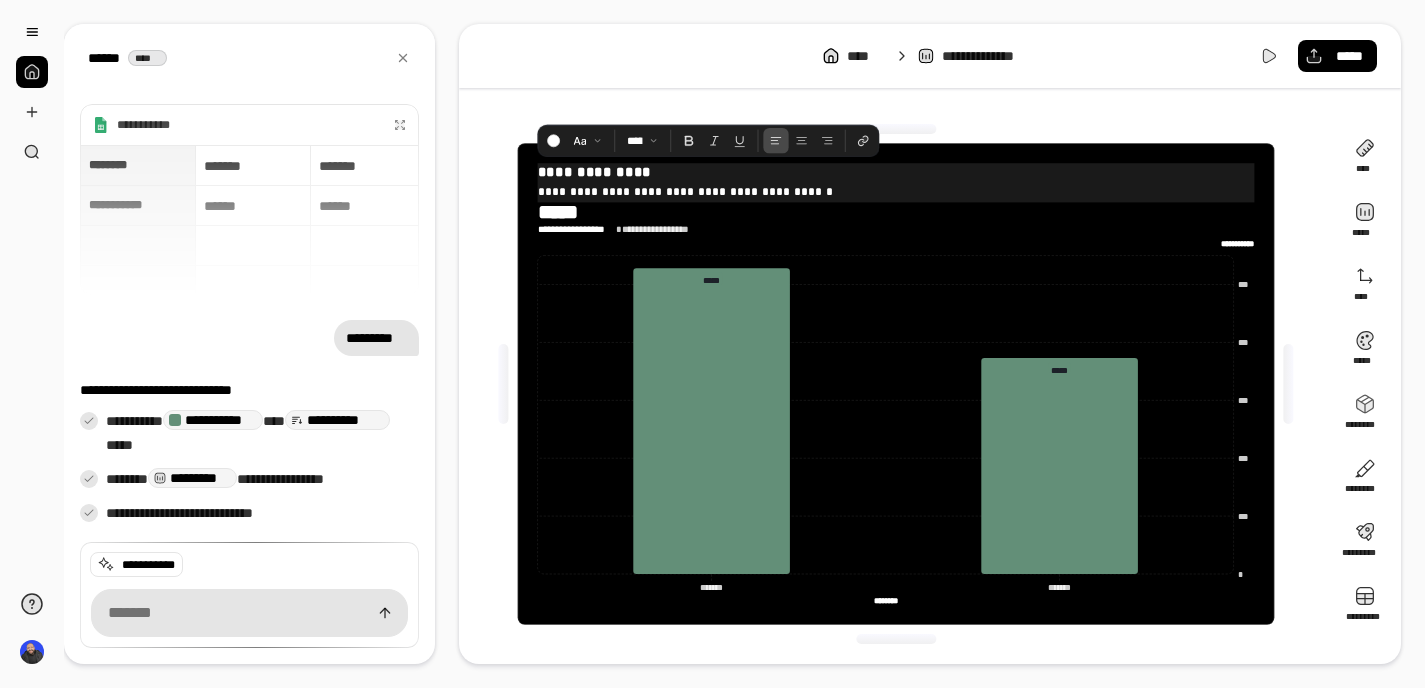 click on "**********" at bounding box center (896, 191) 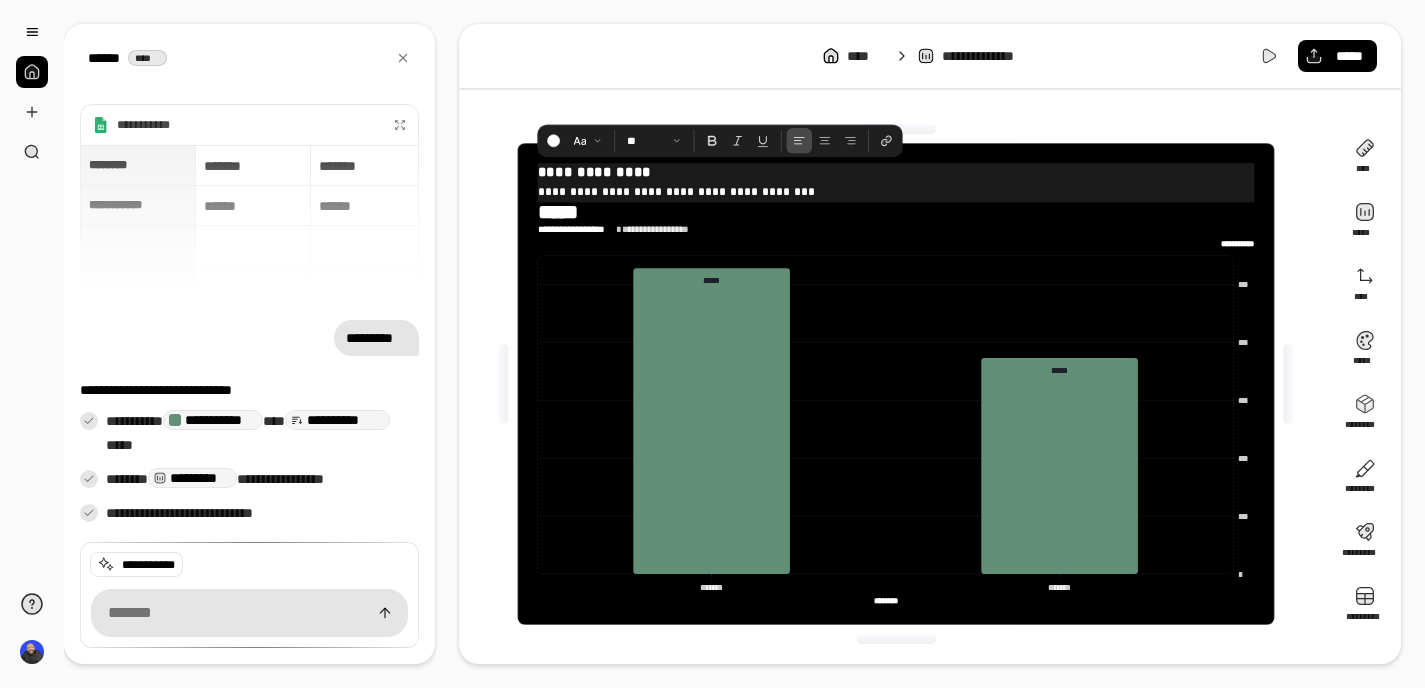 click on "**********" at bounding box center (896, 172) 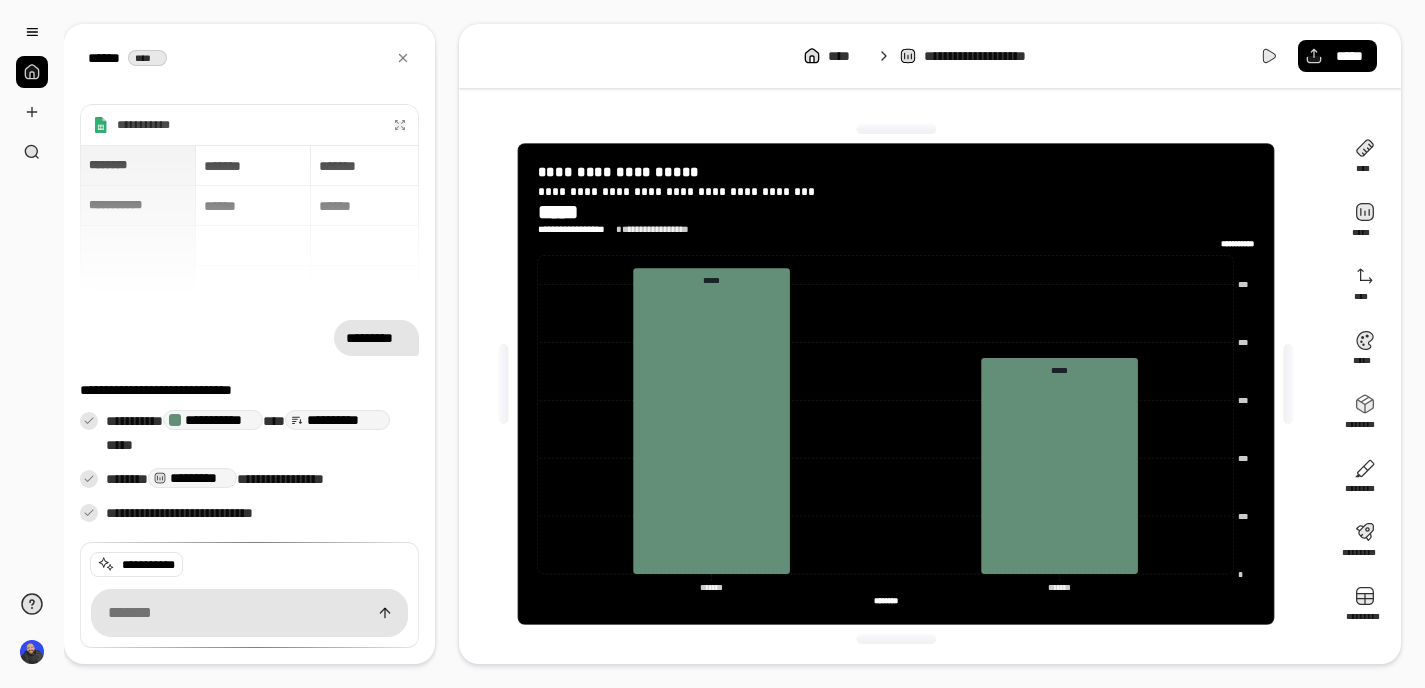 click on "**********" at bounding box center [896, 218] 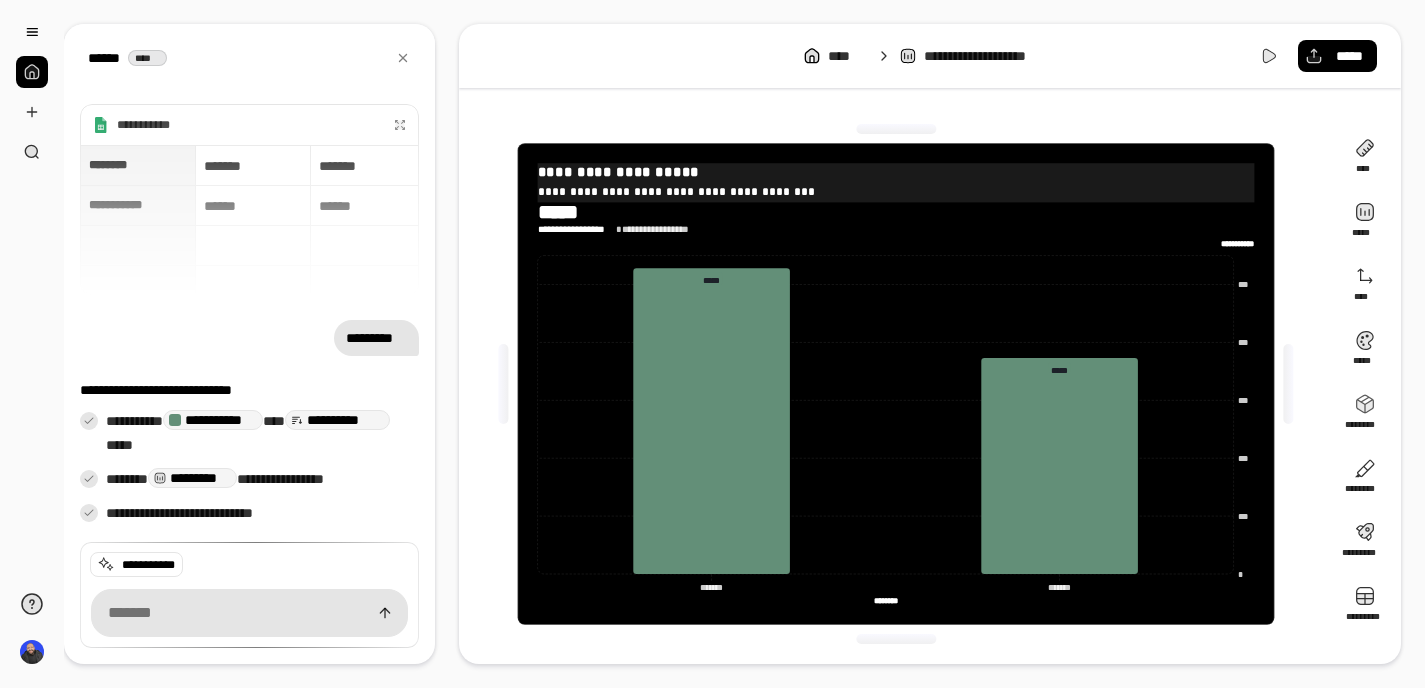 click on "**********" at bounding box center [896, 191] 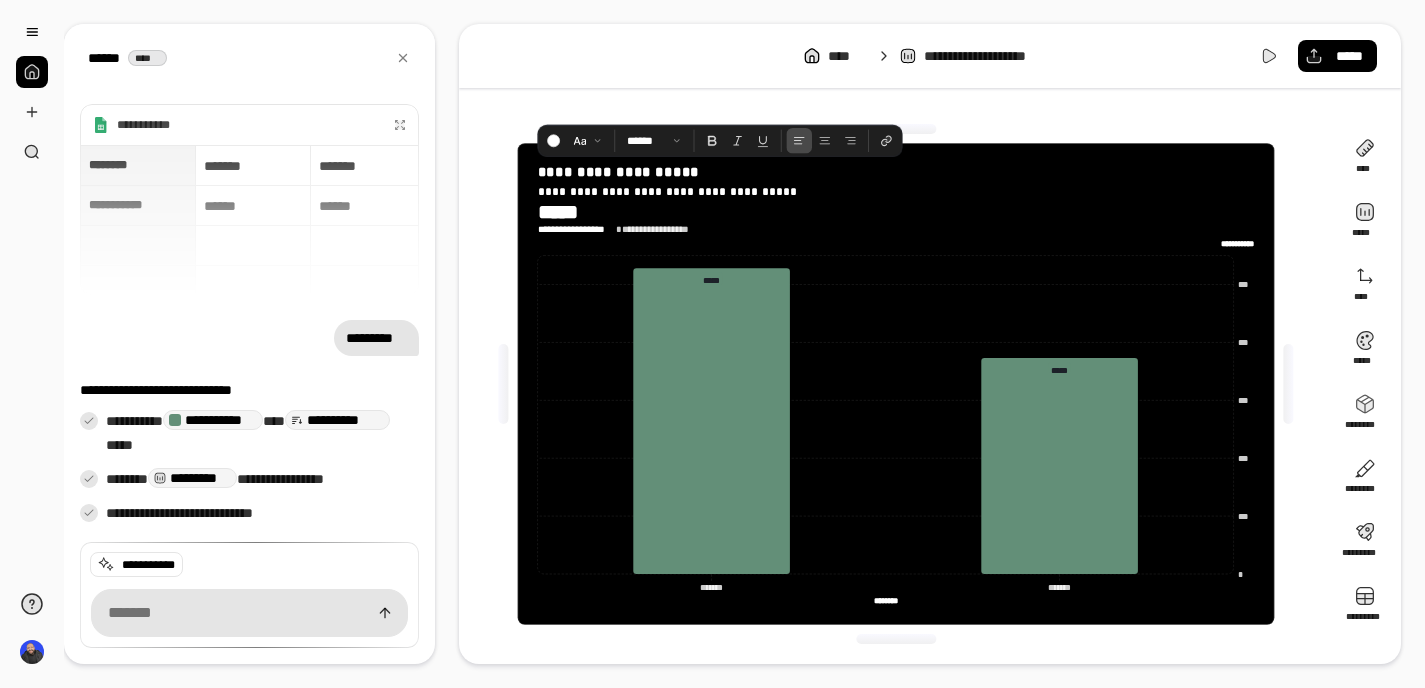 click on "**********" at bounding box center (896, 218) 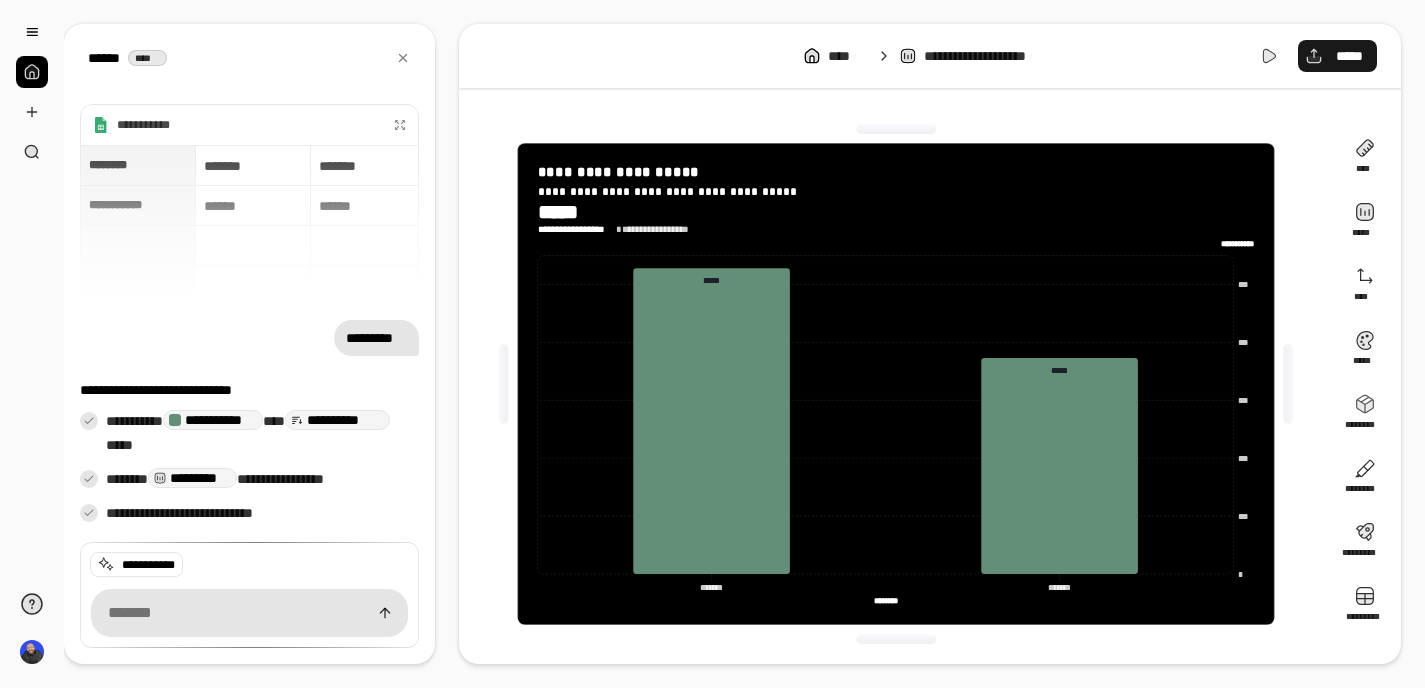 click on "*****" at bounding box center (1337, 56) 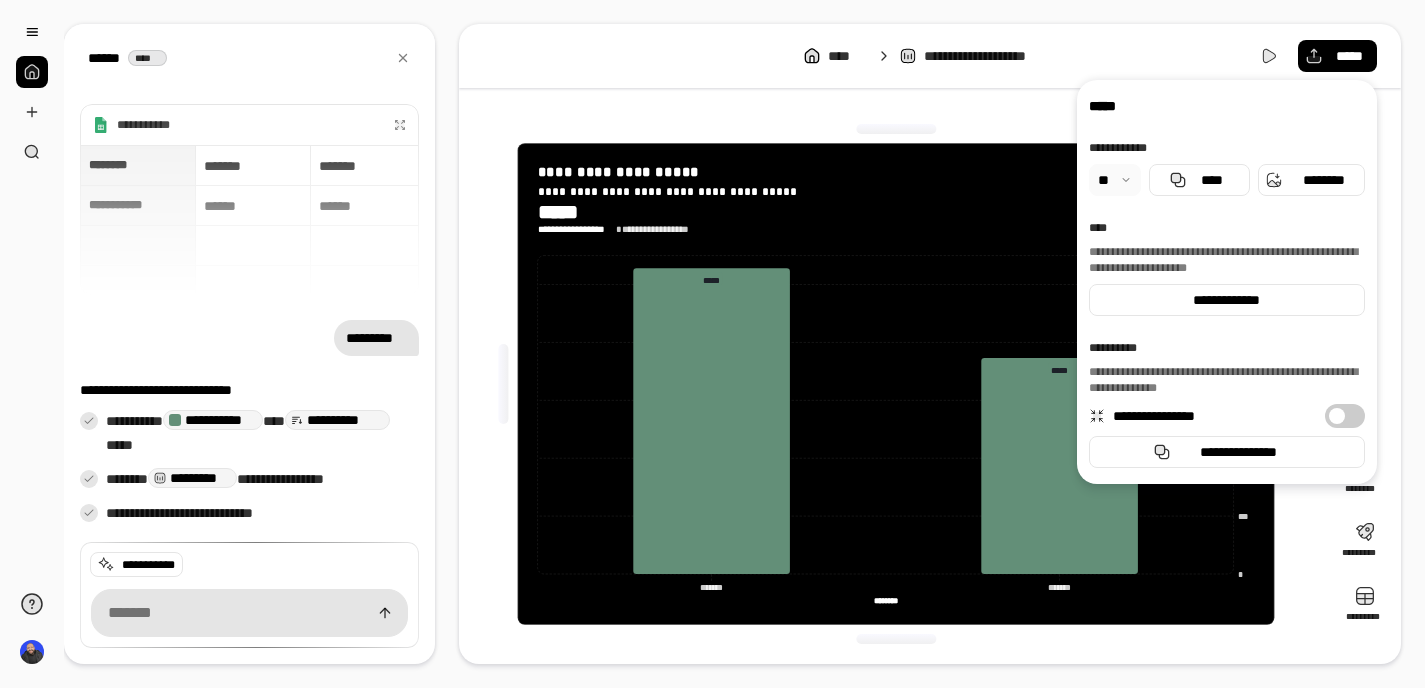click on "**********" at bounding box center (1227, 282) 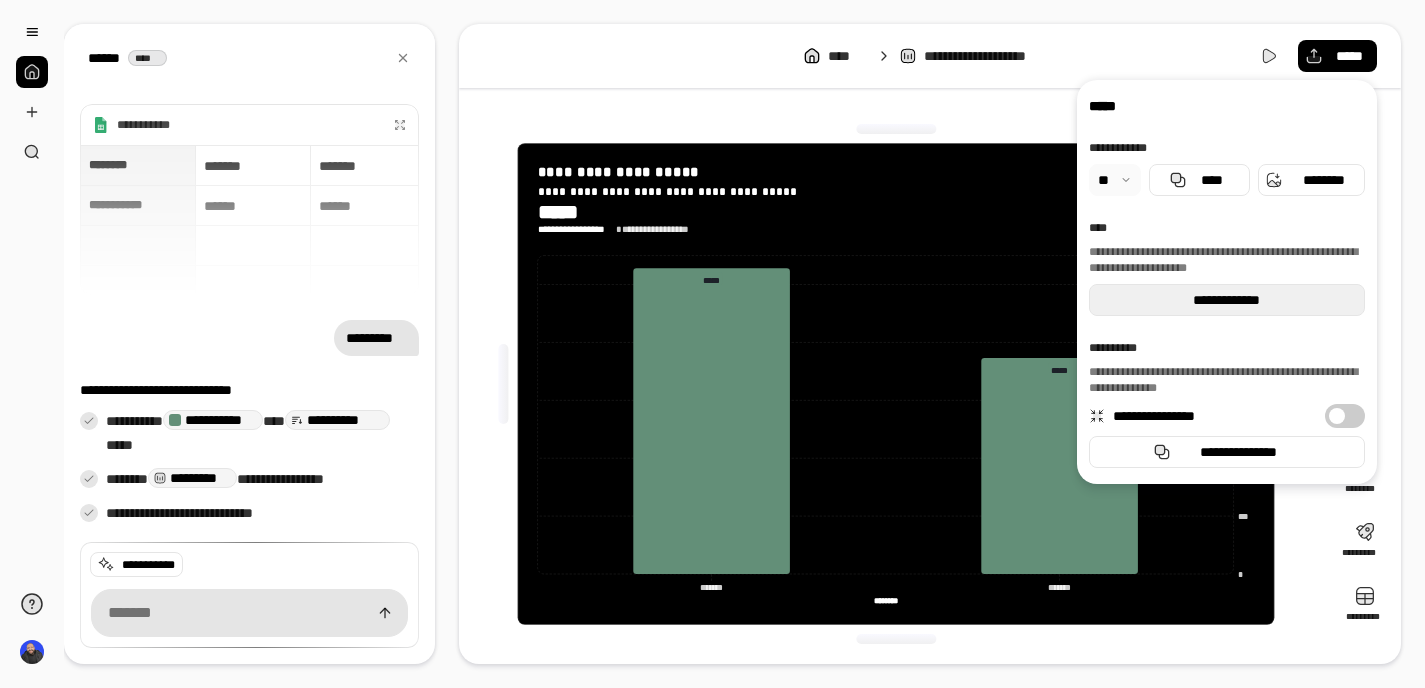 click on "**********" at bounding box center (1227, 300) 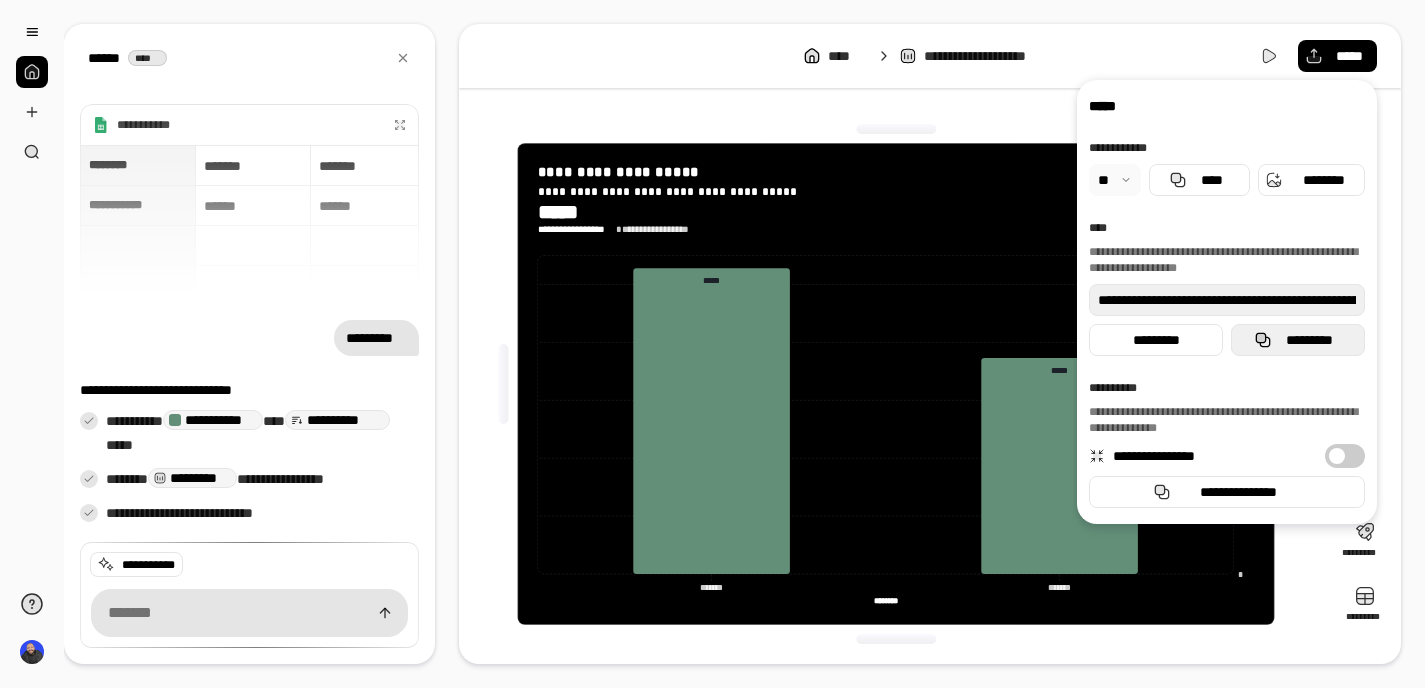 click on "*********" at bounding box center [1298, 340] 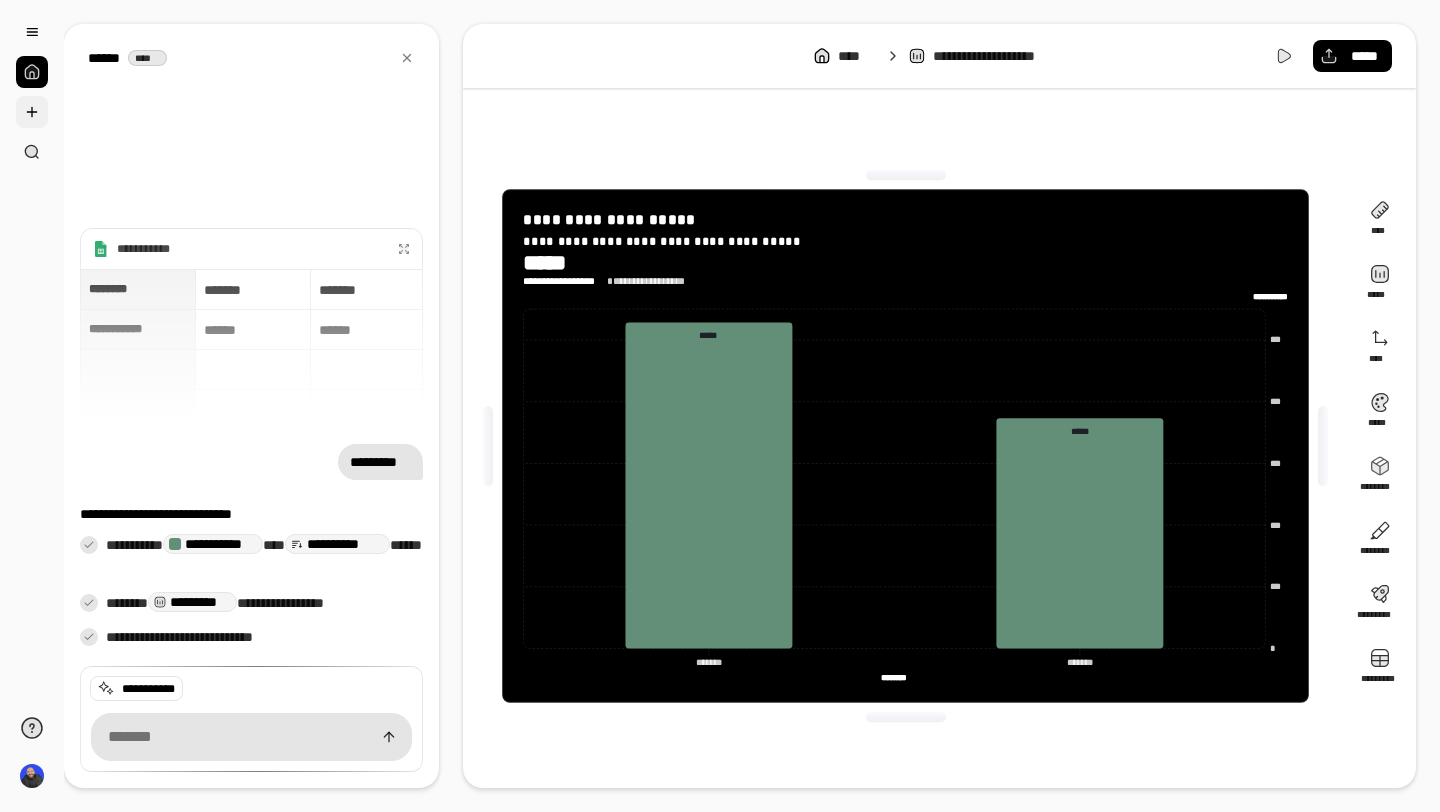 click at bounding box center (32, 112) 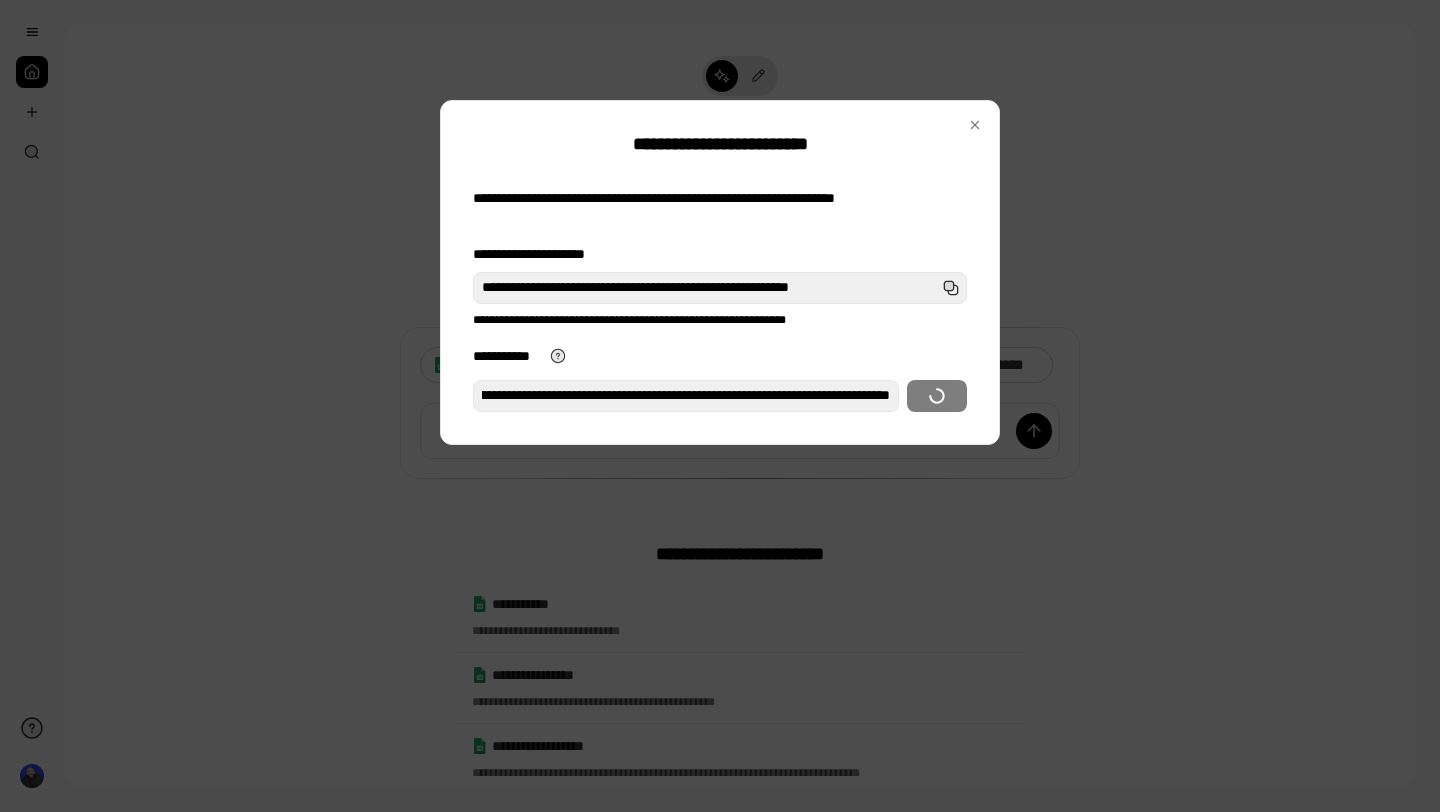 scroll, scrollTop: 0, scrollLeft: 0, axis: both 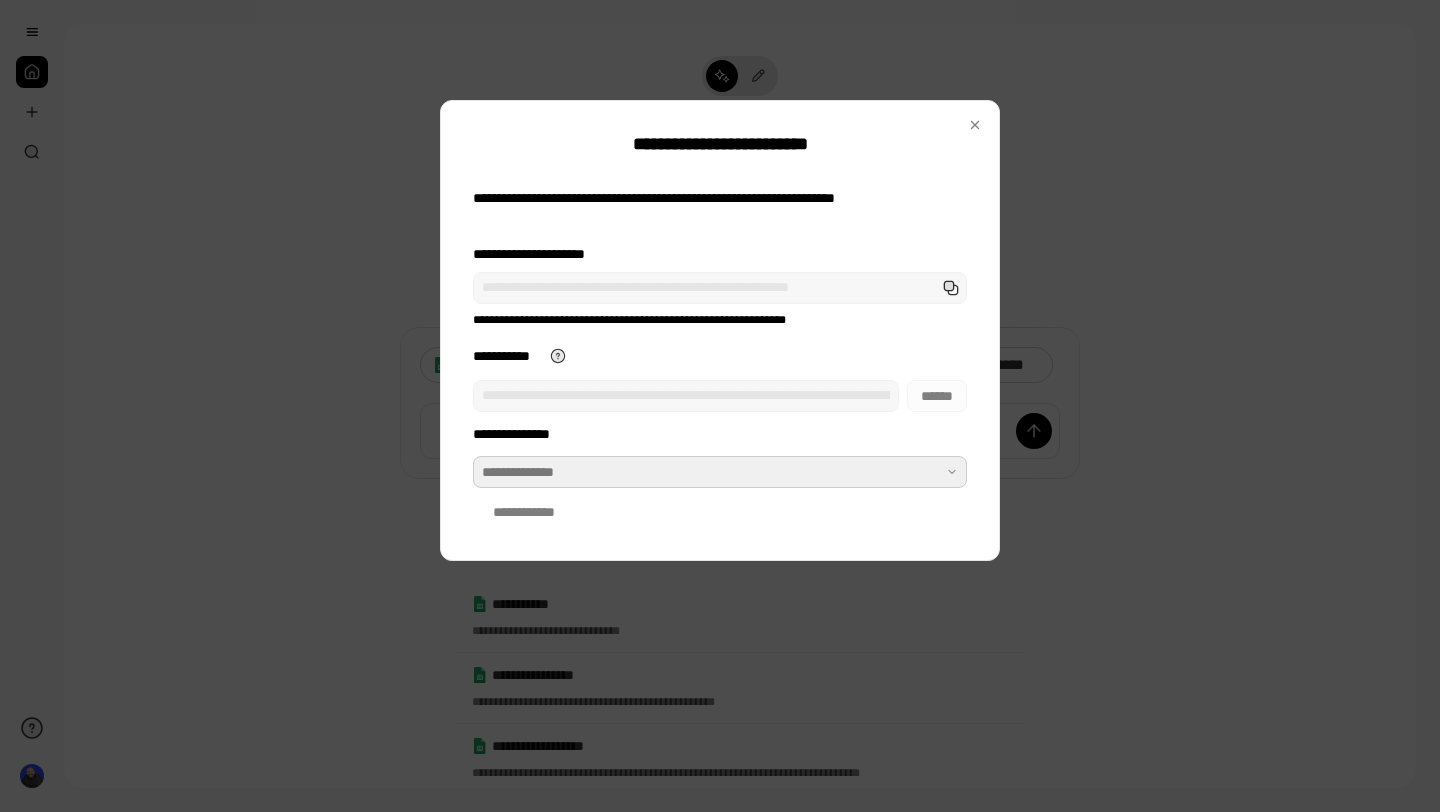 click at bounding box center (720, 472) 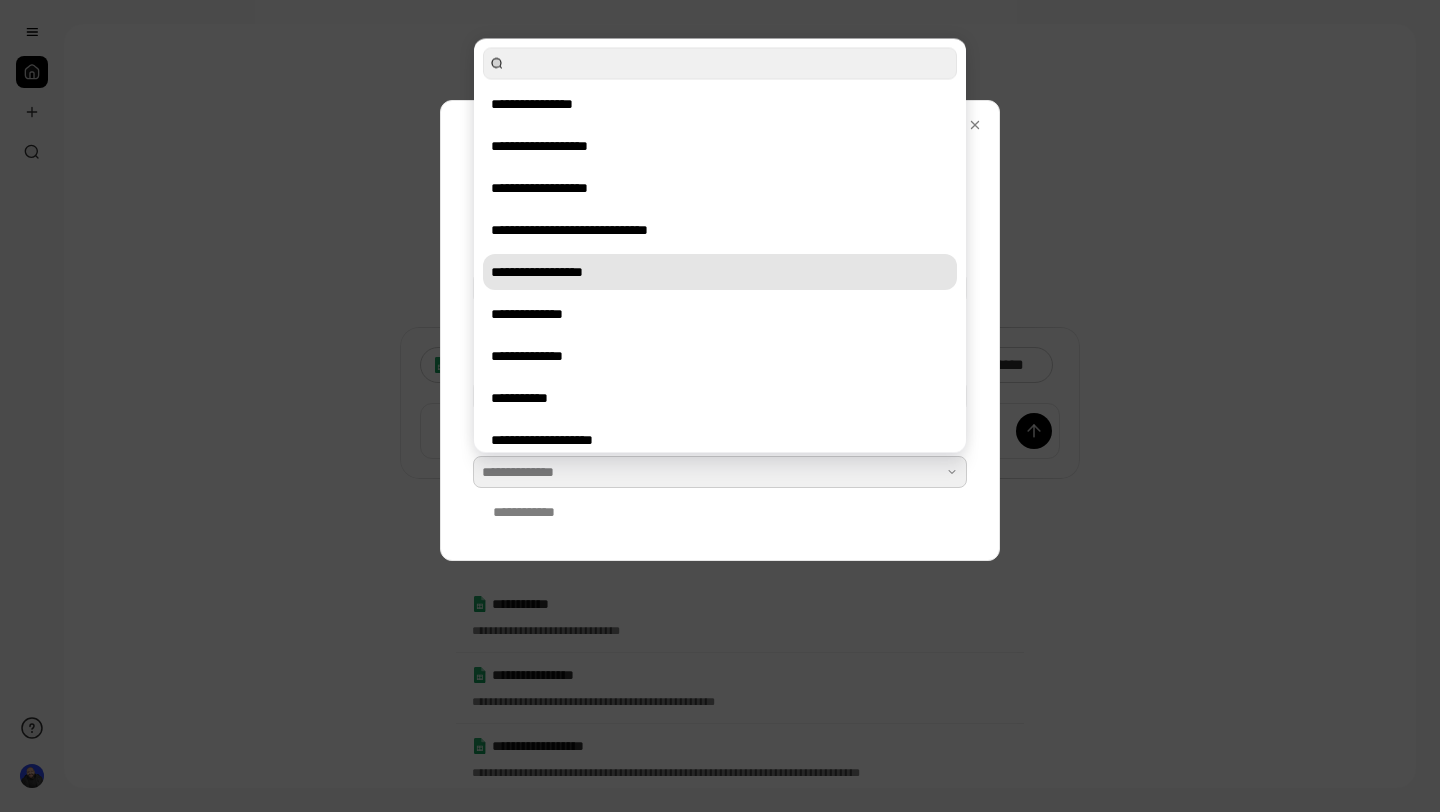 scroll, scrollTop: 60, scrollLeft: 0, axis: vertical 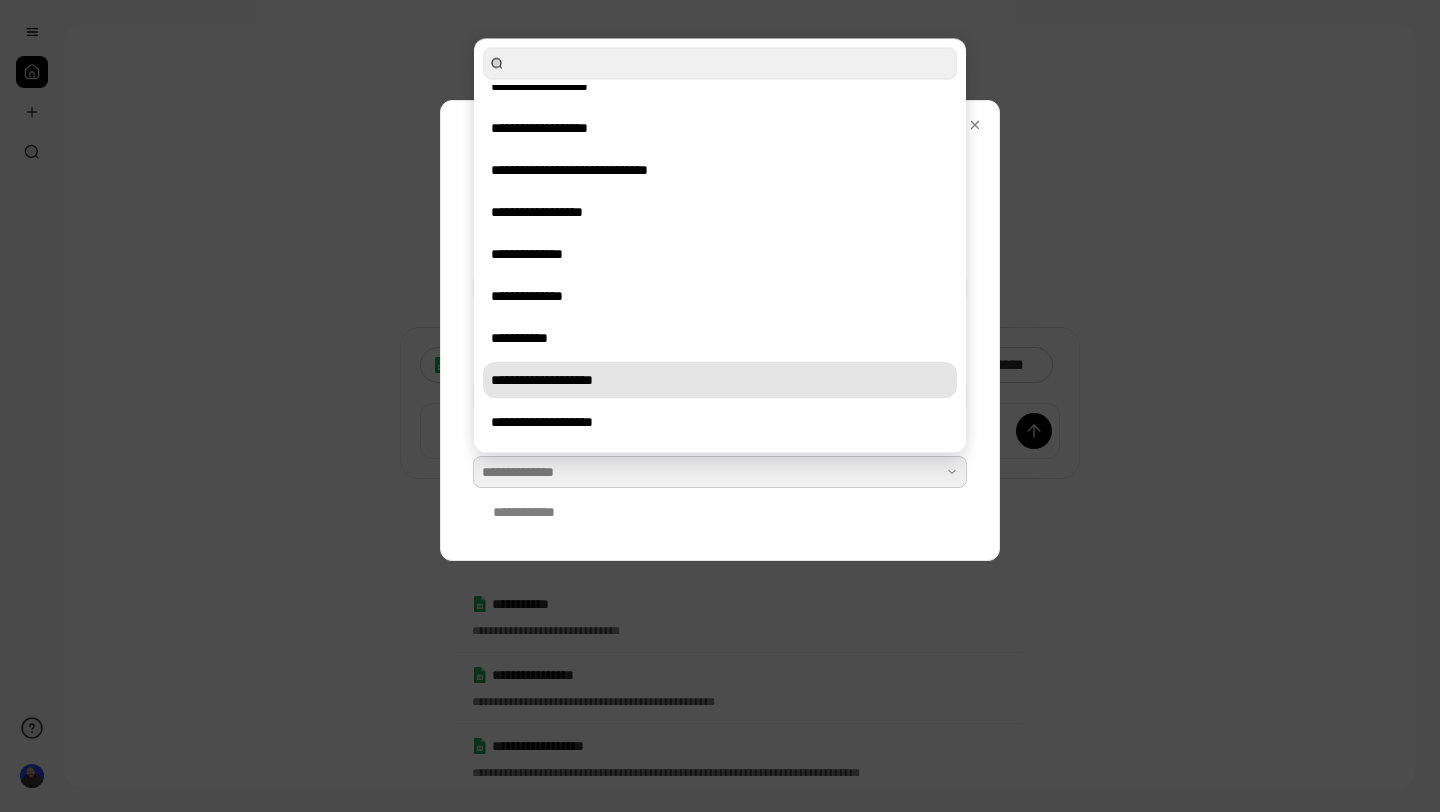click on "**********" at bounding box center (720, 380) 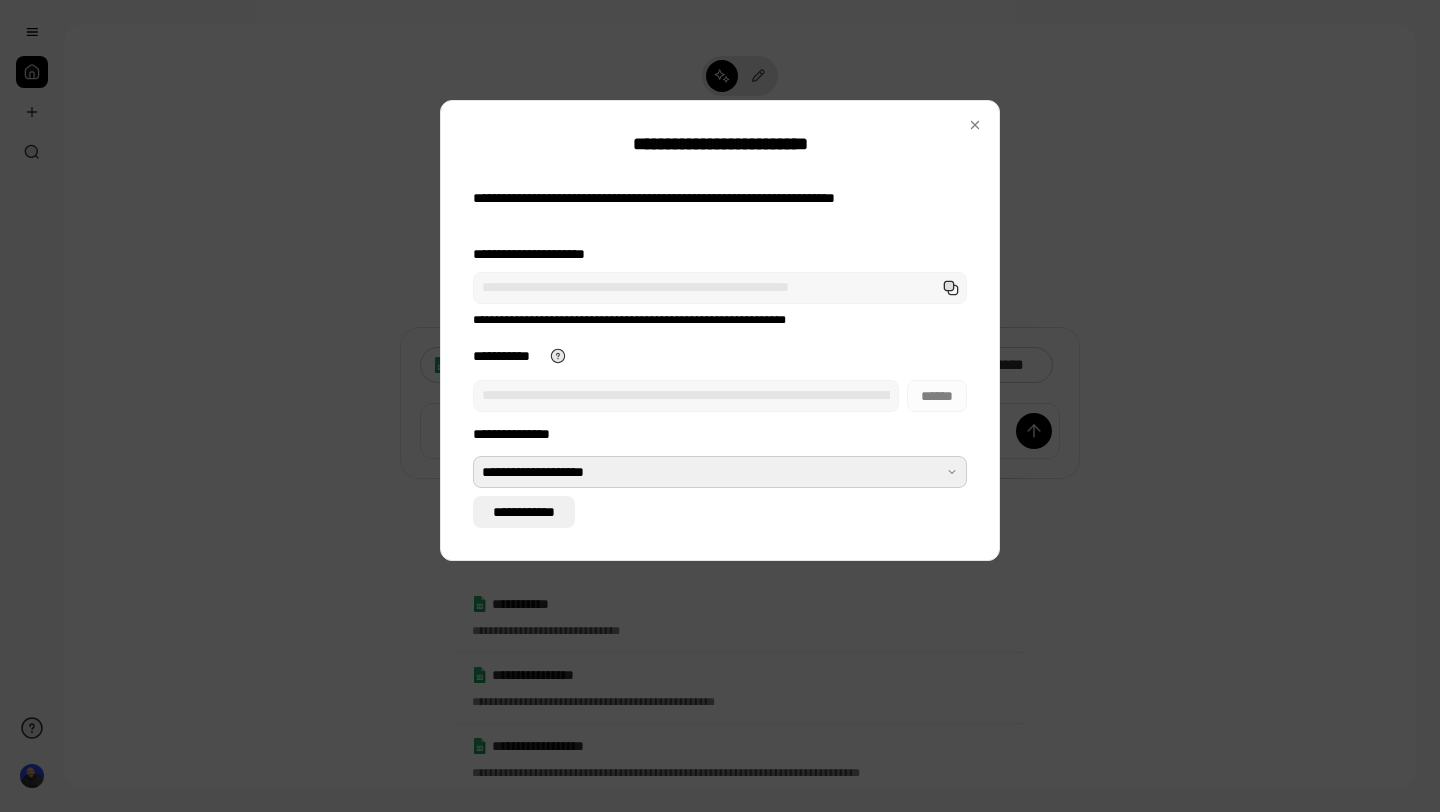 click on "**********" at bounding box center [524, 512] 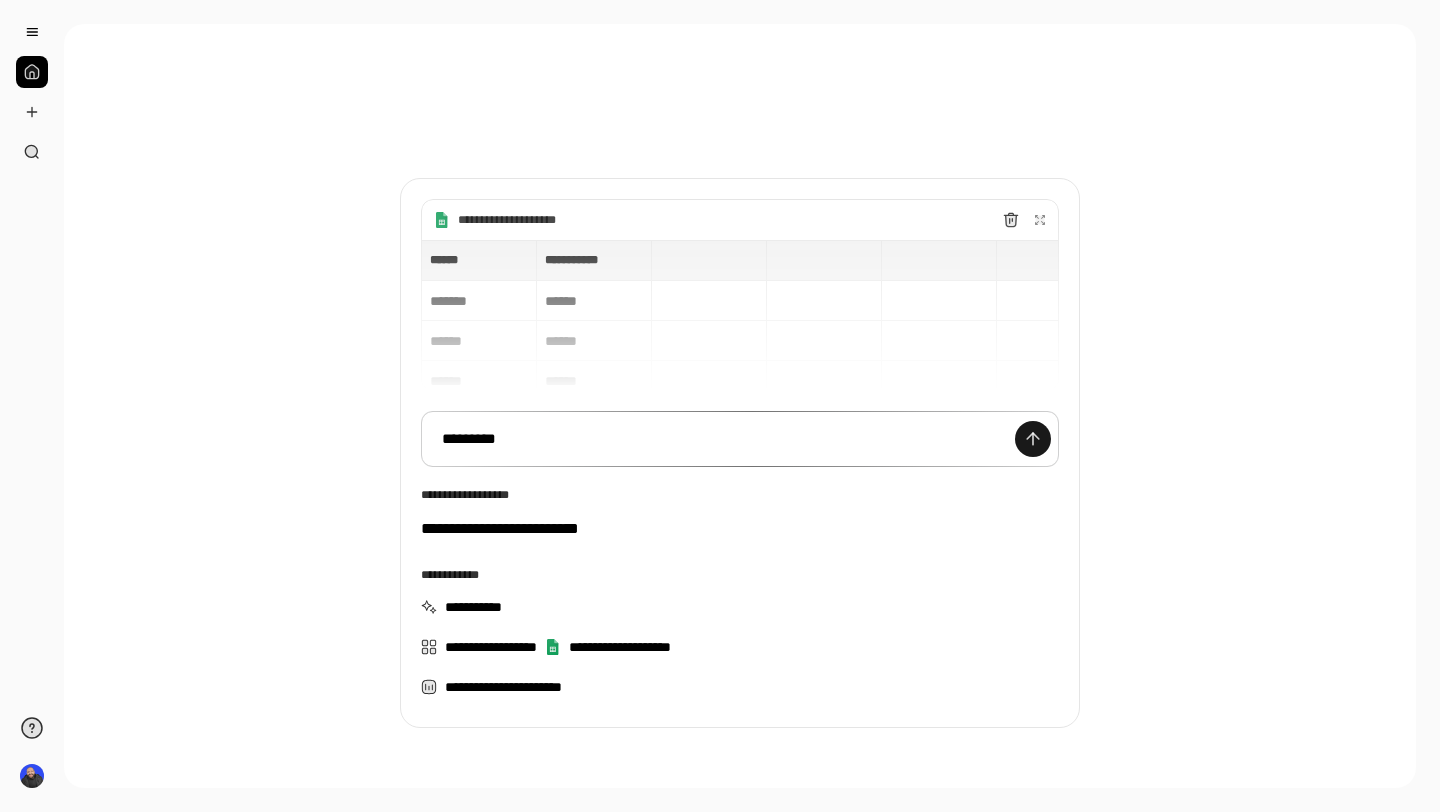click at bounding box center (1033, 439) 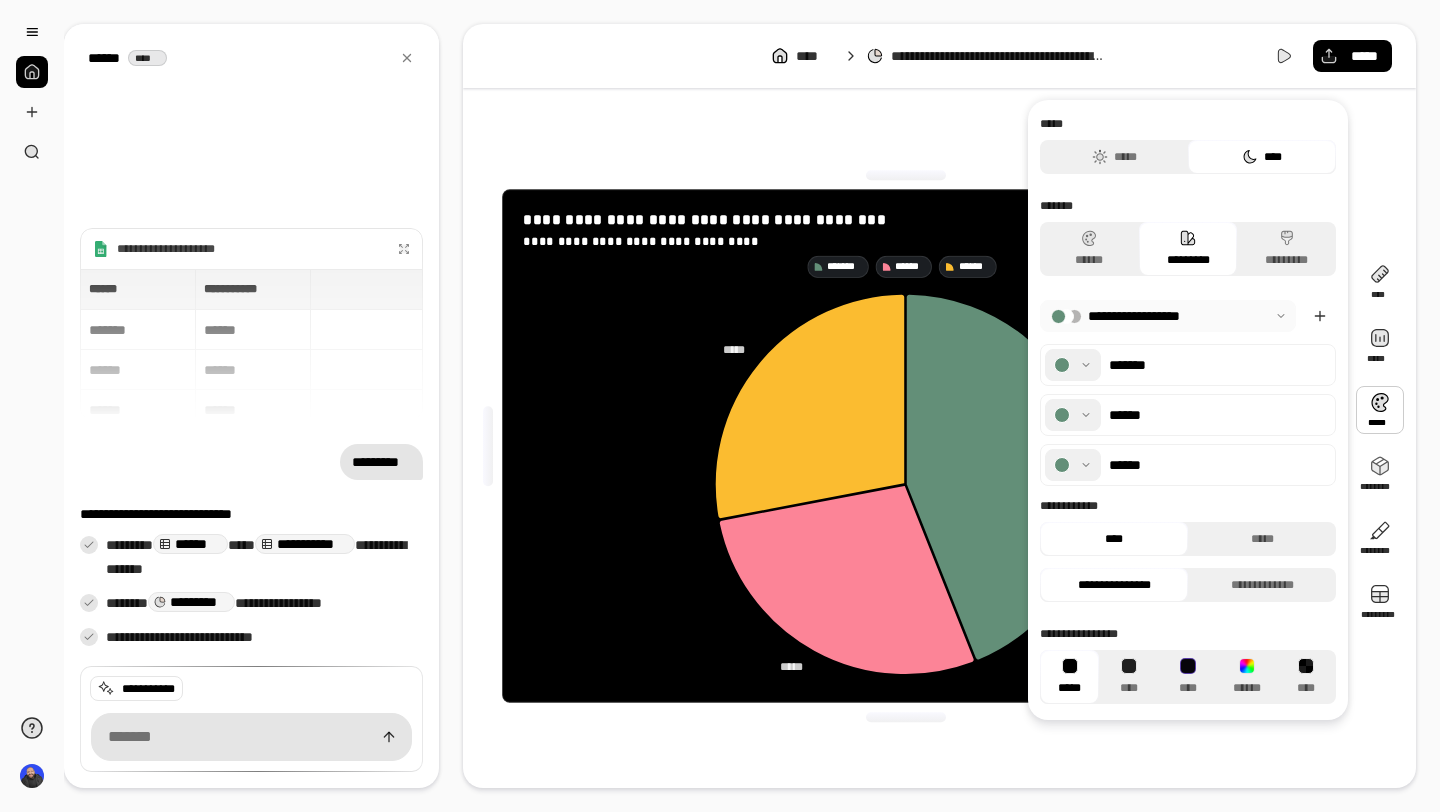 click at bounding box center (1380, 410) 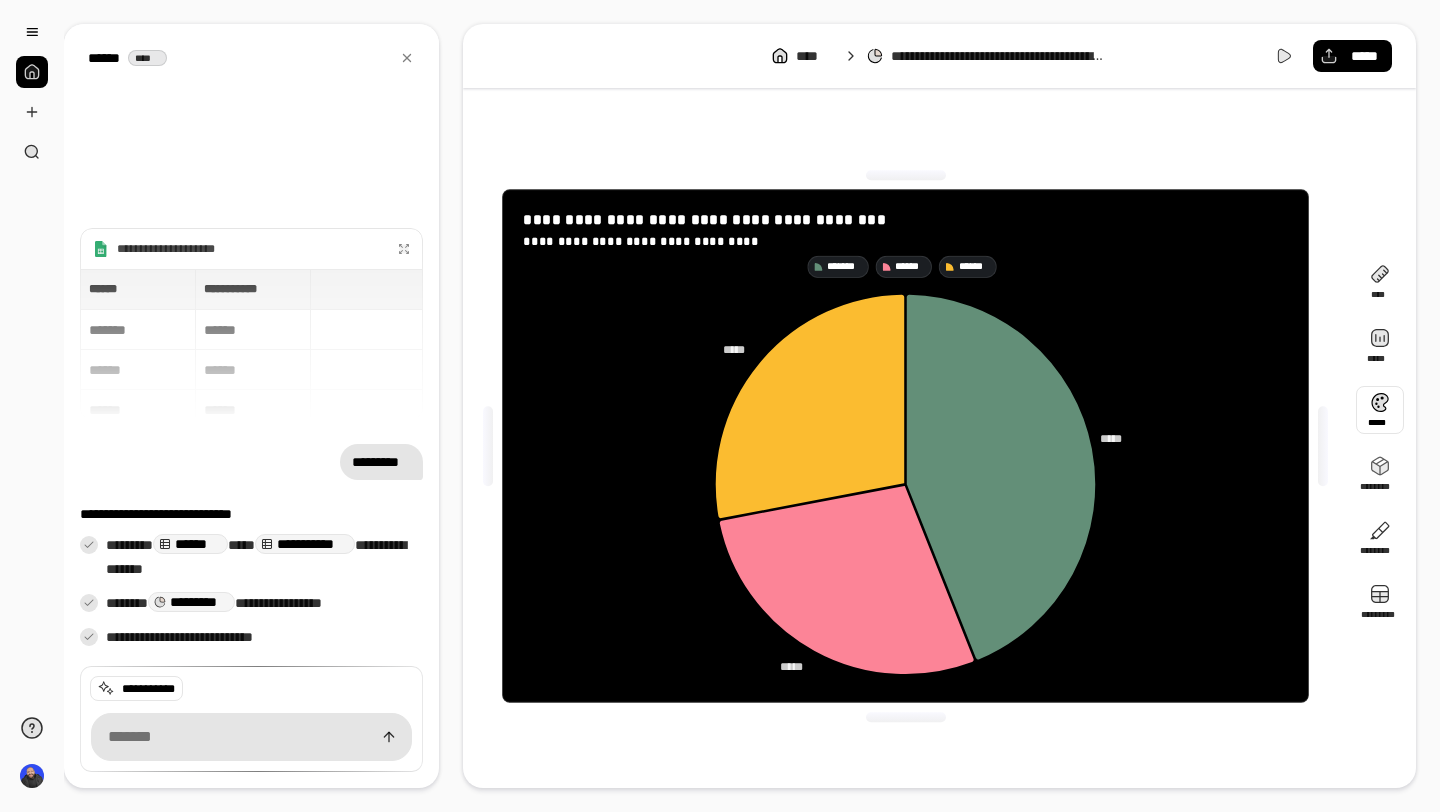 click at bounding box center [1380, 410] 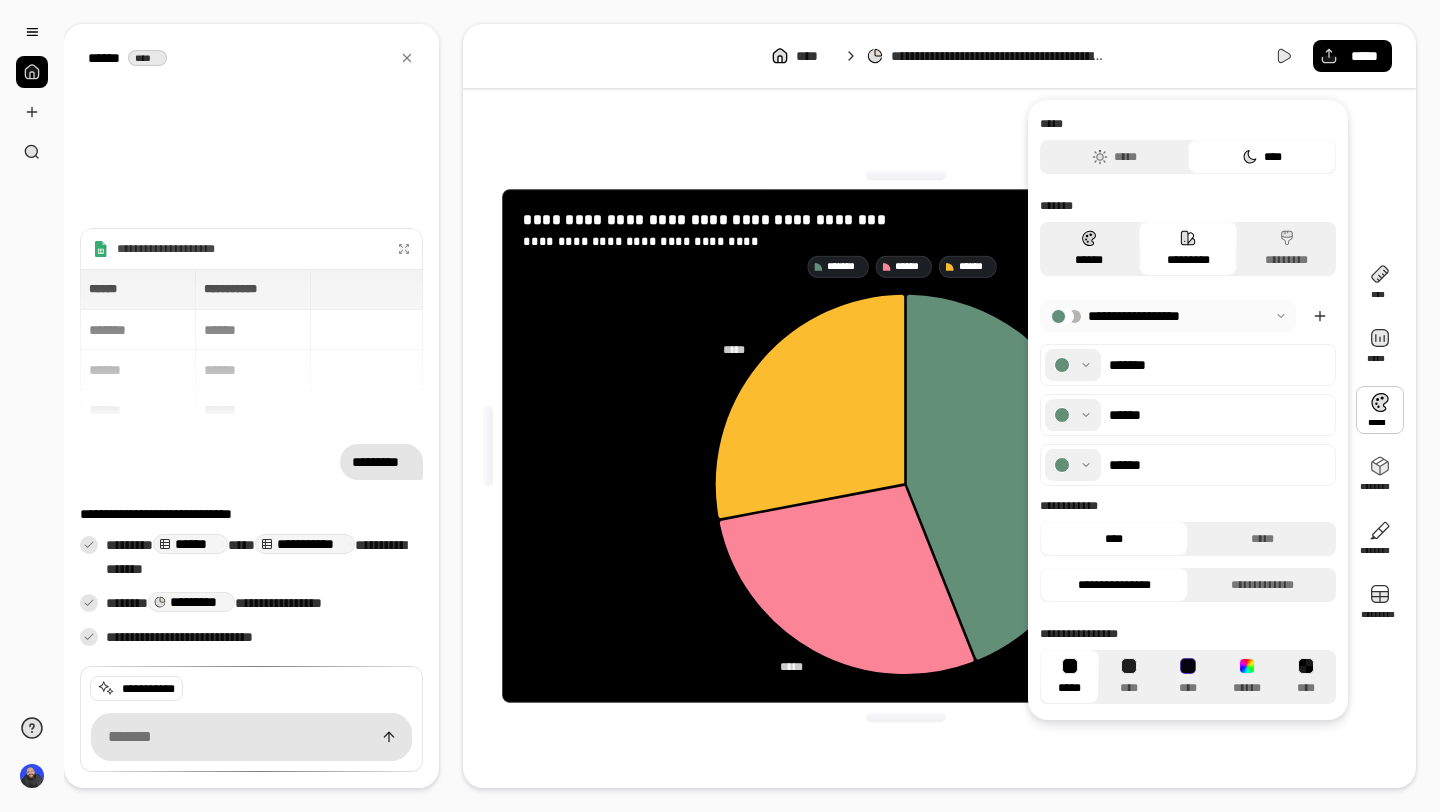 click on "******" at bounding box center (1089, 249) 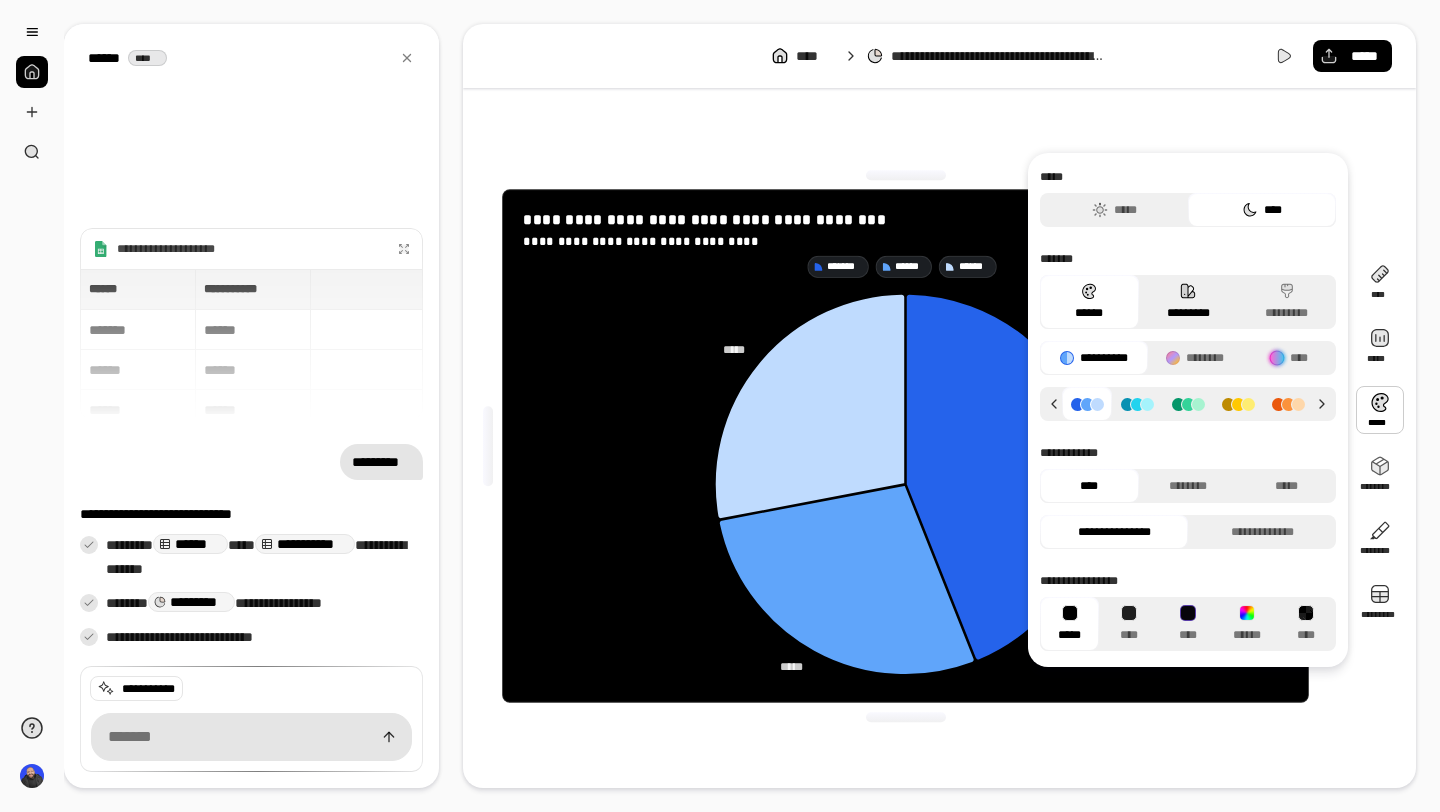click on "*********" at bounding box center [1188, 302] 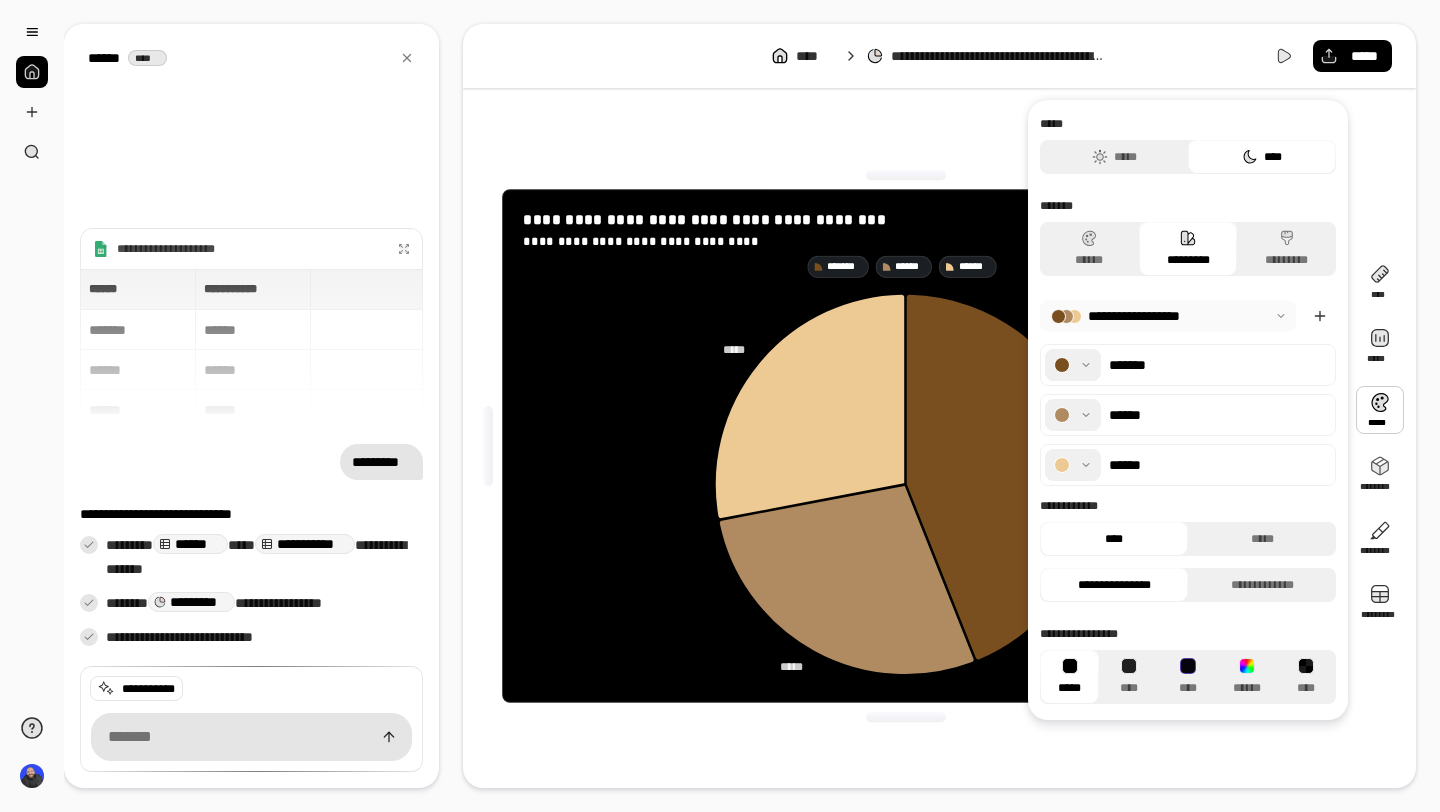 click at bounding box center (1168, 316) 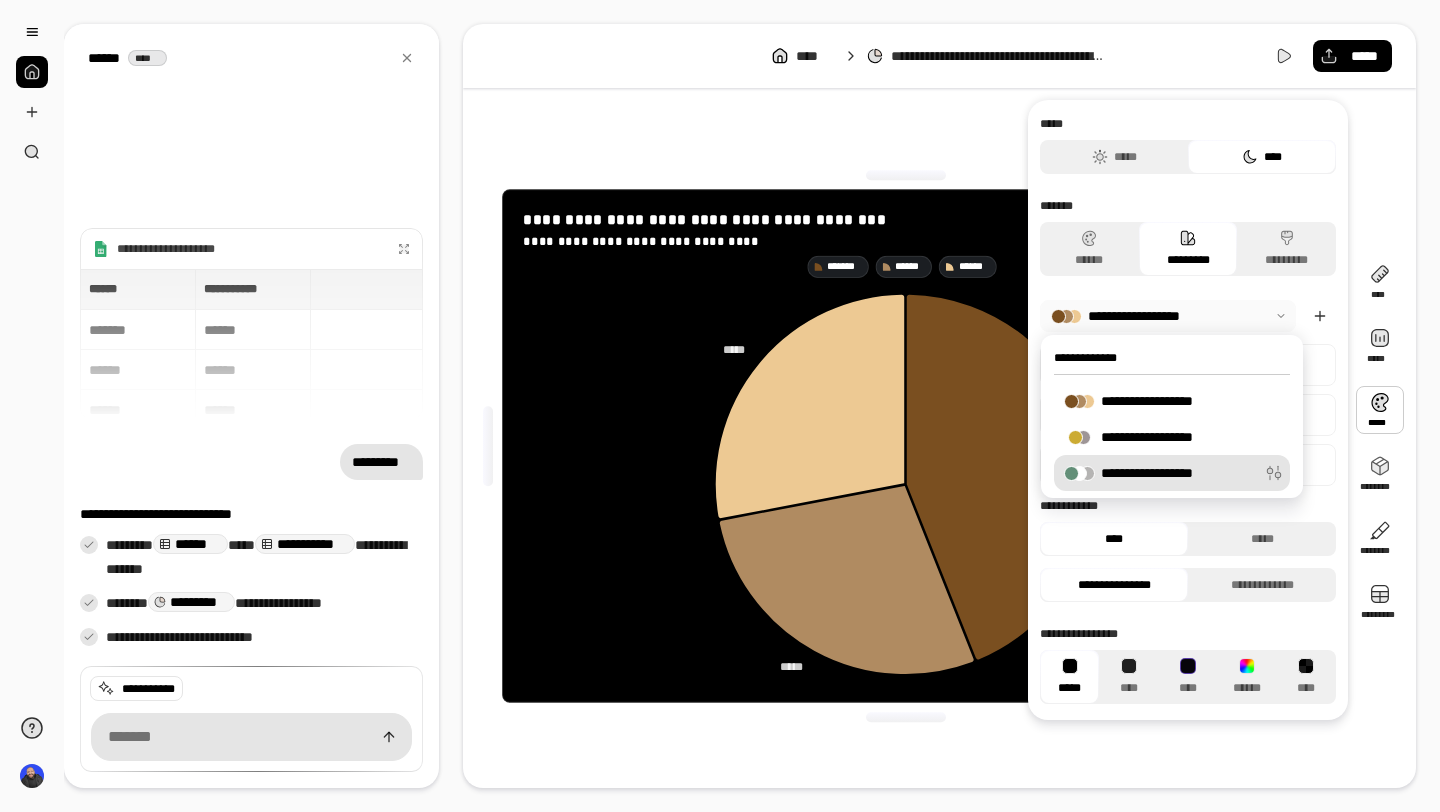click on "**********" at bounding box center (1159, 473) 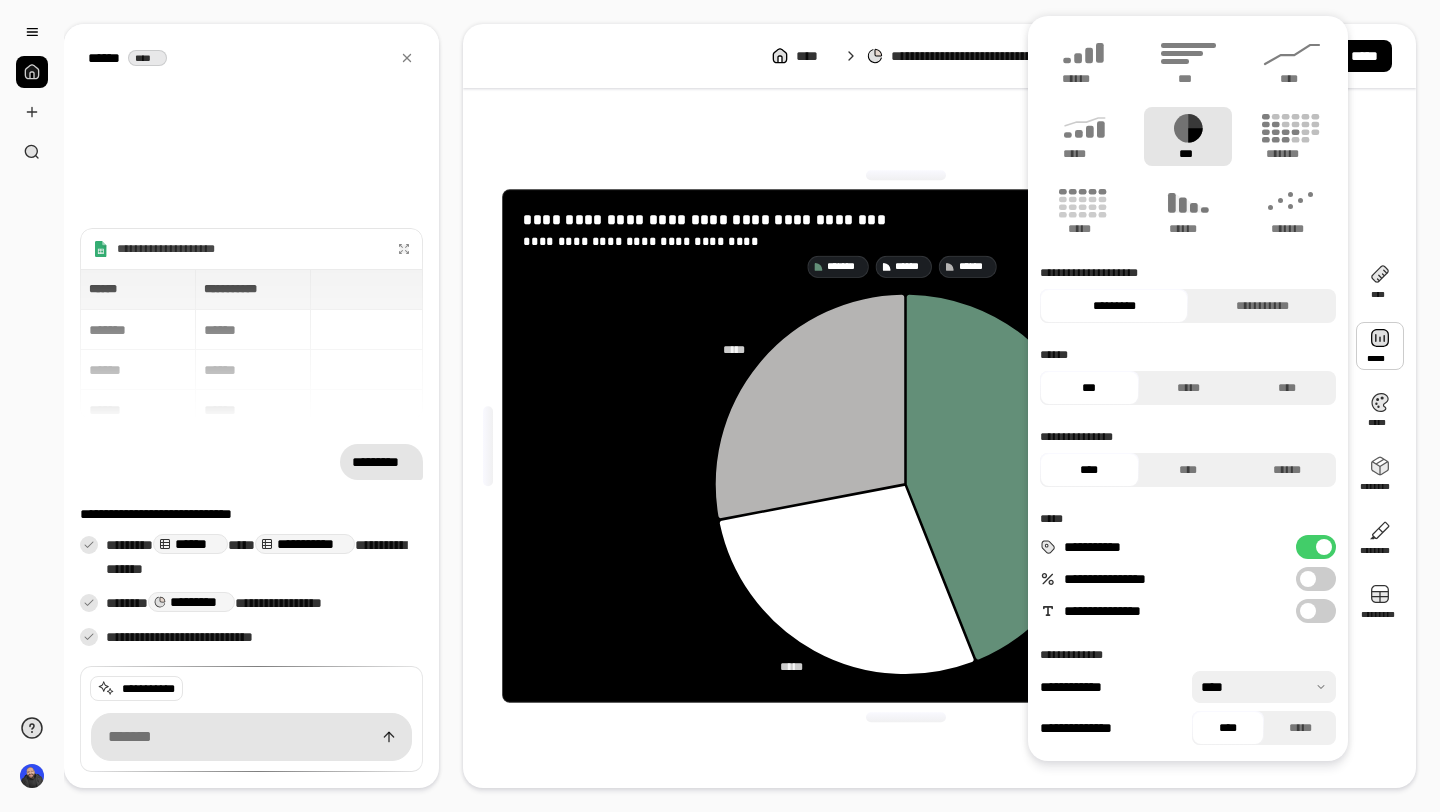 click on "**********" at bounding box center [1316, 611] 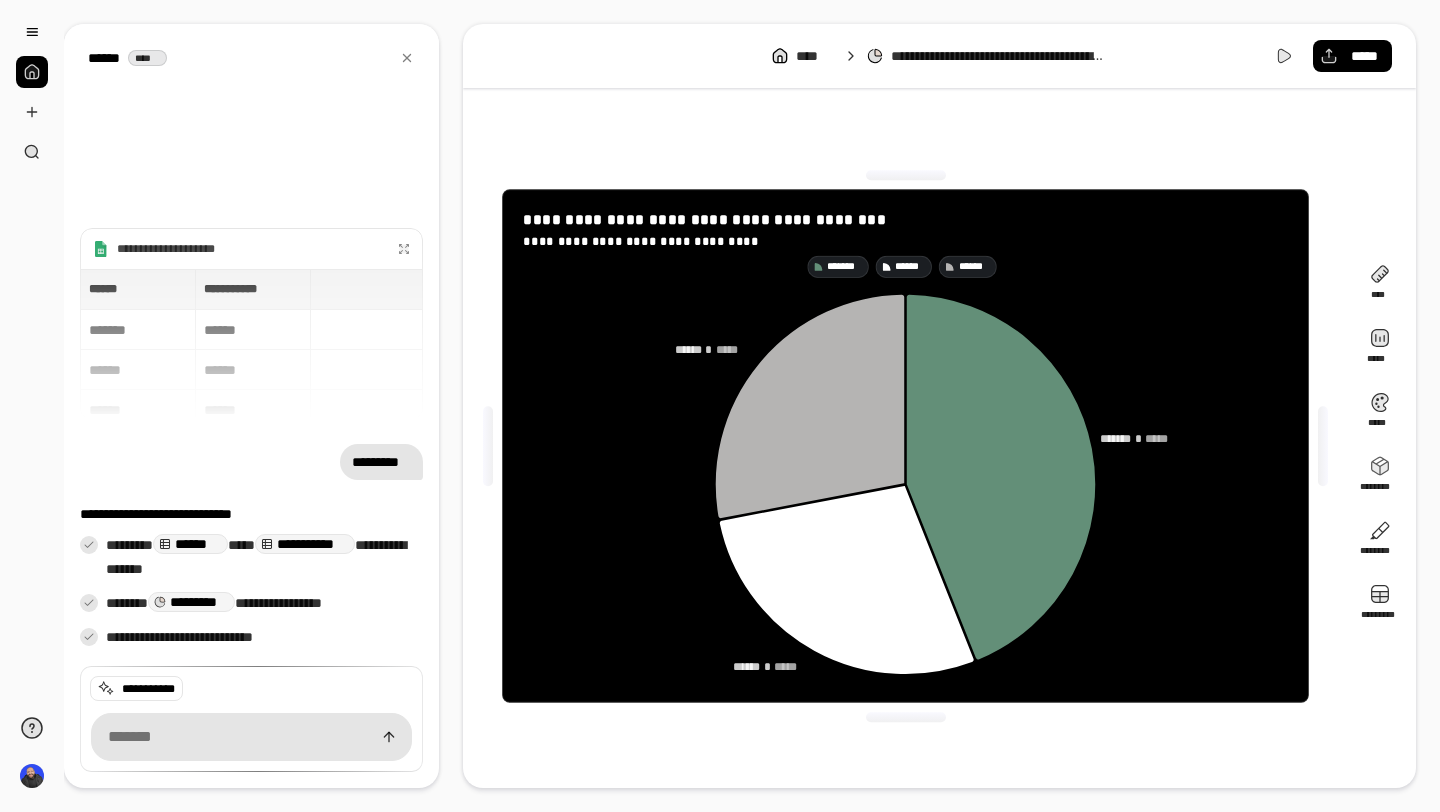 click 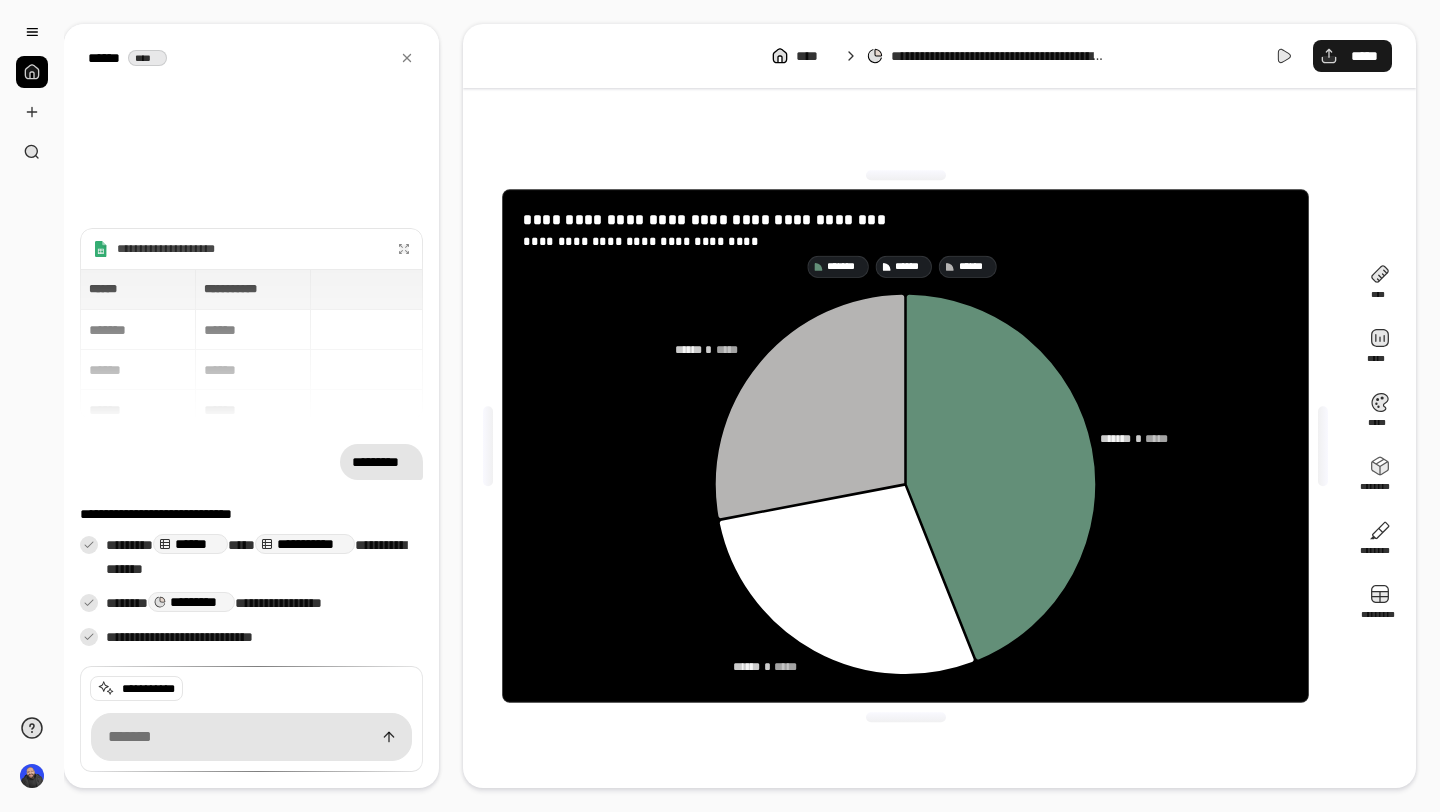 click on "*****" at bounding box center (1364, 56) 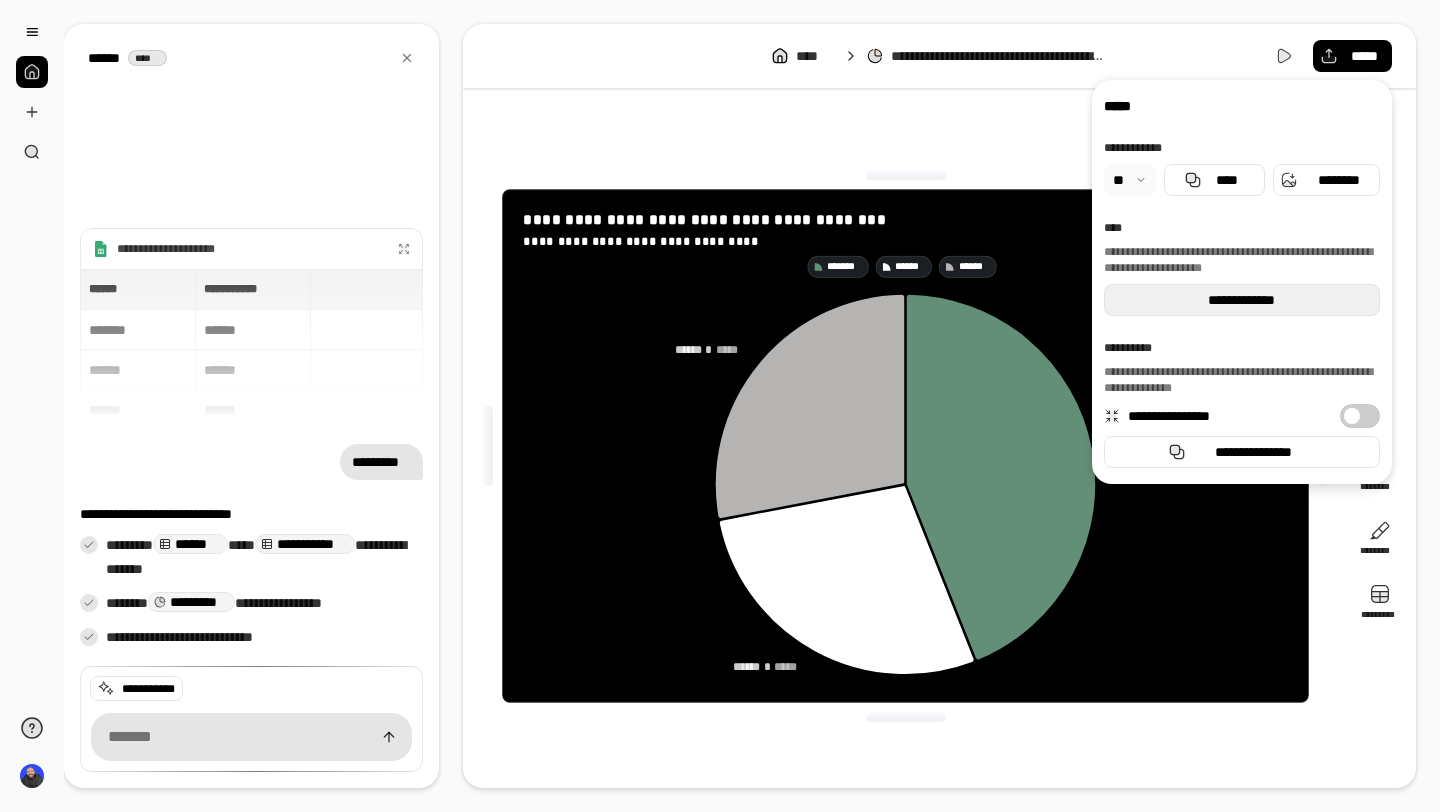 click on "**********" at bounding box center [1242, 300] 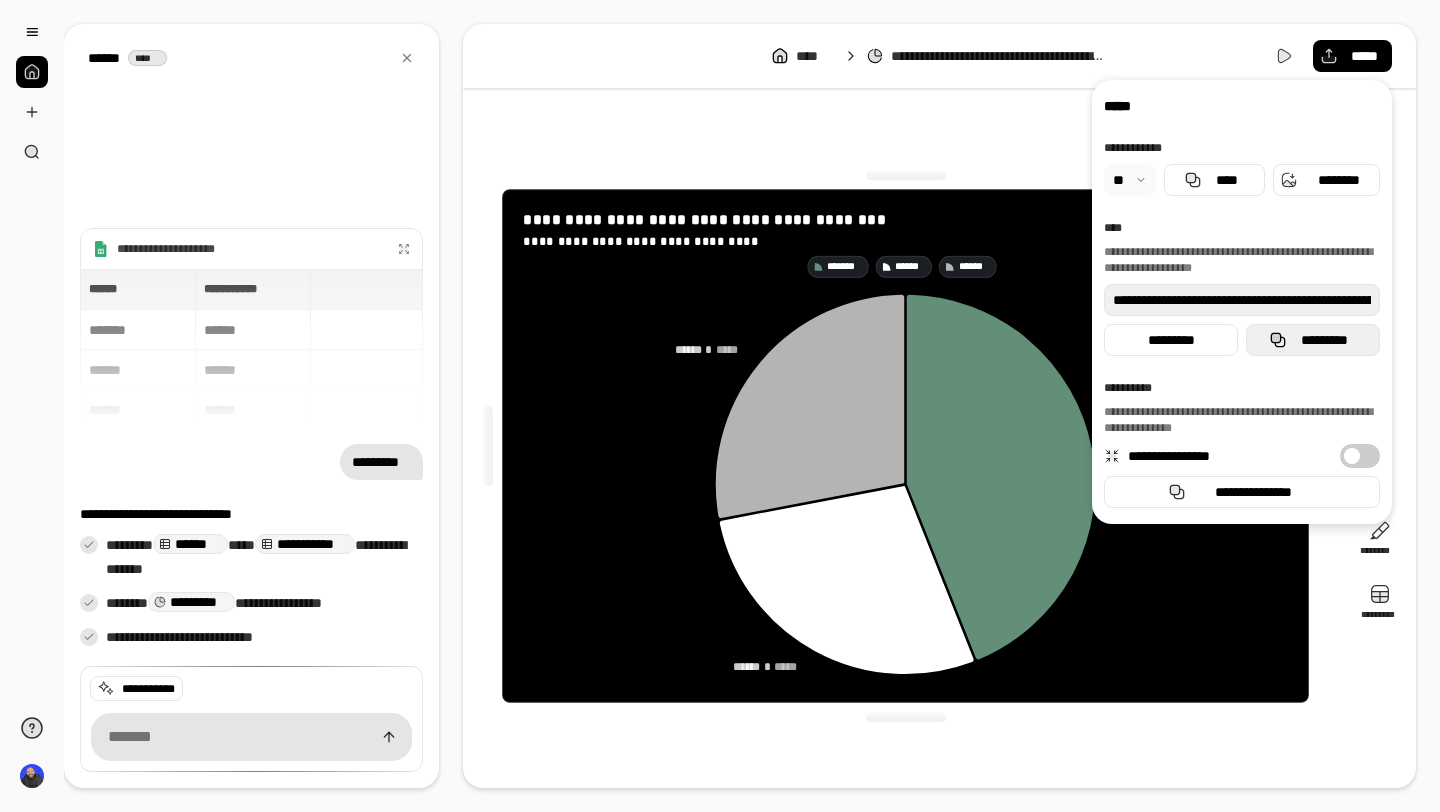 click on "*********" at bounding box center [1313, 340] 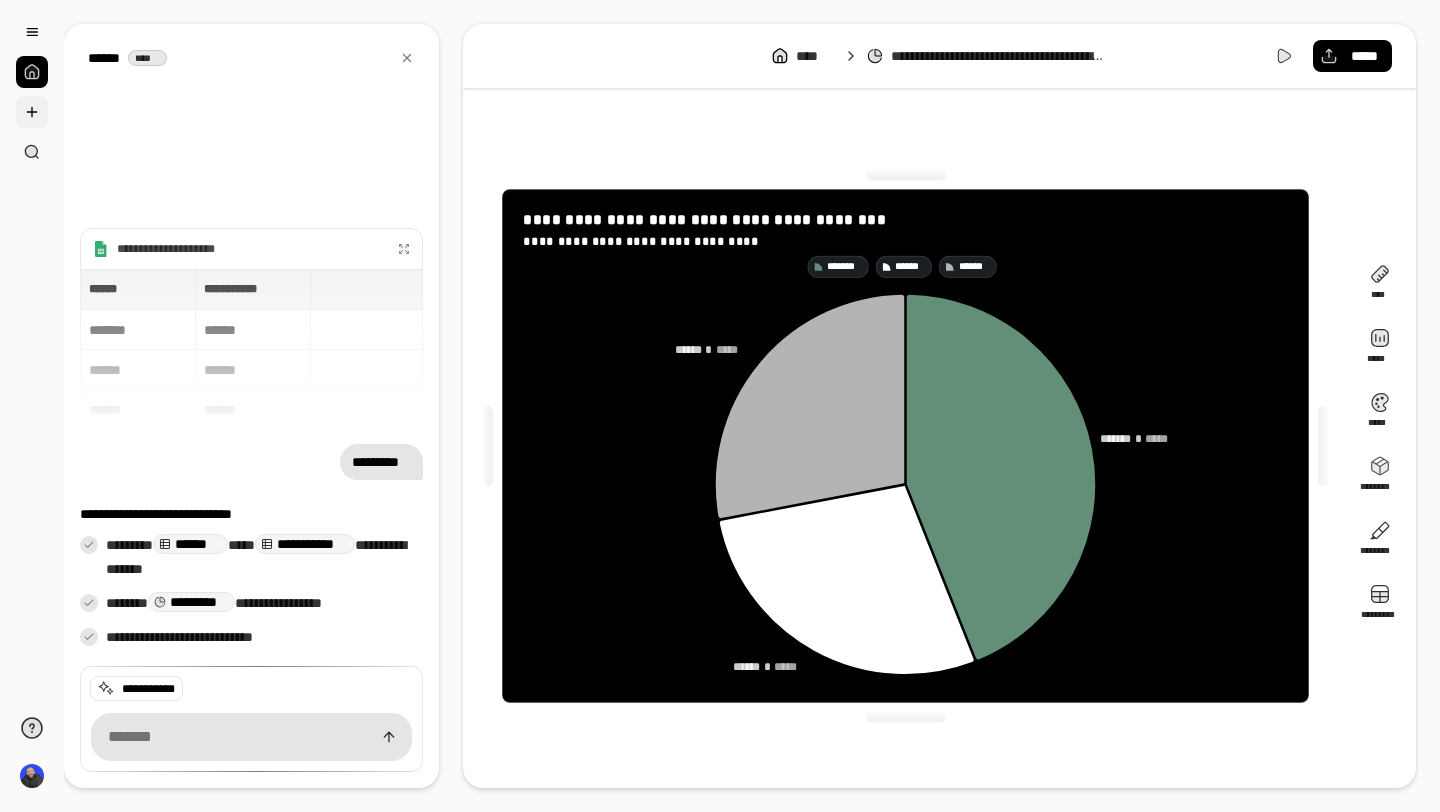 click at bounding box center [32, 112] 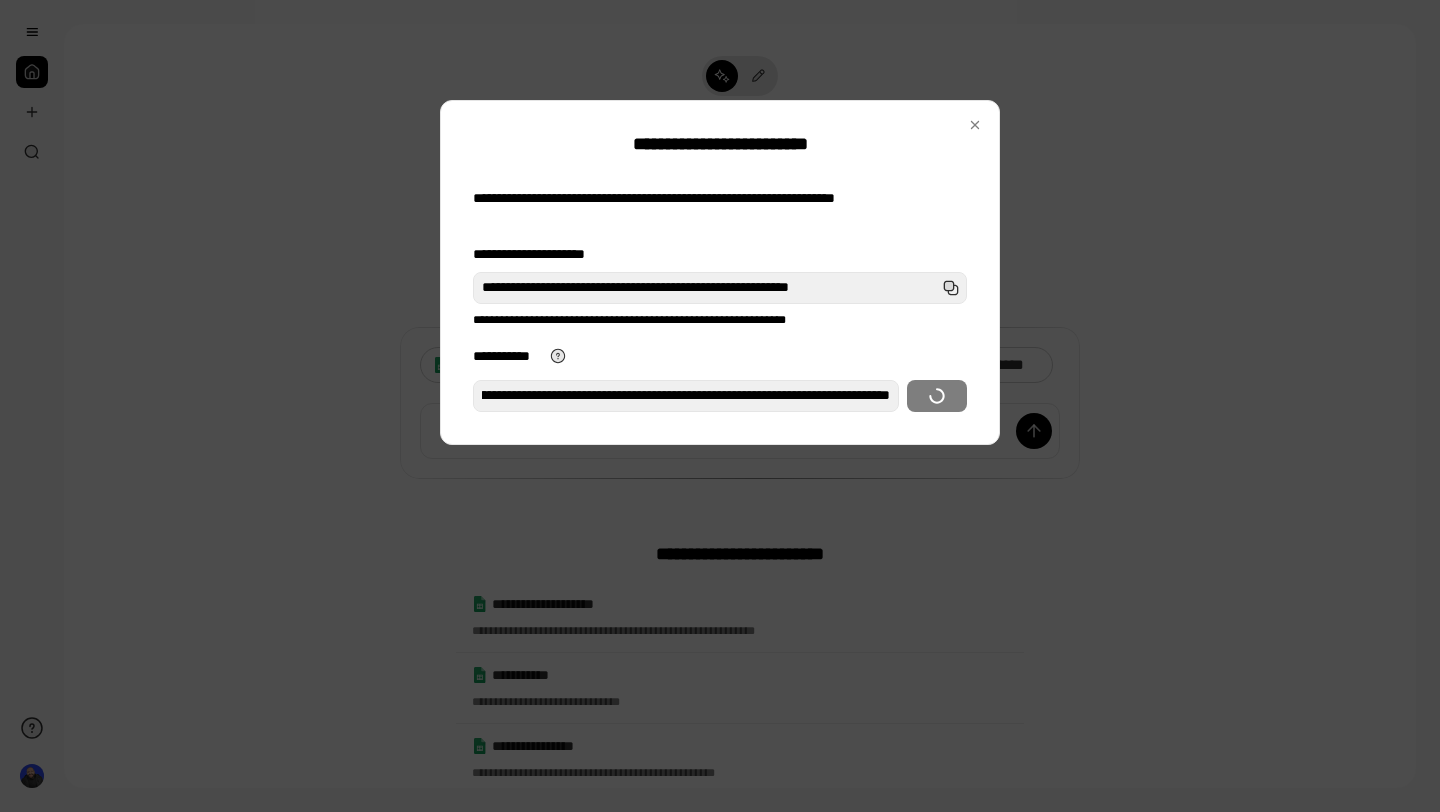 scroll, scrollTop: 0, scrollLeft: 0, axis: both 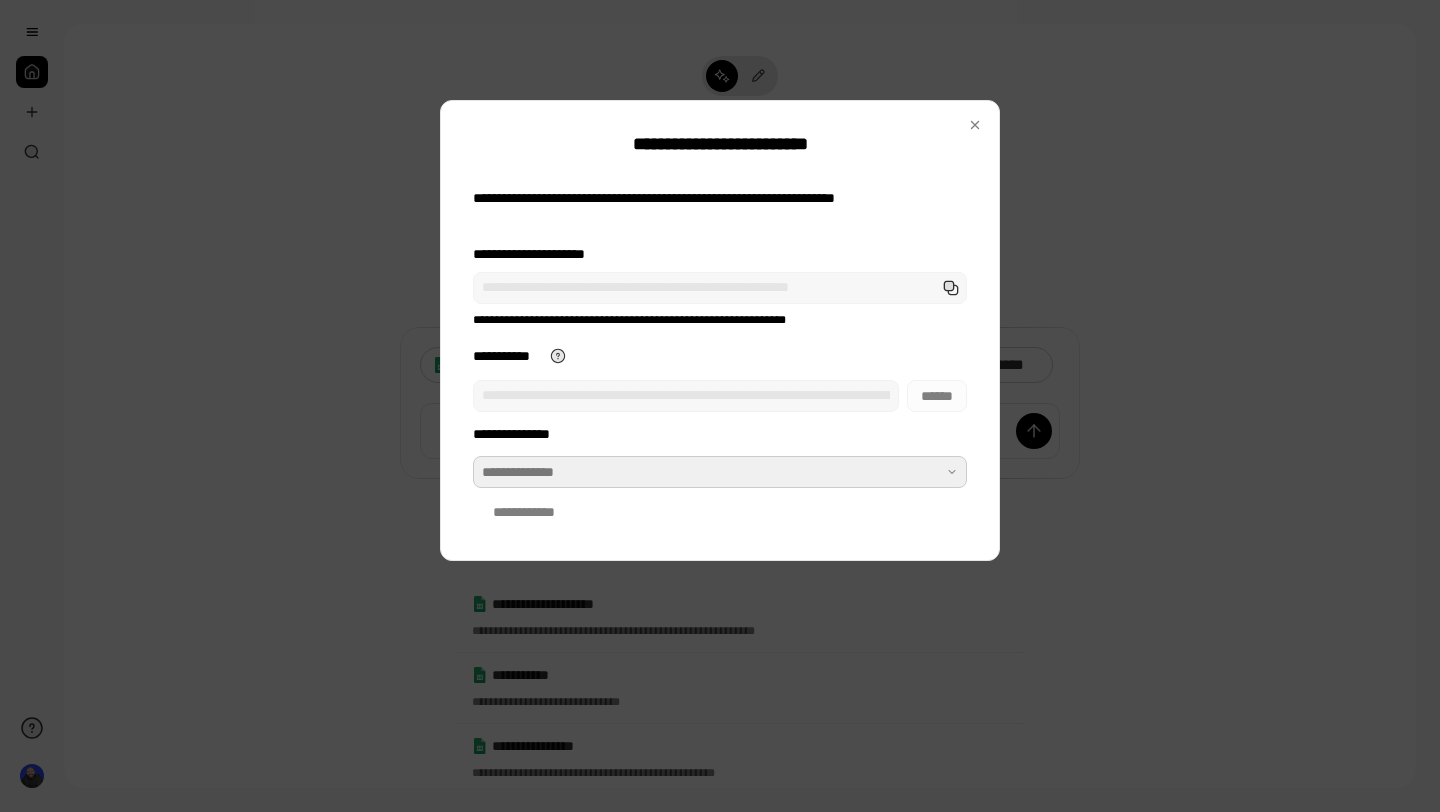click at bounding box center [720, 472] 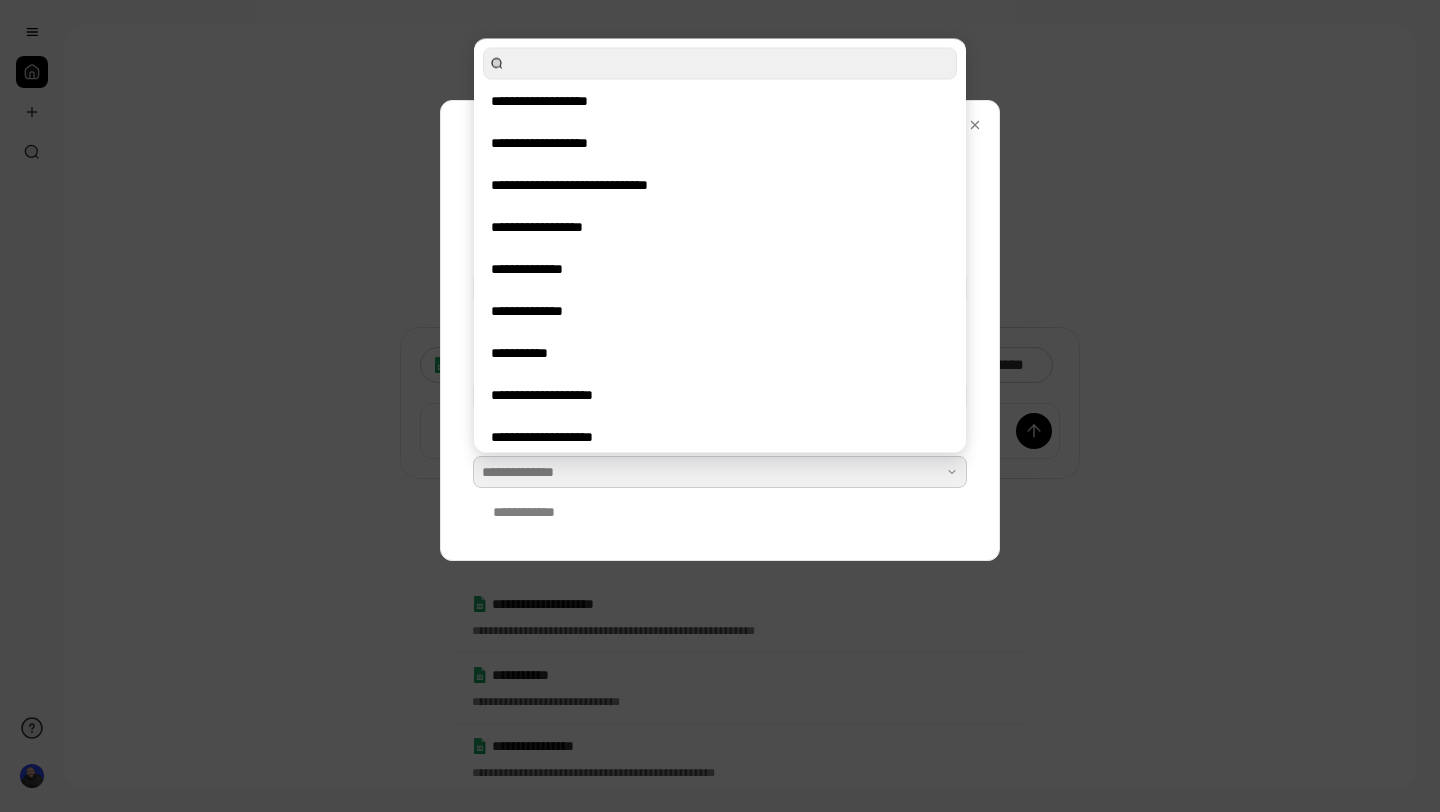 scroll, scrollTop: 60, scrollLeft: 0, axis: vertical 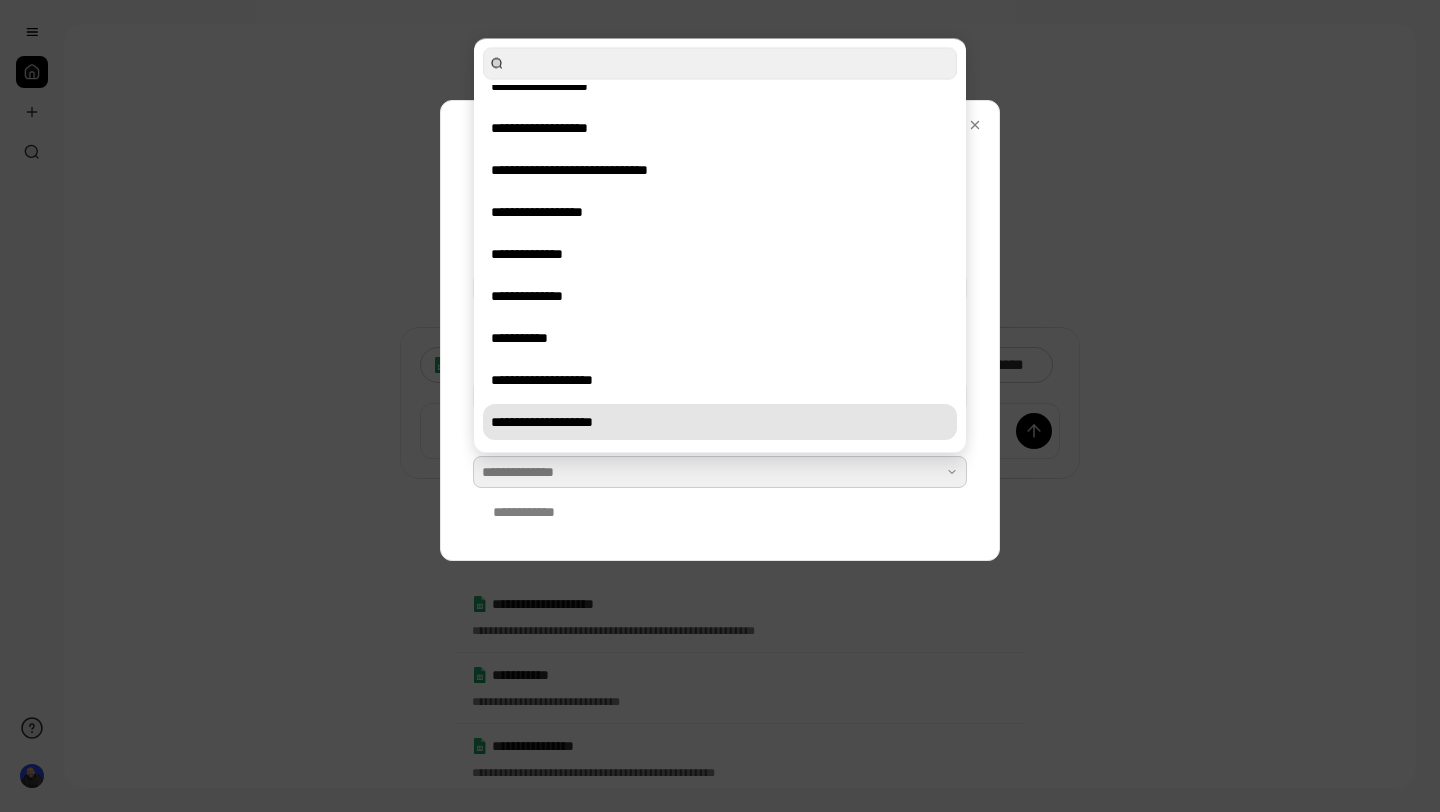 click on "**********" at bounding box center [720, 422] 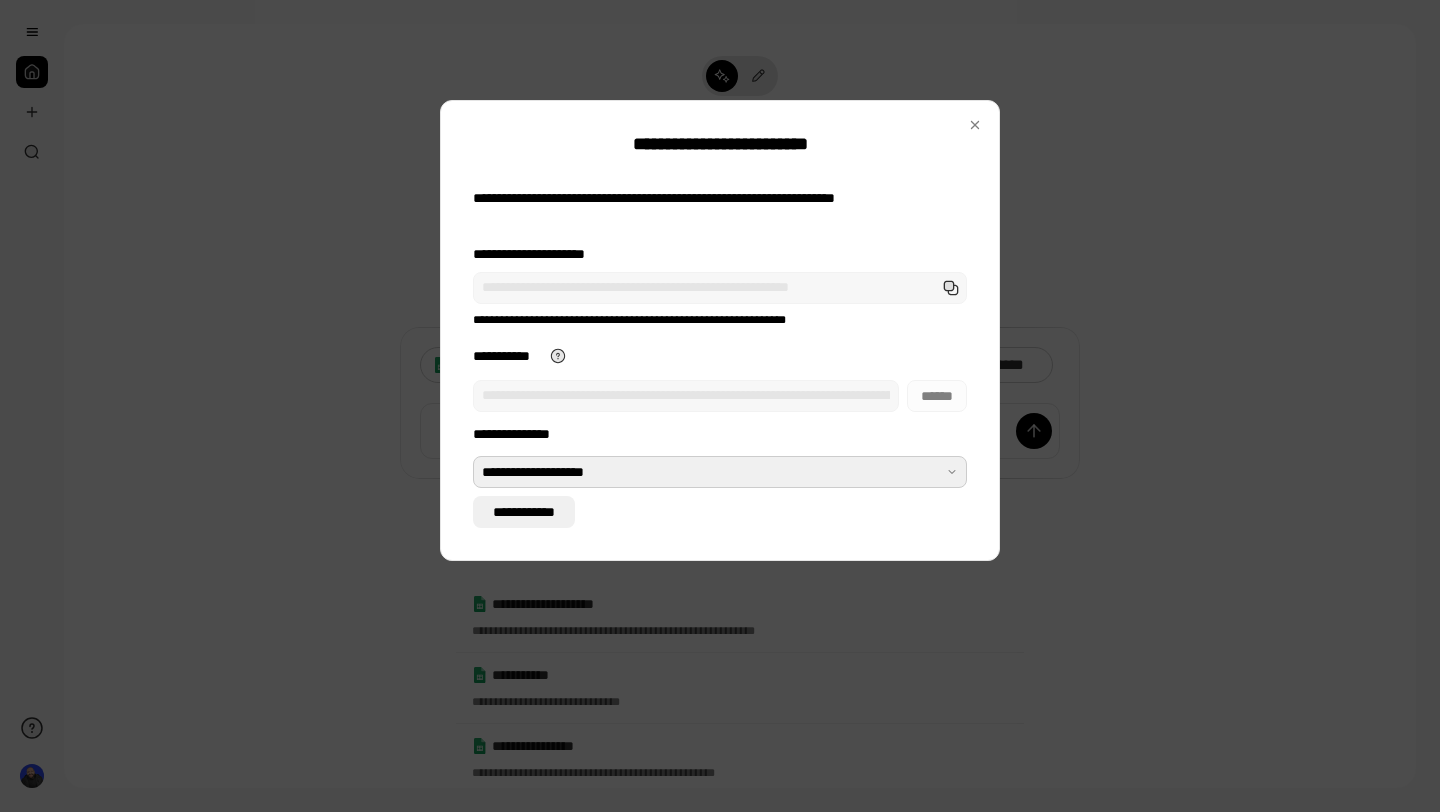 click on "**********" at bounding box center [524, 512] 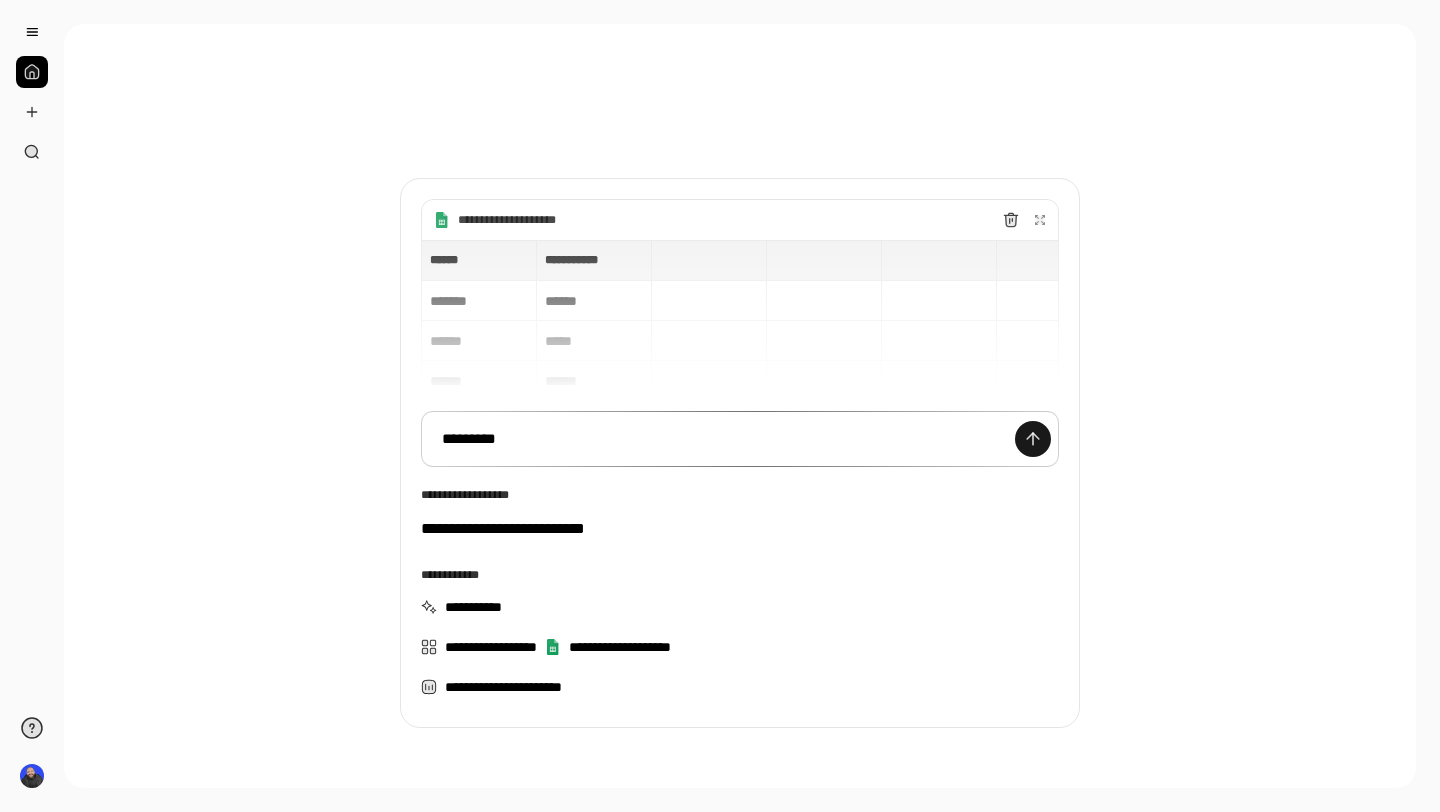 click at bounding box center [1033, 439] 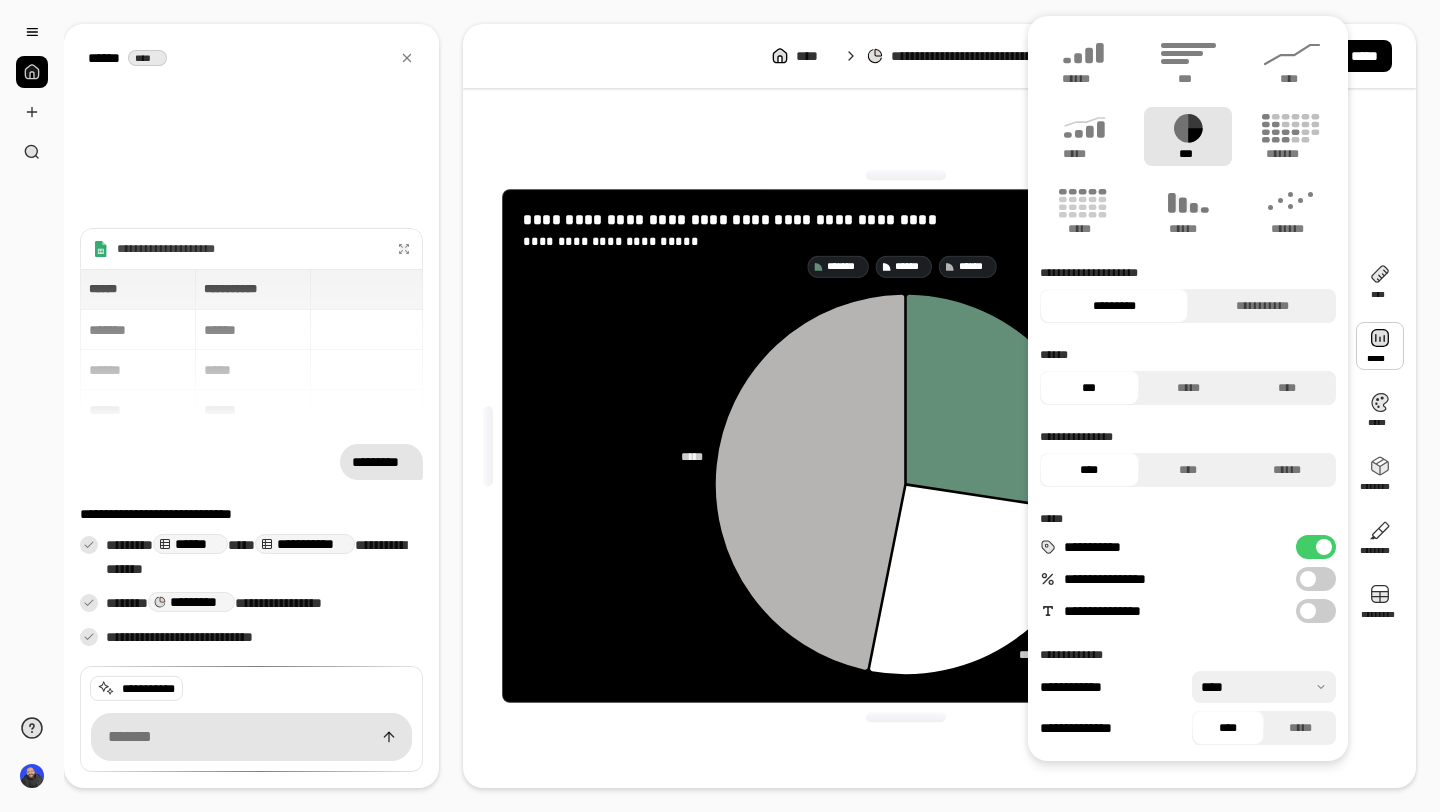 click on "**********" at bounding box center [1316, 611] 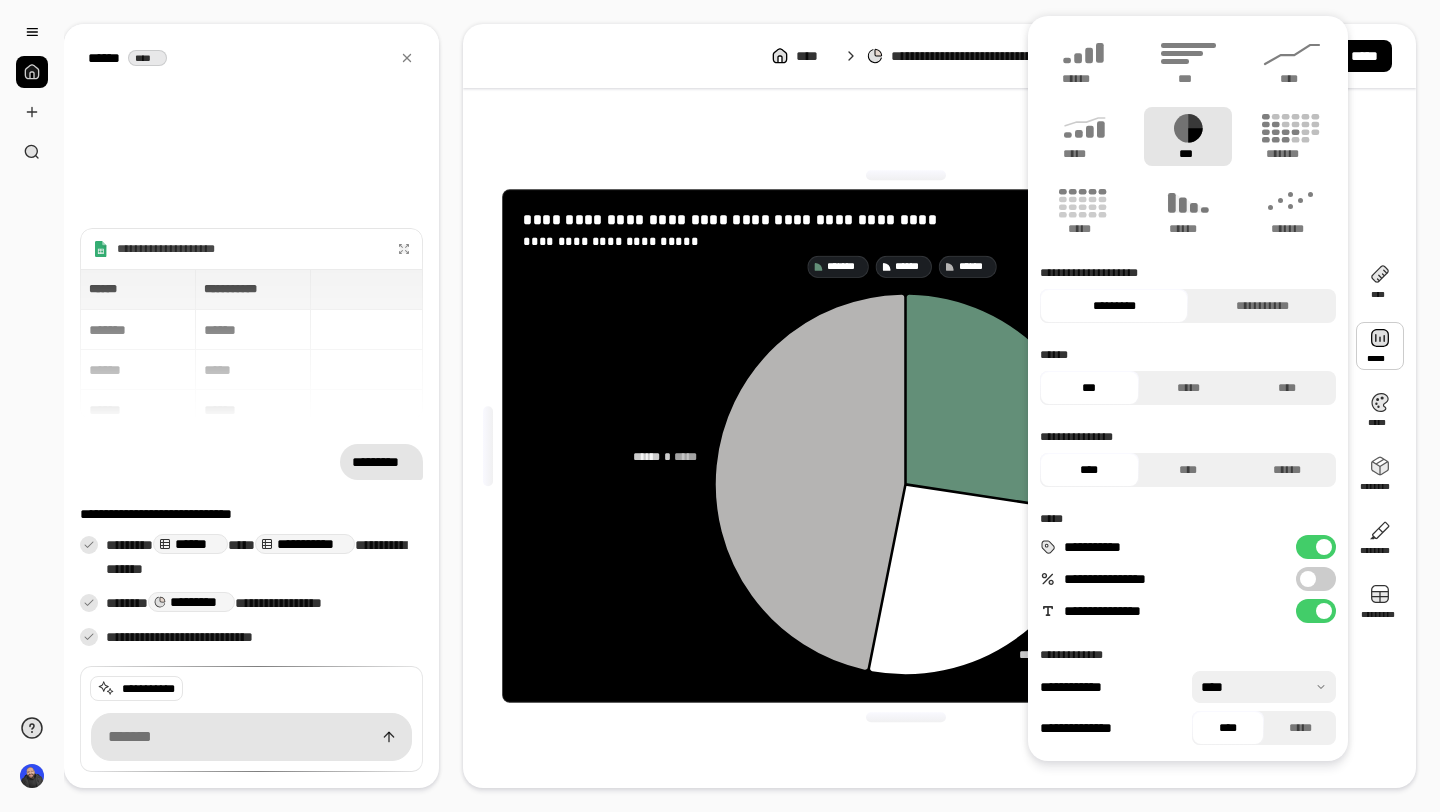 click at bounding box center (1308, 579) 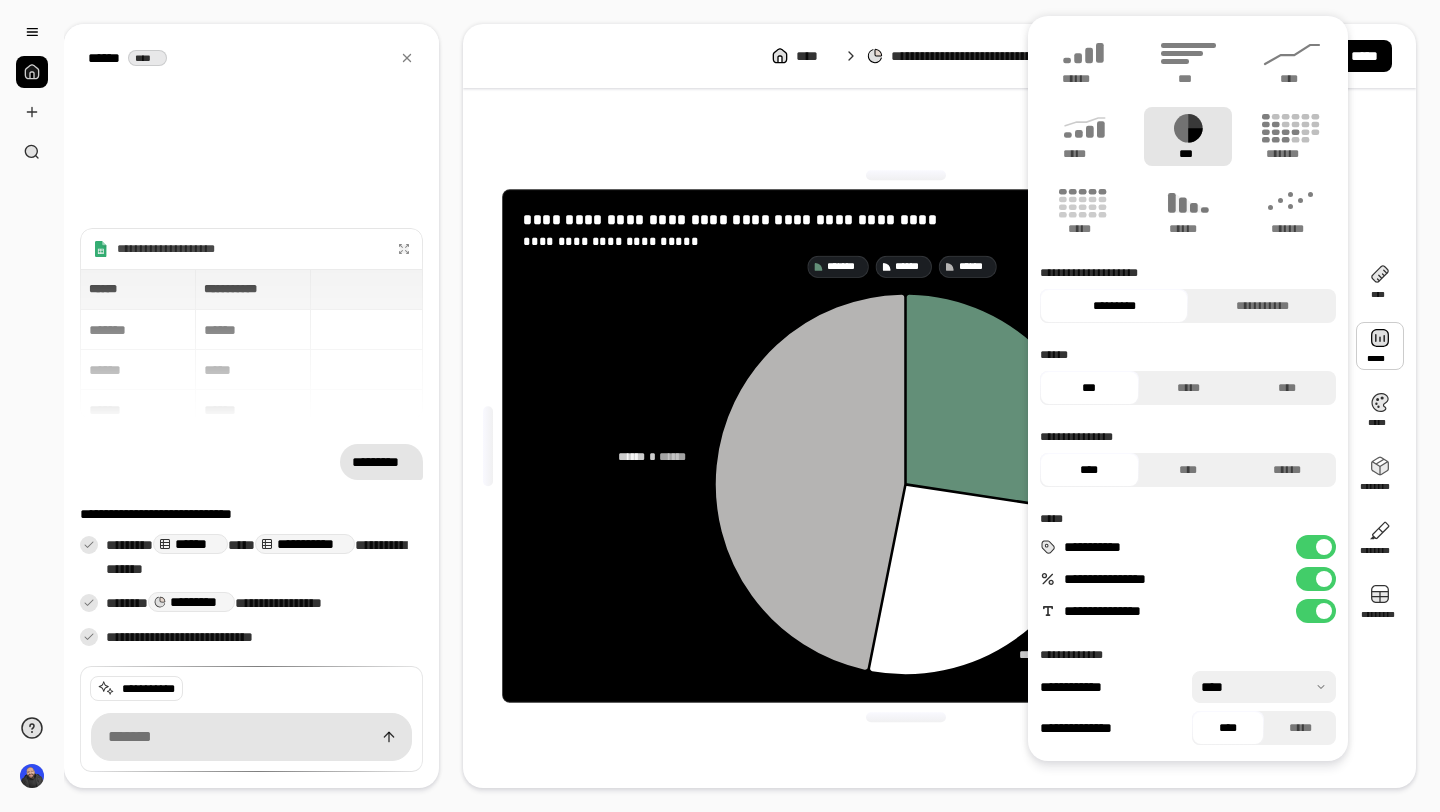 click on "**********" at bounding box center [1316, 579] 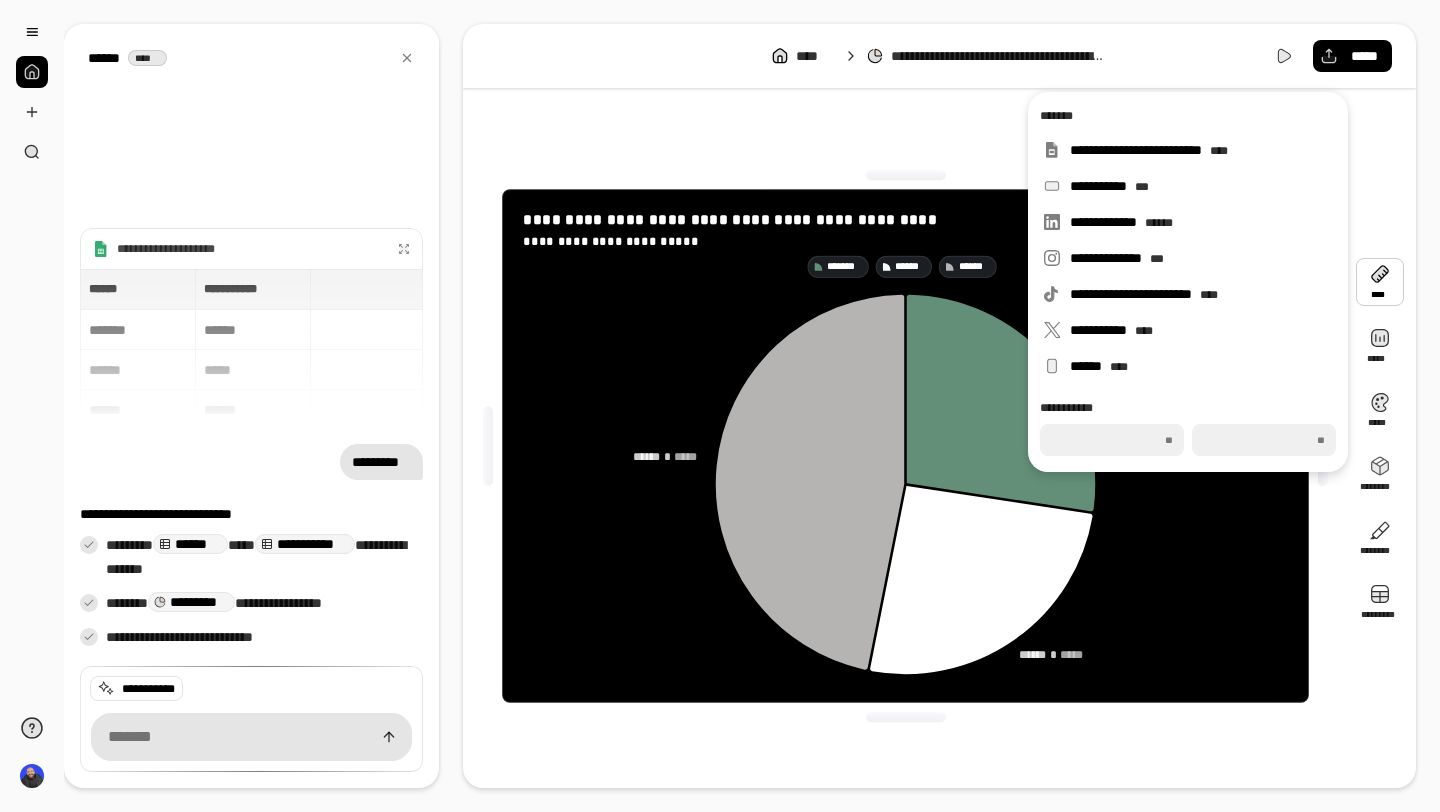 click on "**********" at bounding box center (939, 446) 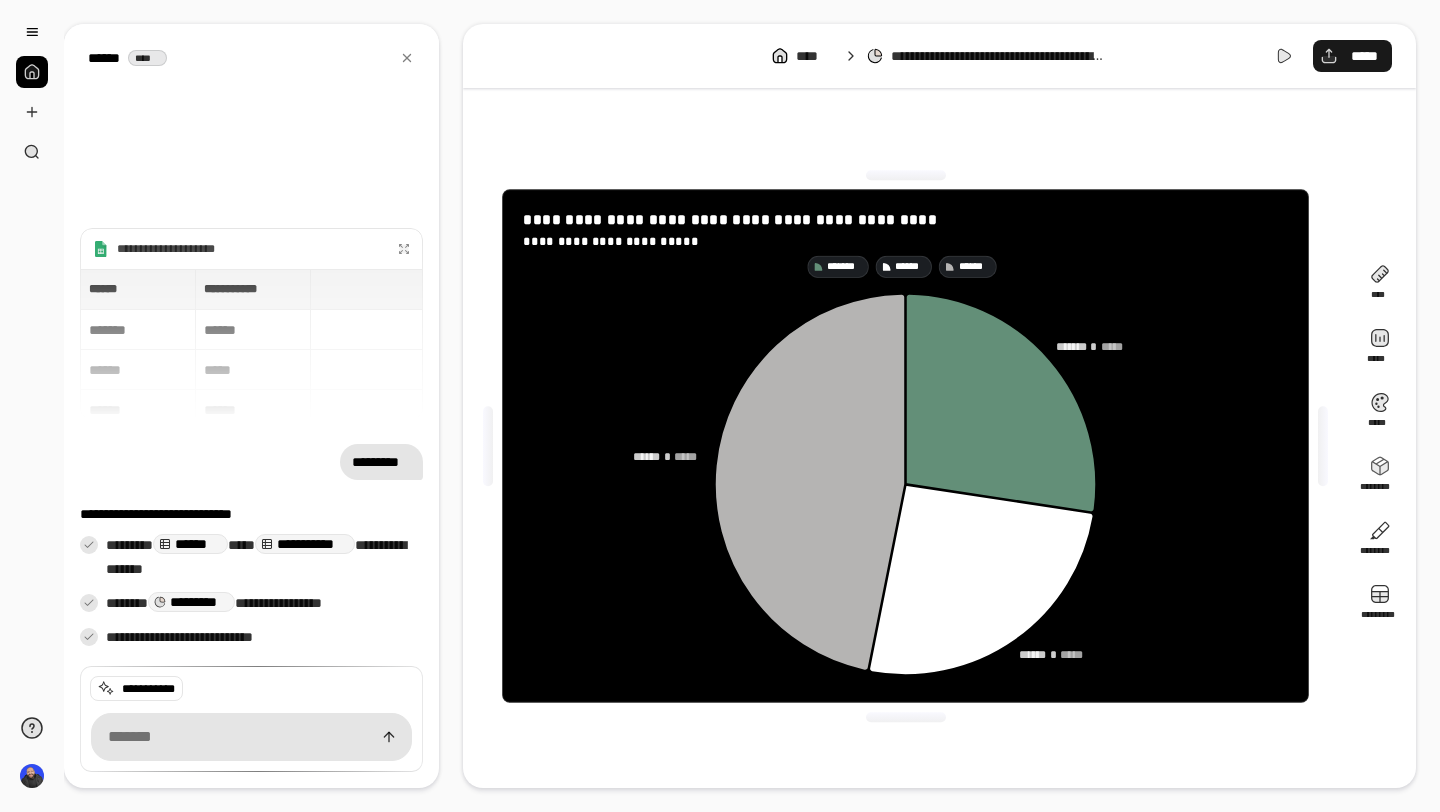 click on "*****" at bounding box center (1364, 56) 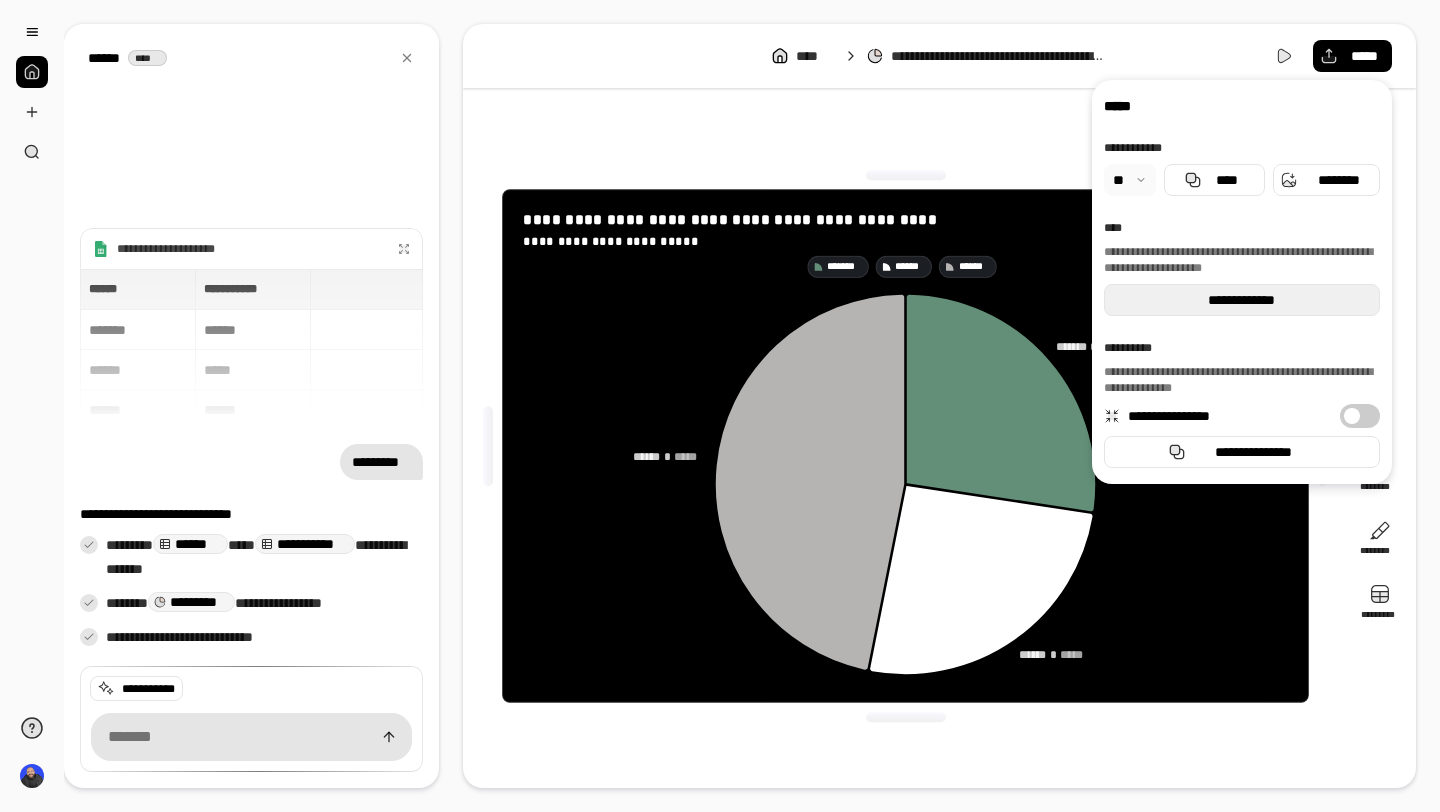 click on "**********" at bounding box center [1242, 300] 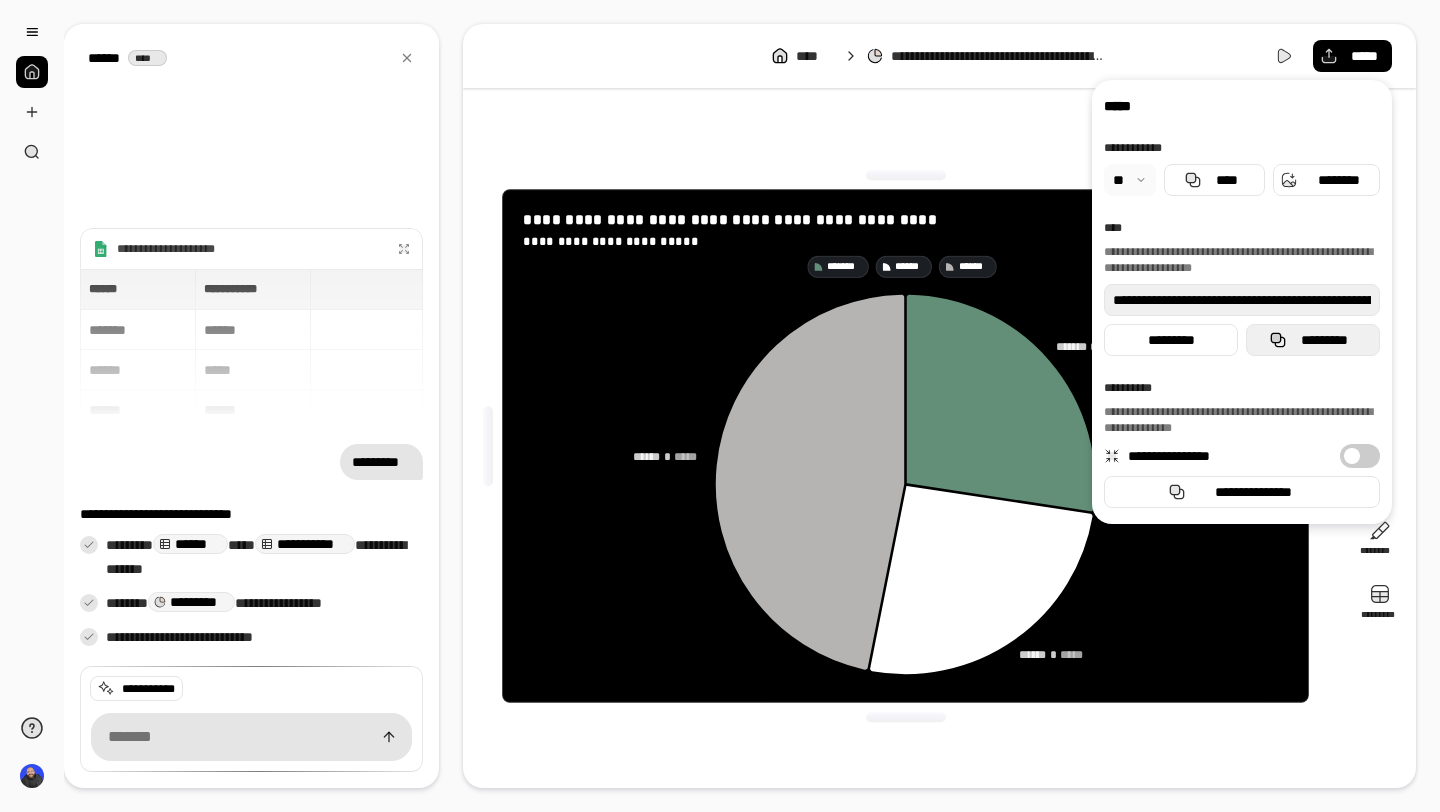 click on "*********" at bounding box center (1325, 340) 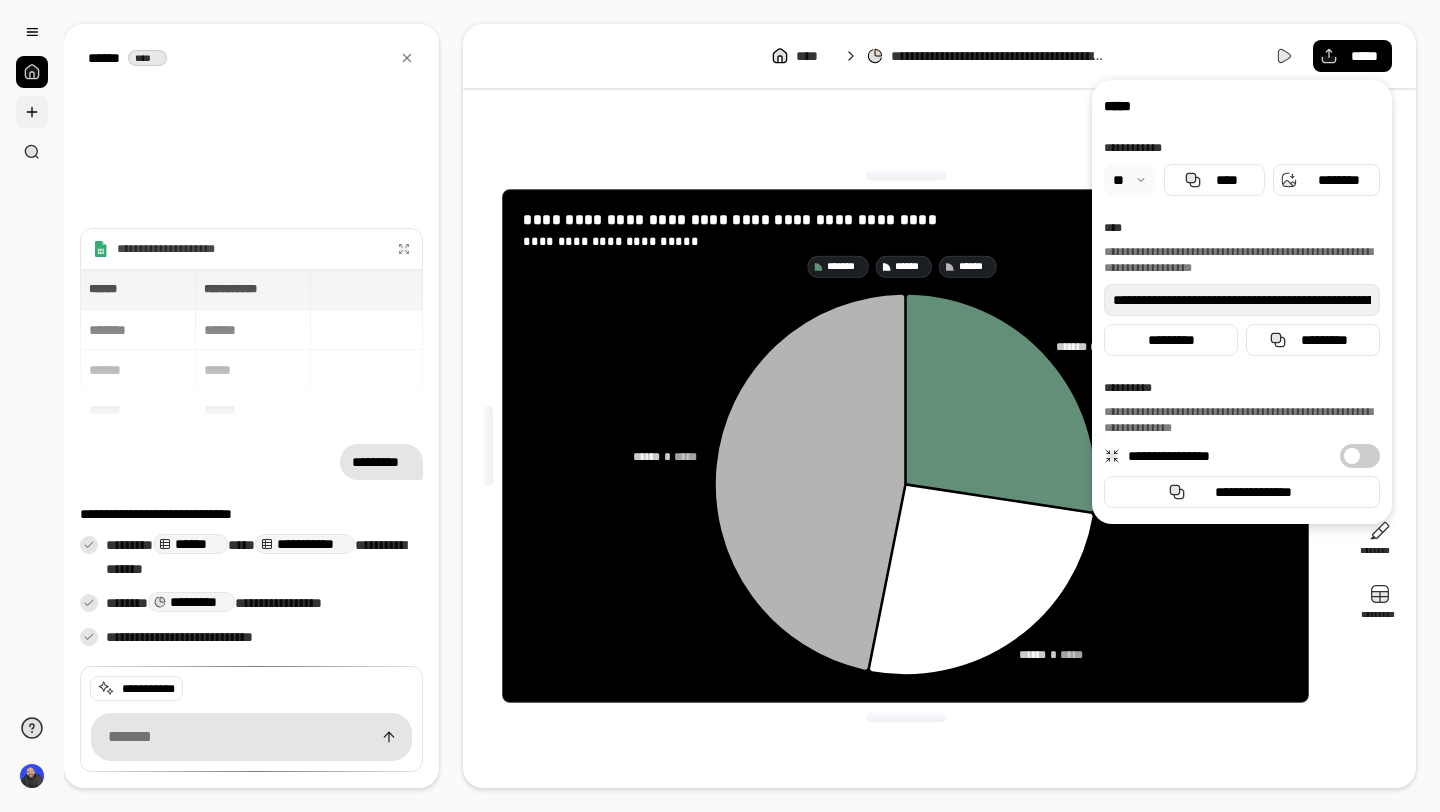 click at bounding box center (32, 112) 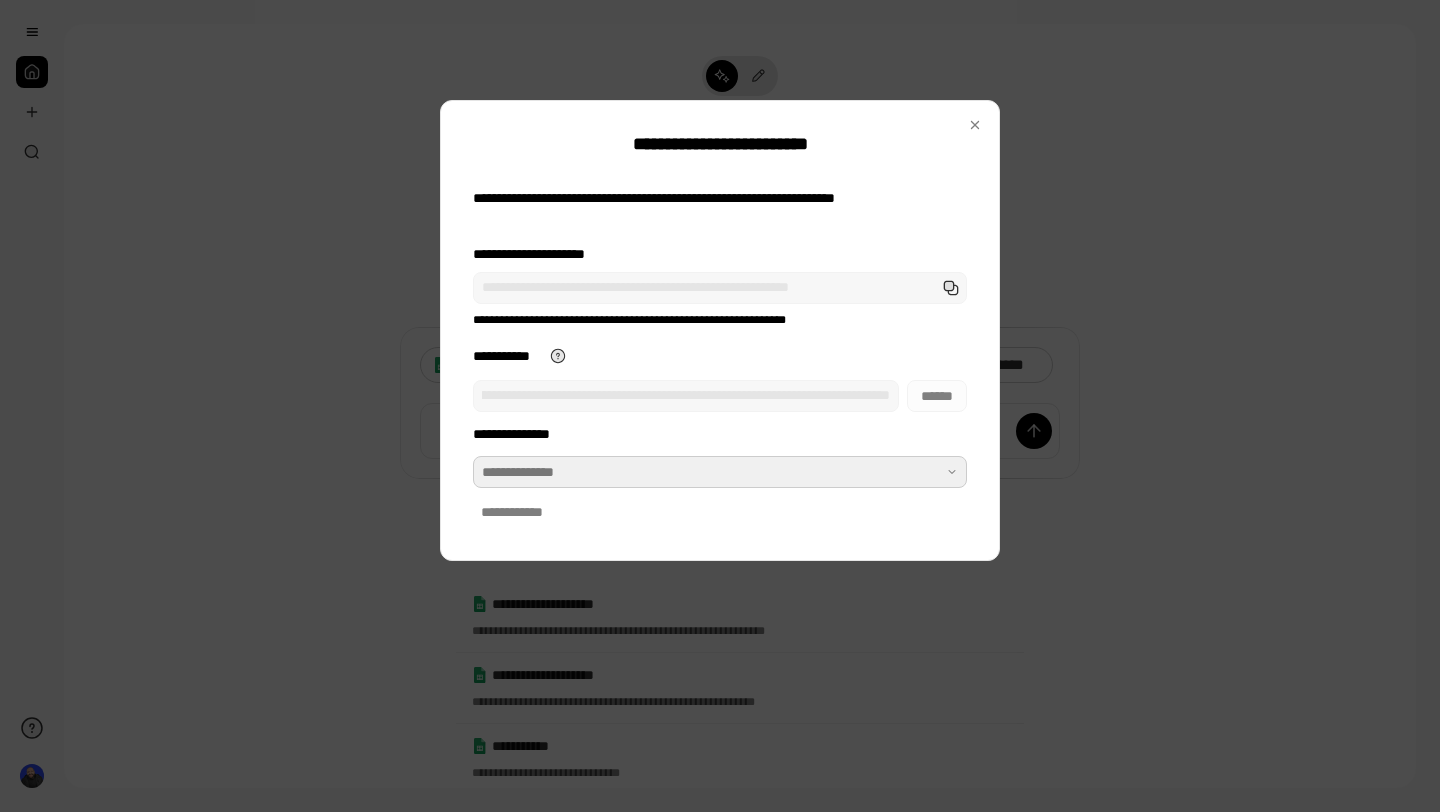 scroll, scrollTop: 0, scrollLeft: 0, axis: both 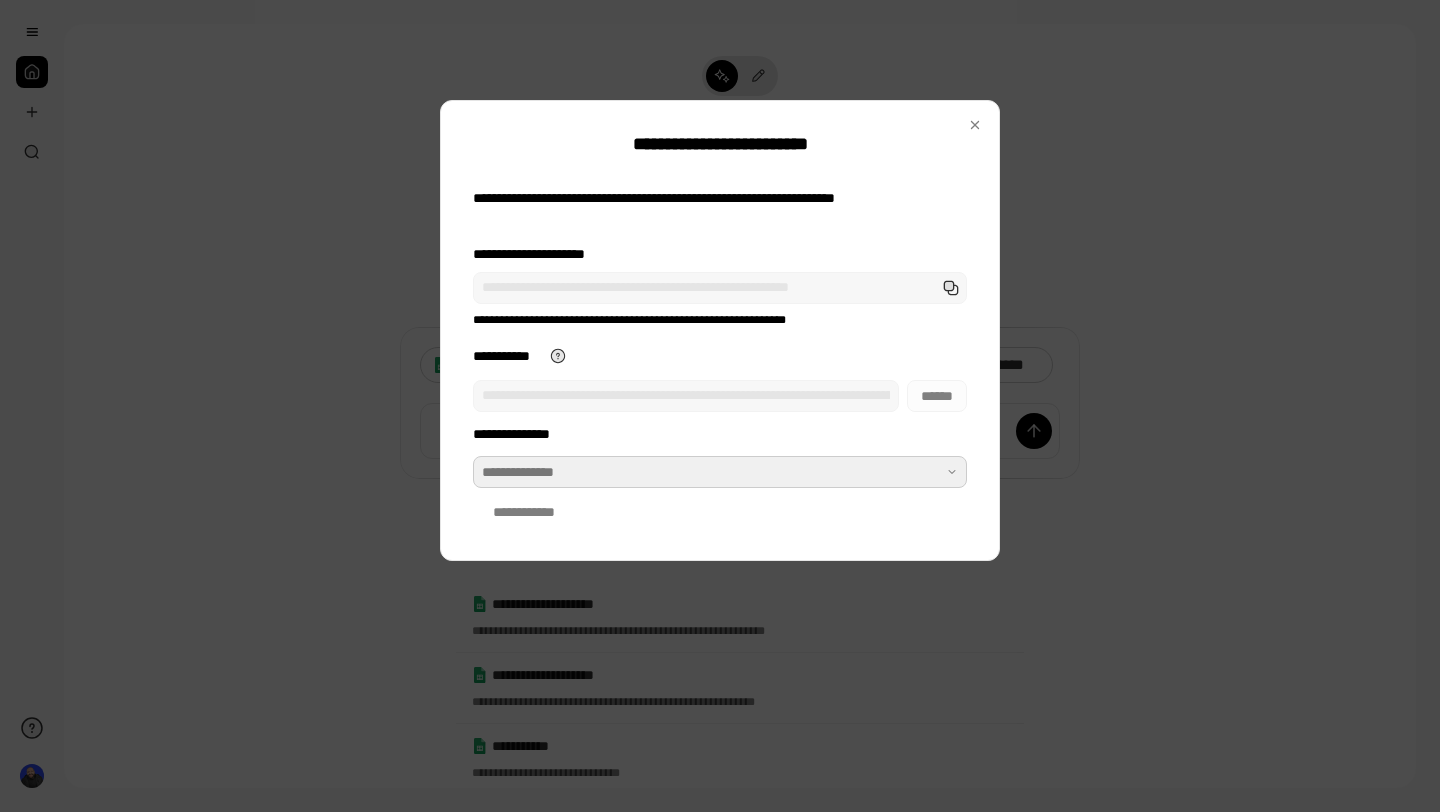 click at bounding box center (720, 472) 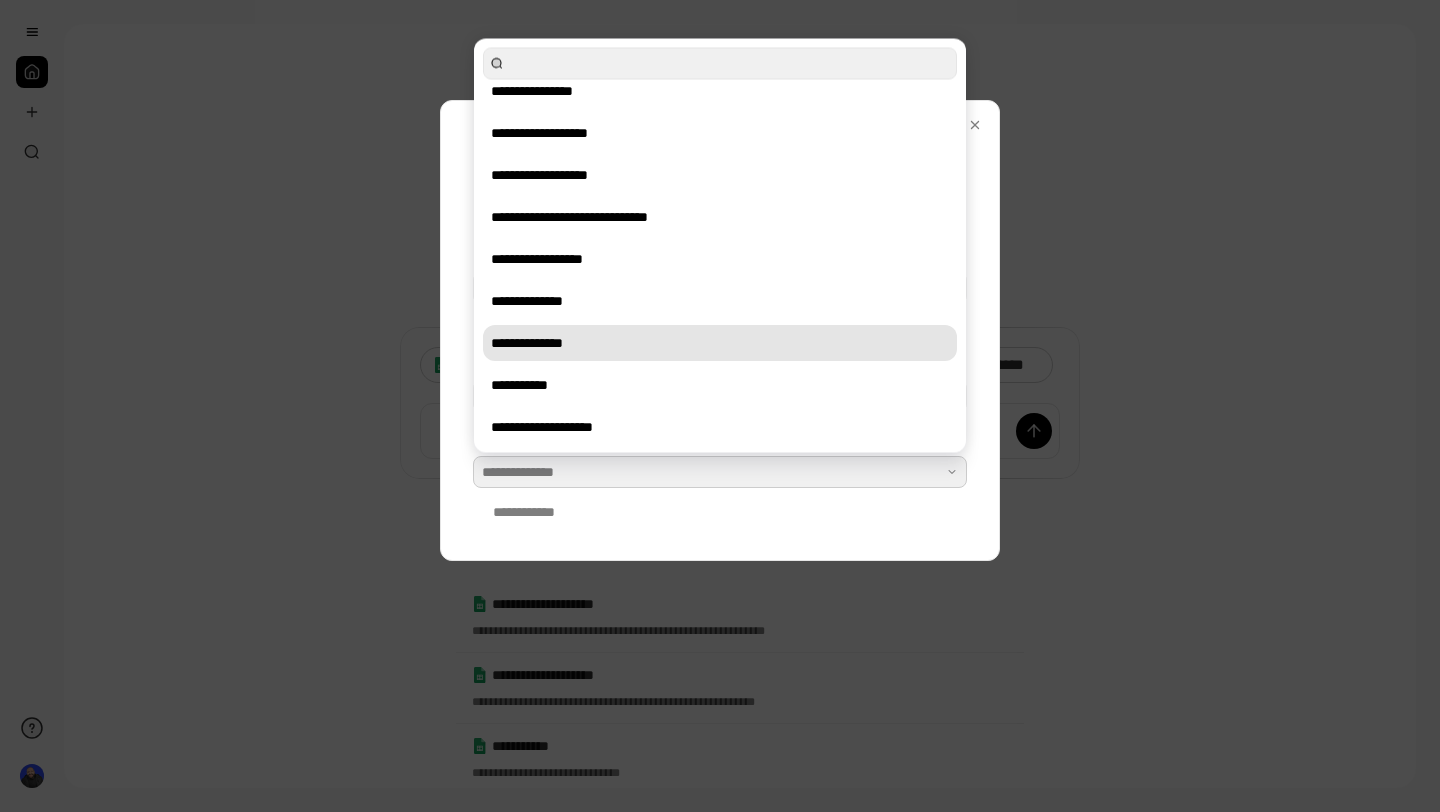 scroll, scrollTop: 0, scrollLeft: 0, axis: both 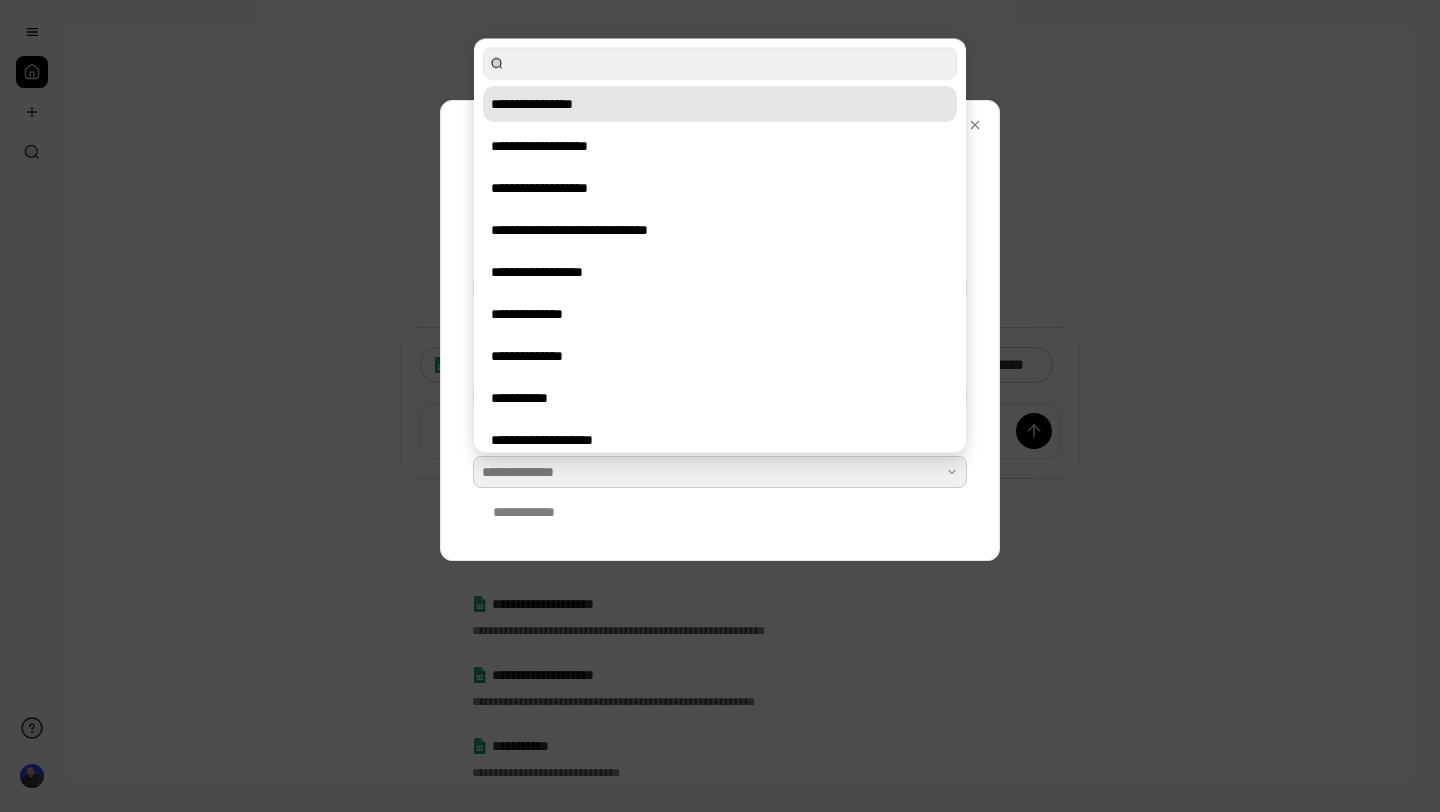 click on "**********" at bounding box center (720, 104) 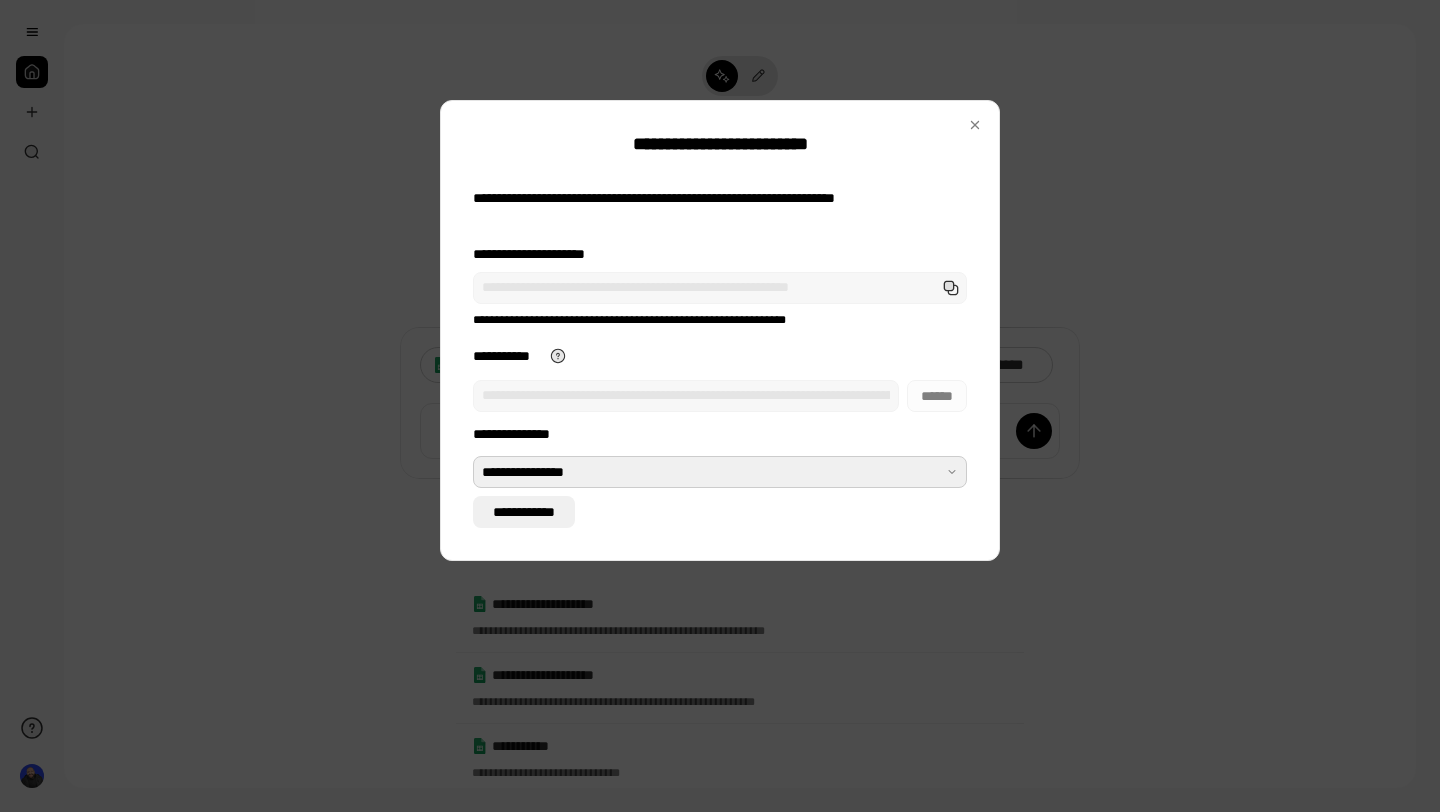 click on "**********" at bounding box center (524, 512) 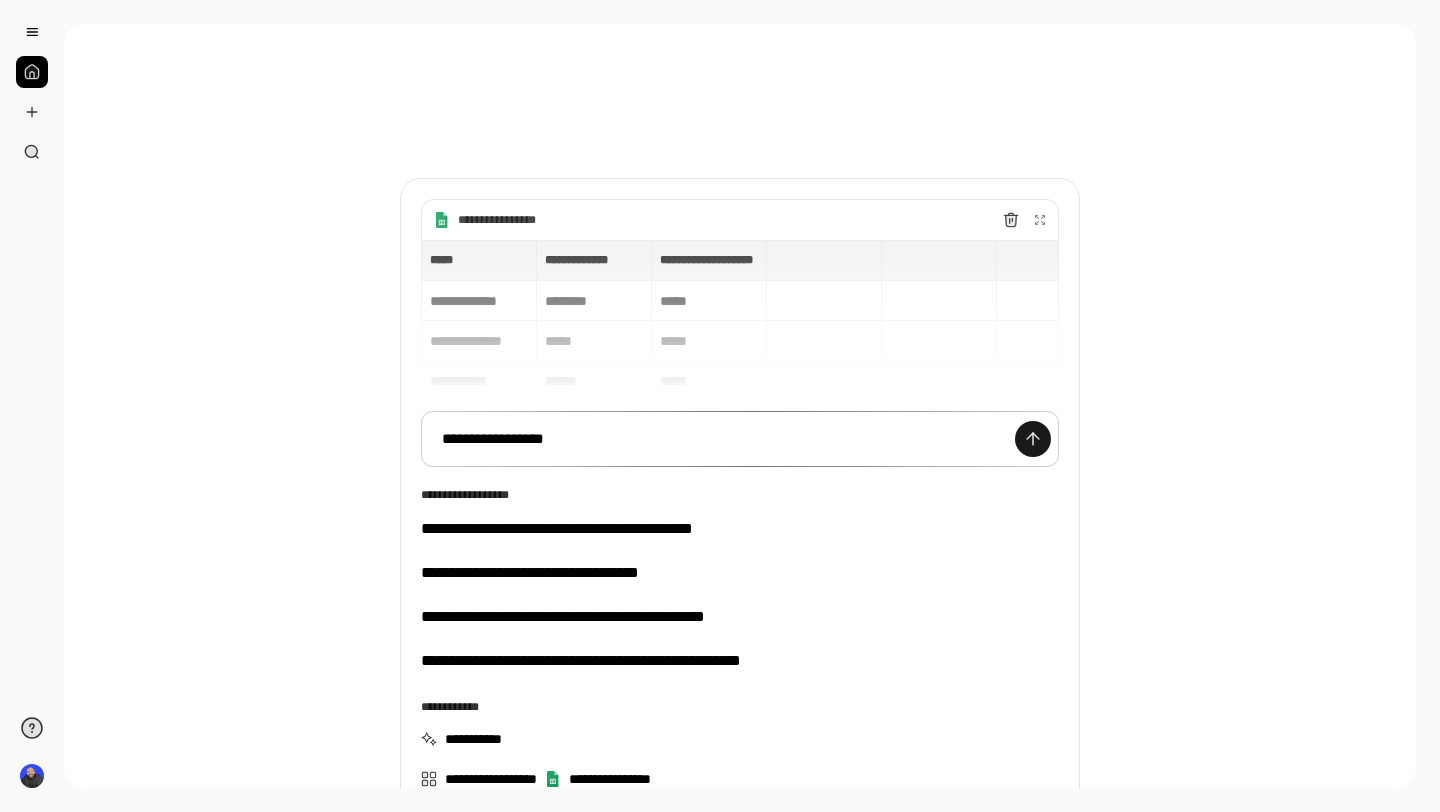 click at bounding box center [1033, 439] 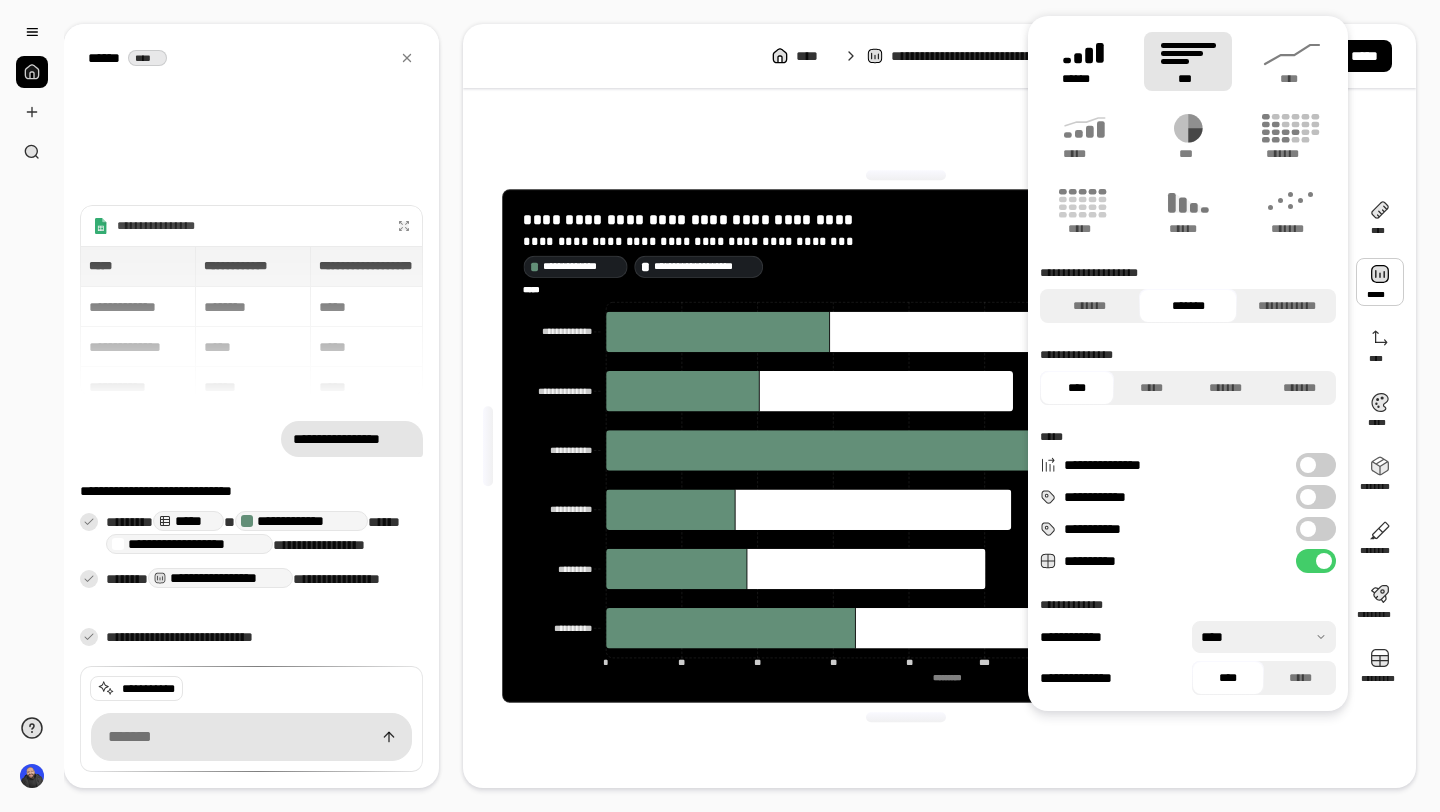 click 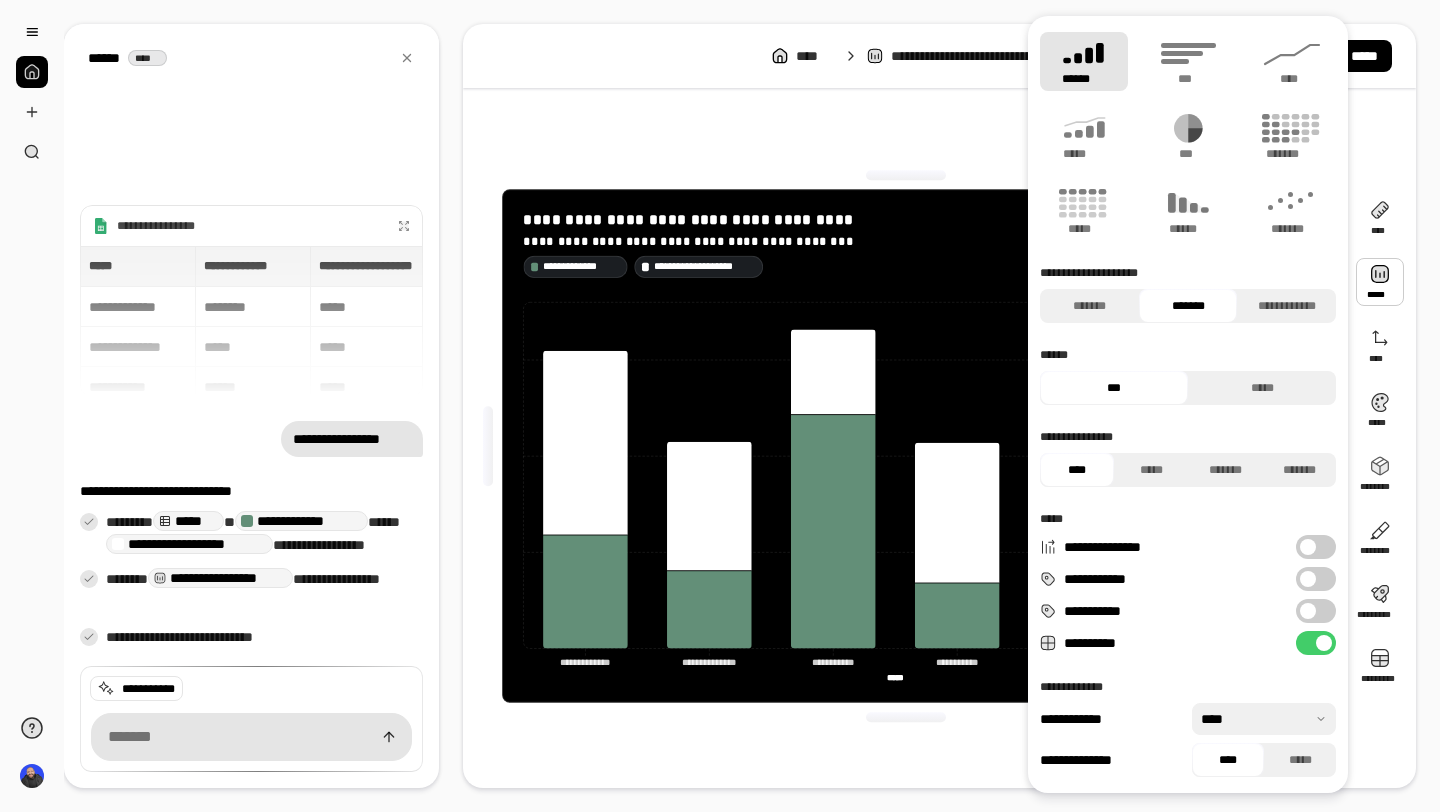 click at bounding box center [1308, 611] 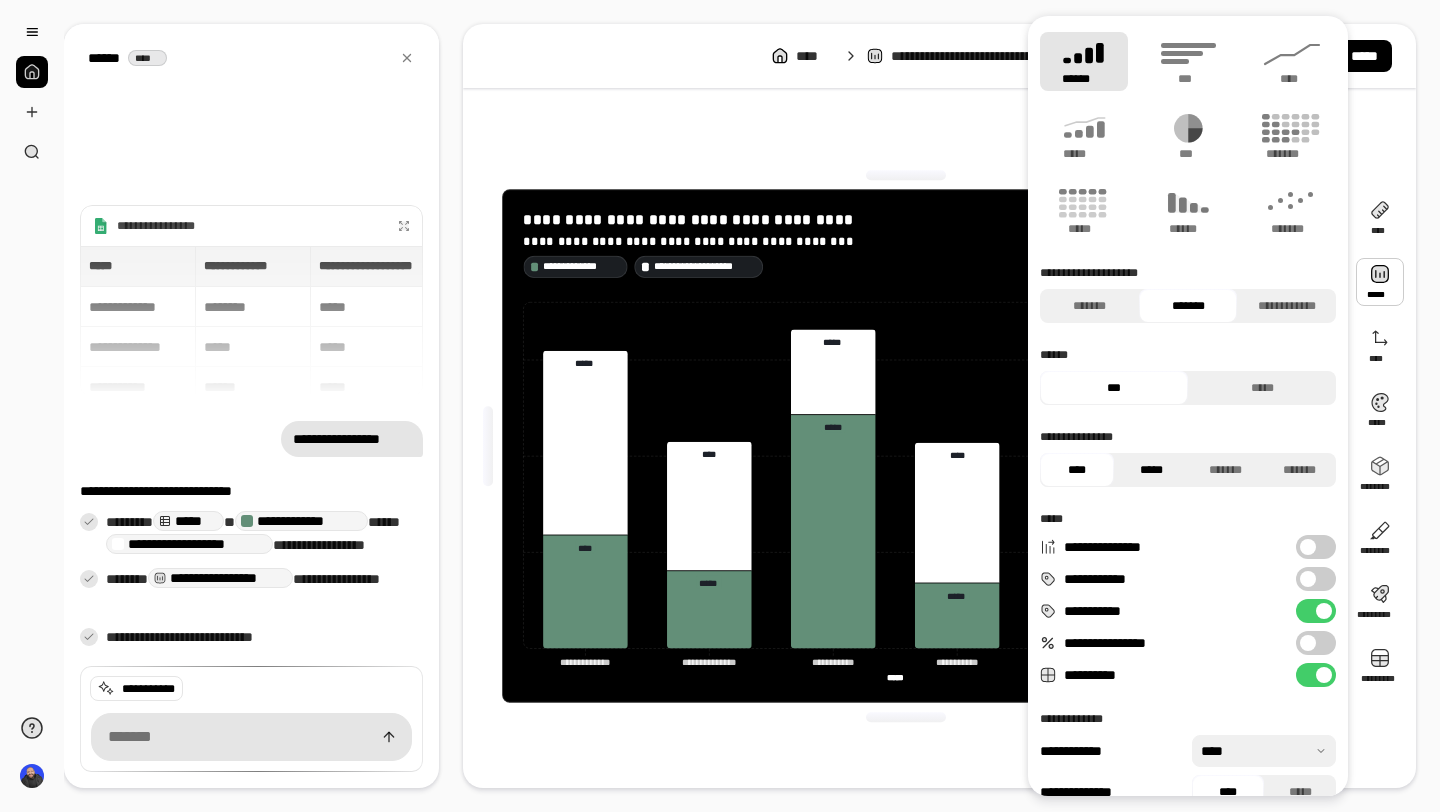 click on "*****" at bounding box center [1151, 470] 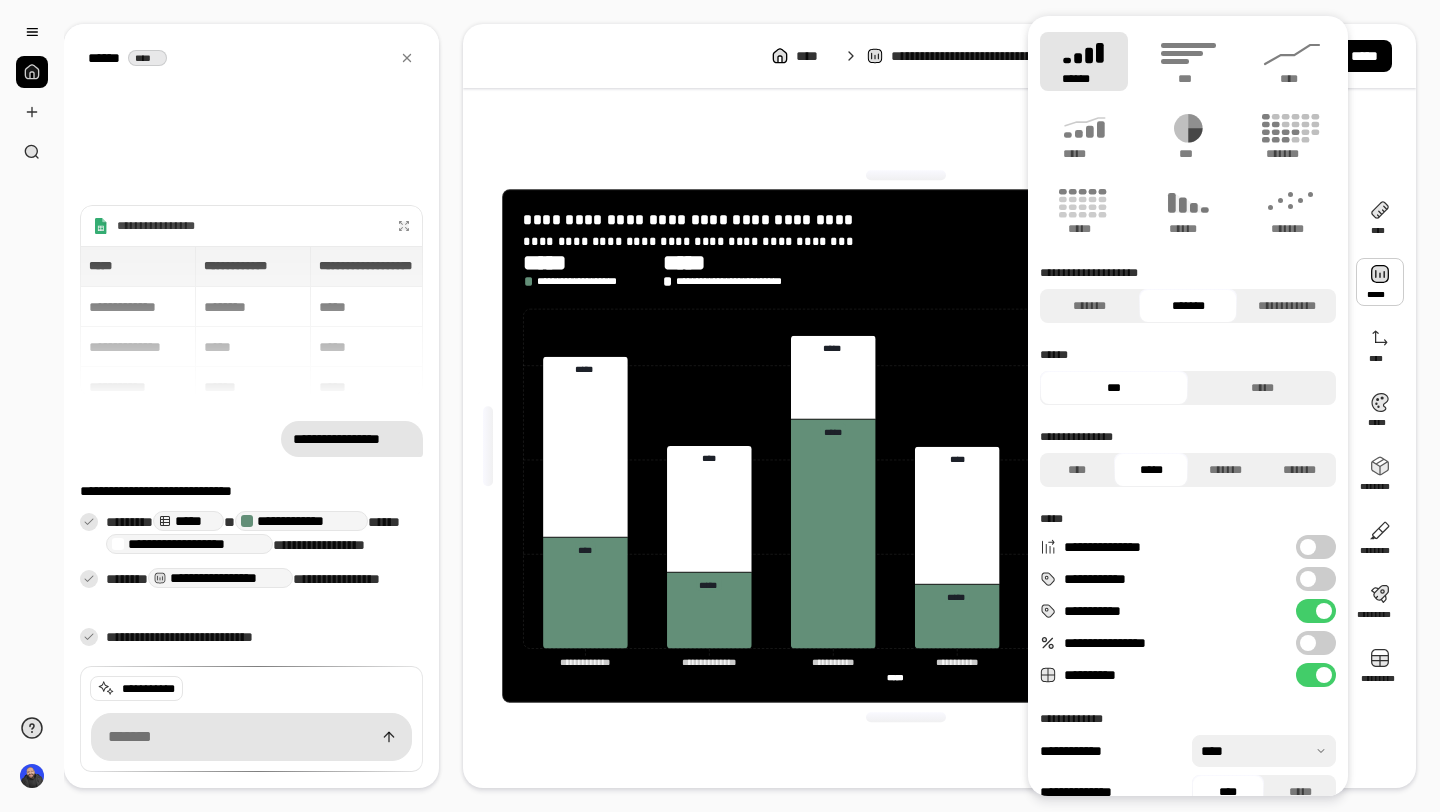 click on "**********" at bounding box center [905, 446] 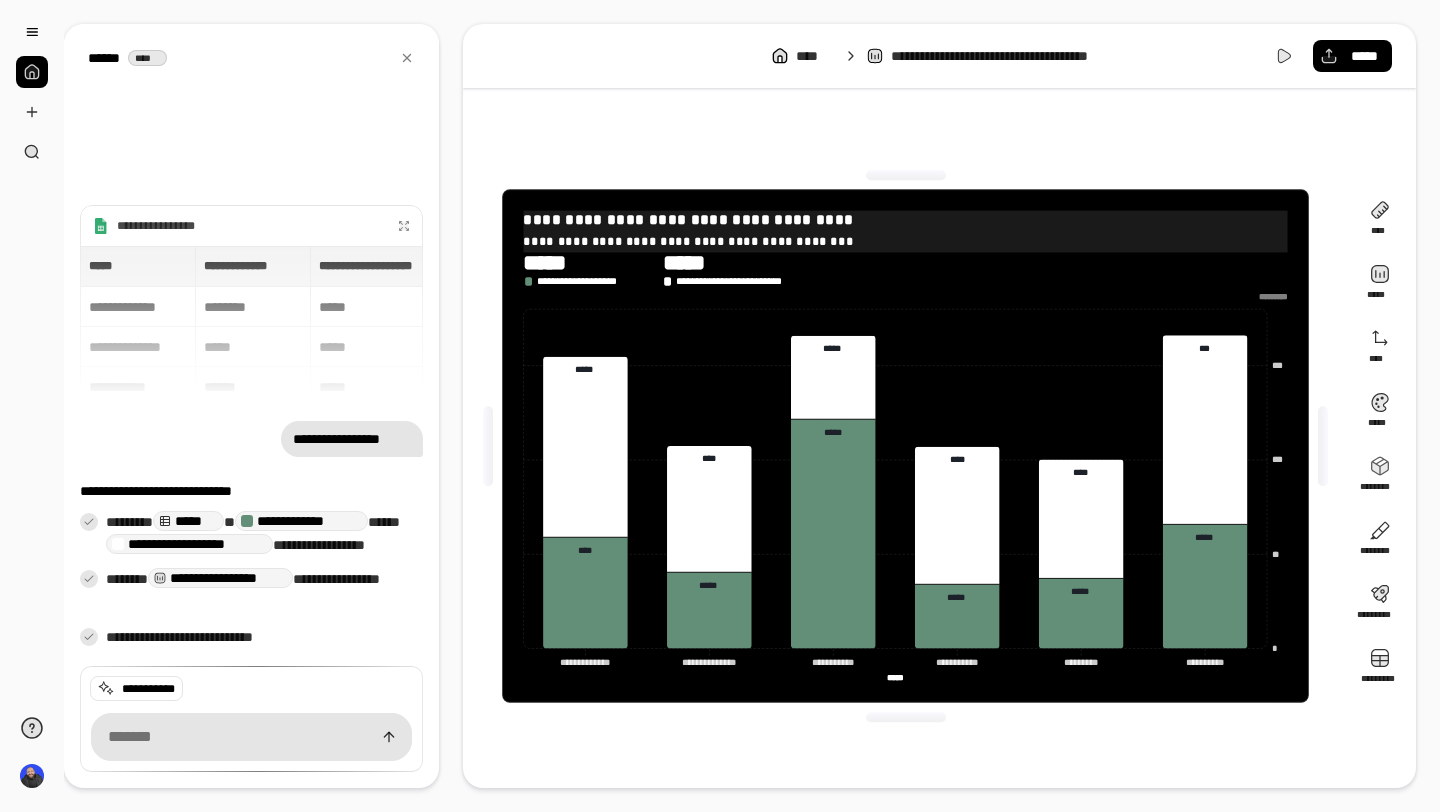 click on "**********" at bounding box center [906, 220] 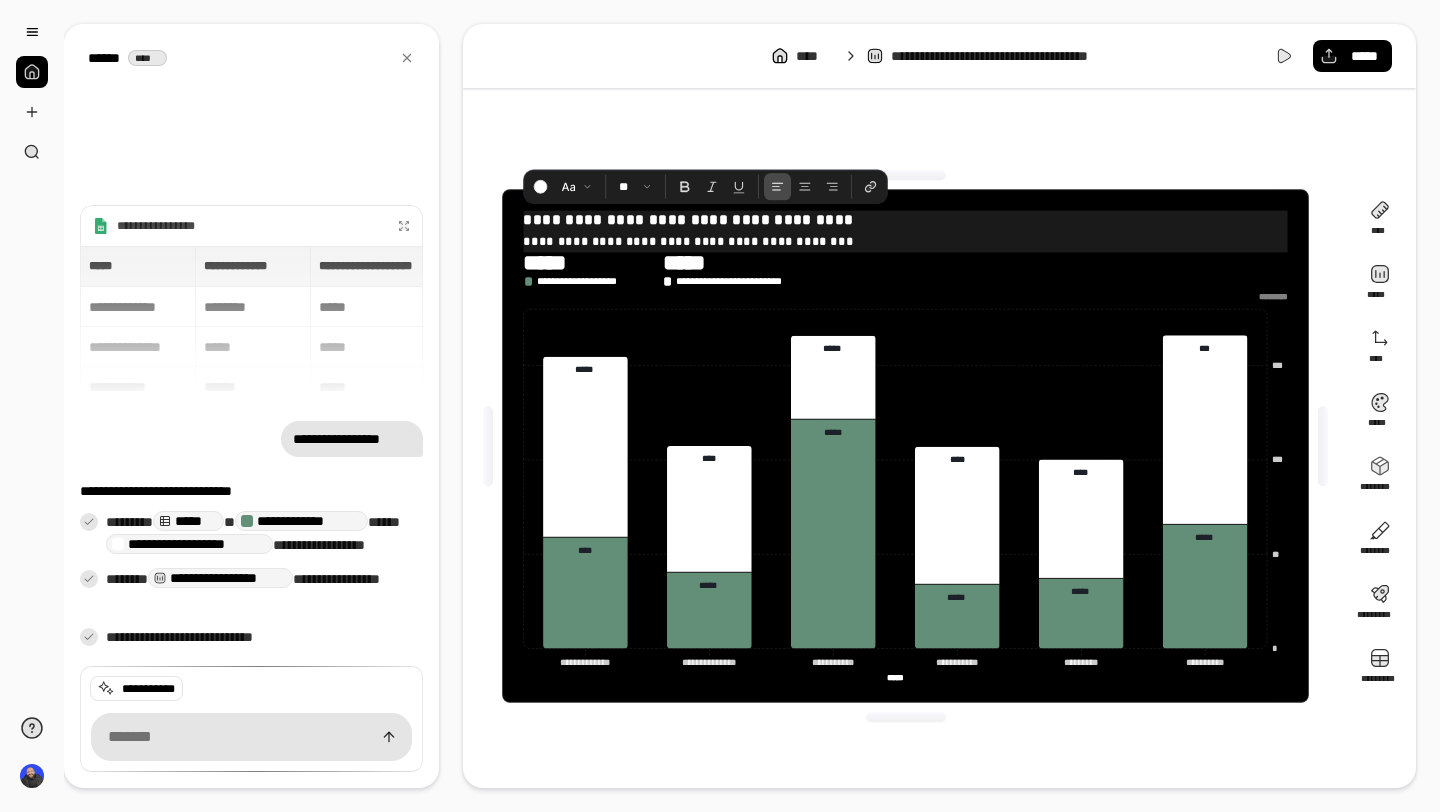 drag, startPoint x: 843, startPoint y: 227, endPoint x: 523, endPoint y: 218, distance: 320.12653 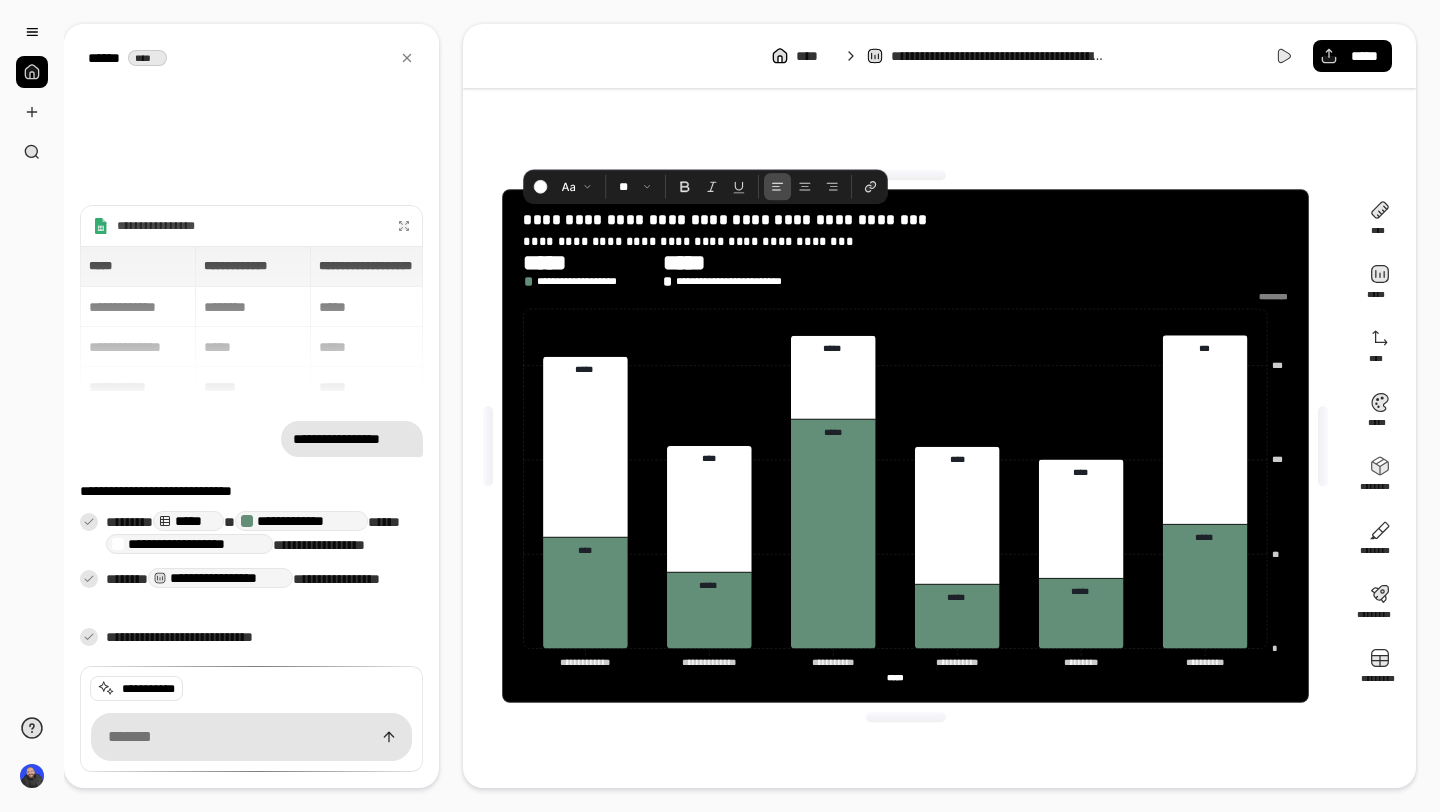 click on "**********" at bounding box center (906, 269) 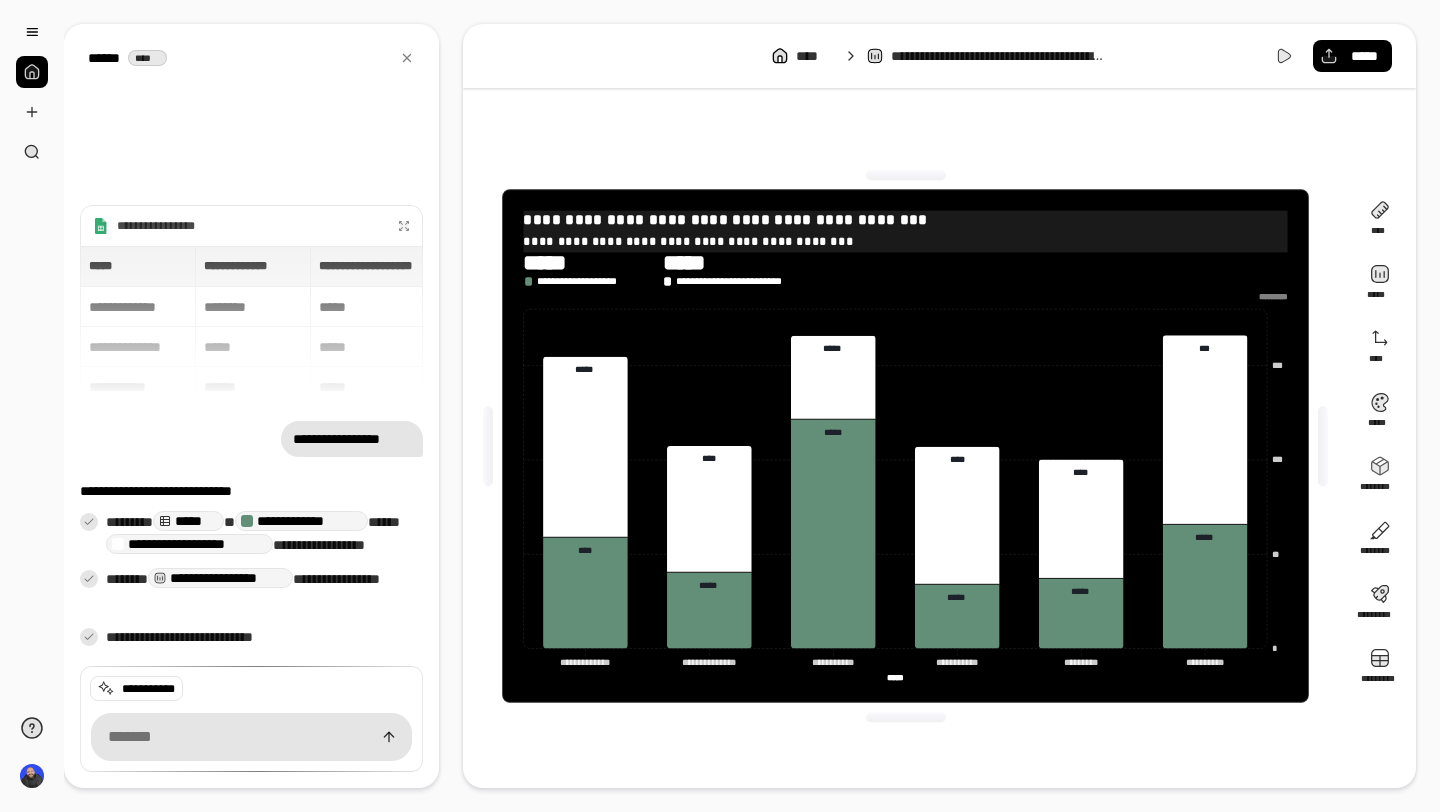 click on "**********" at bounding box center [906, 240] 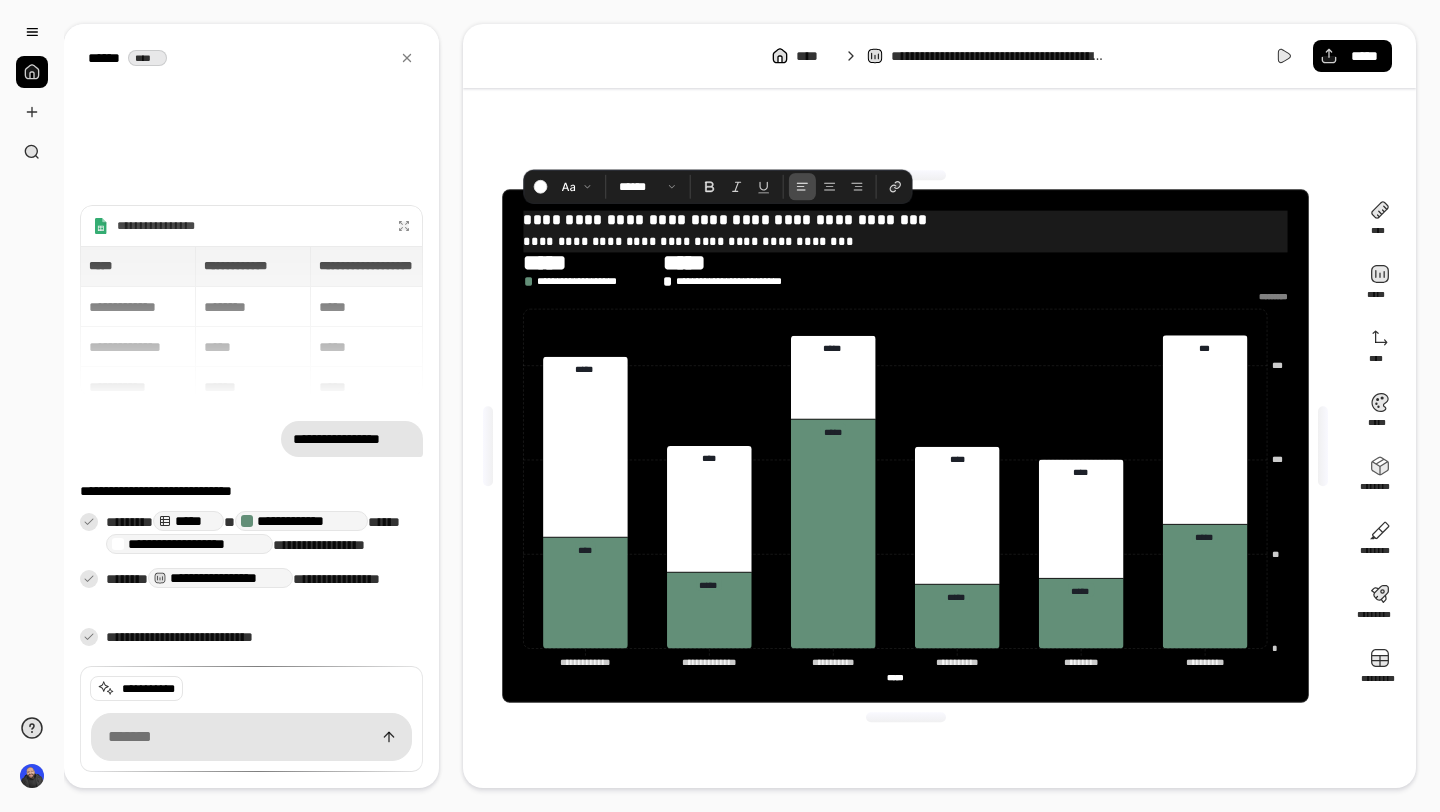 drag, startPoint x: 841, startPoint y: 240, endPoint x: 529, endPoint y: 237, distance: 312.01443 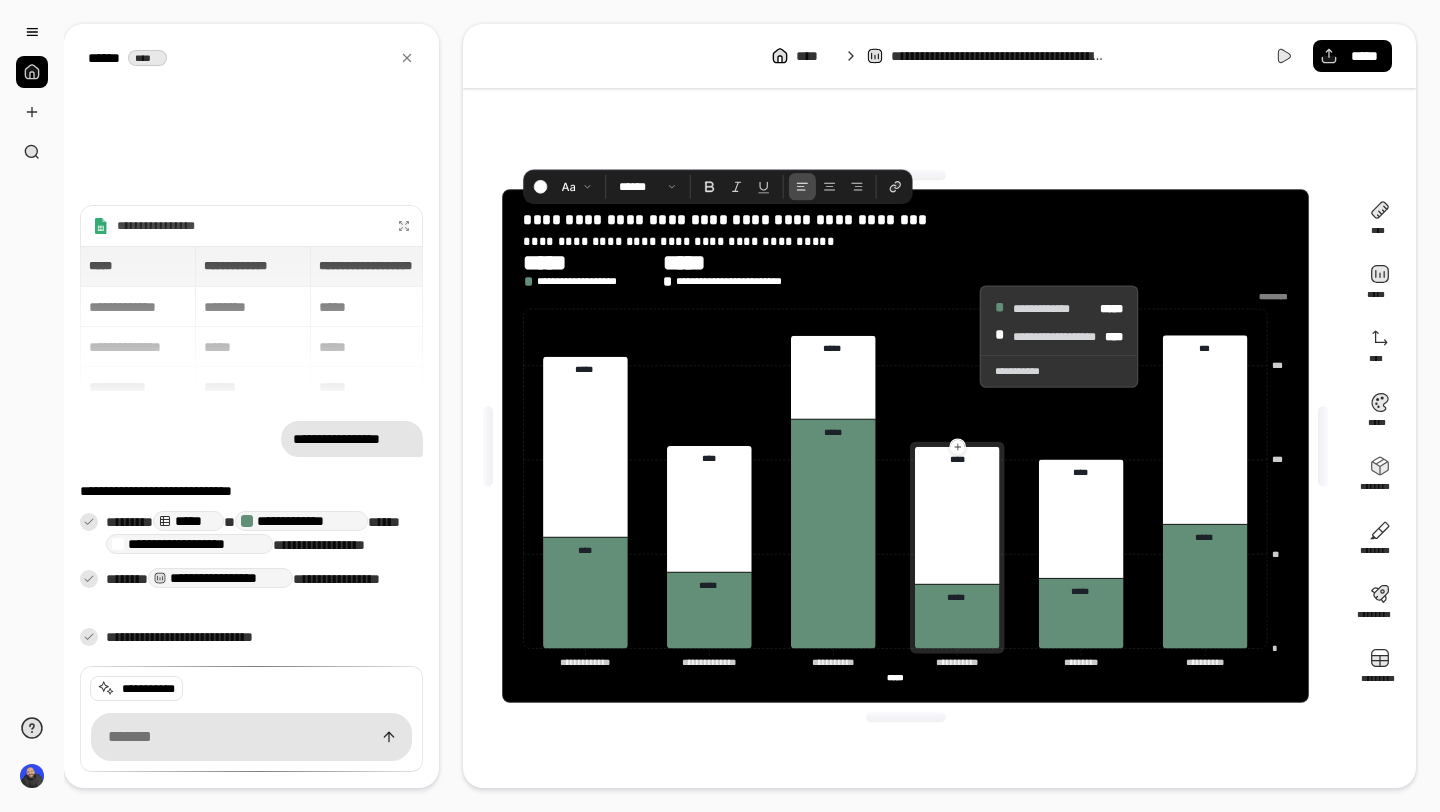 click 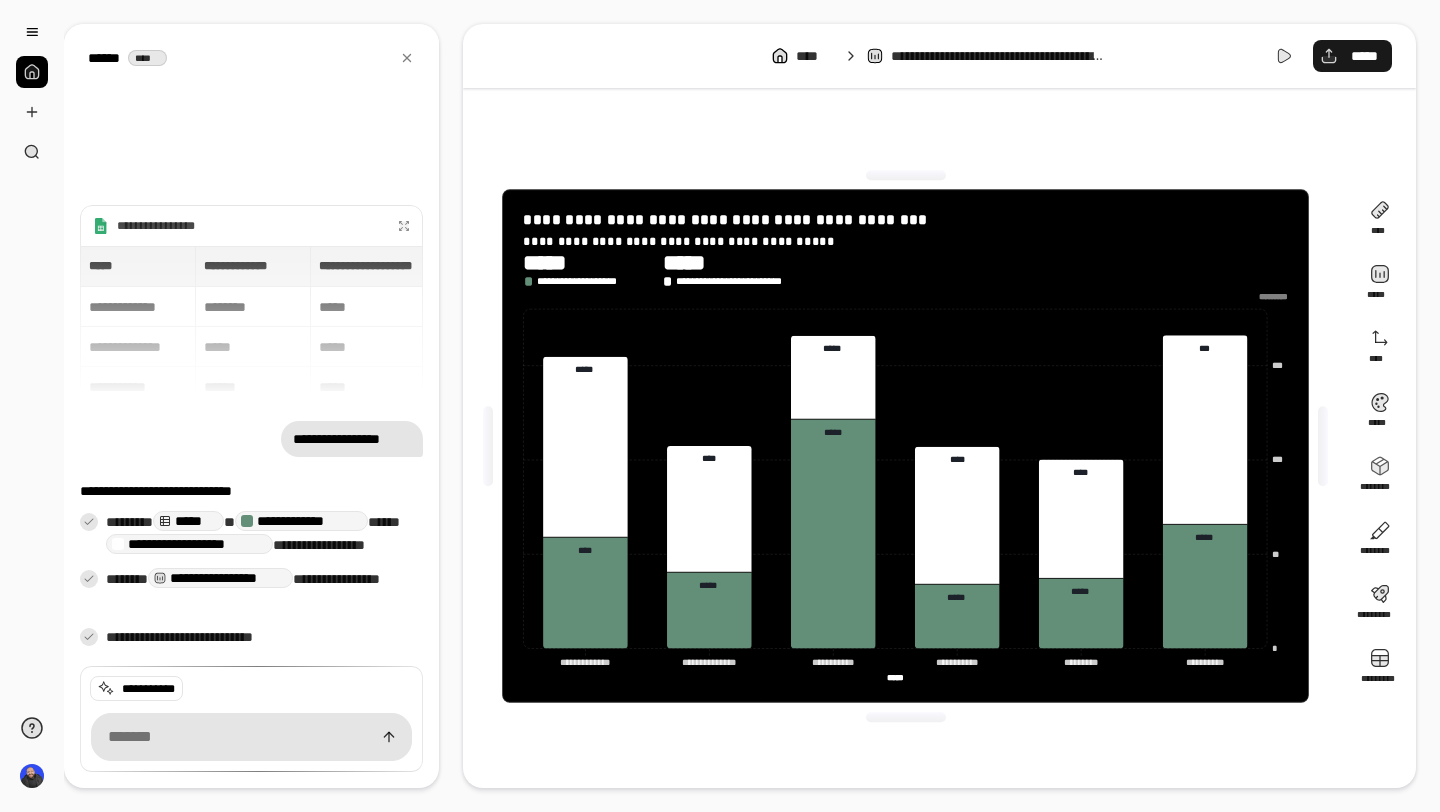 click on "*****" at bounding box center [1352, 56] 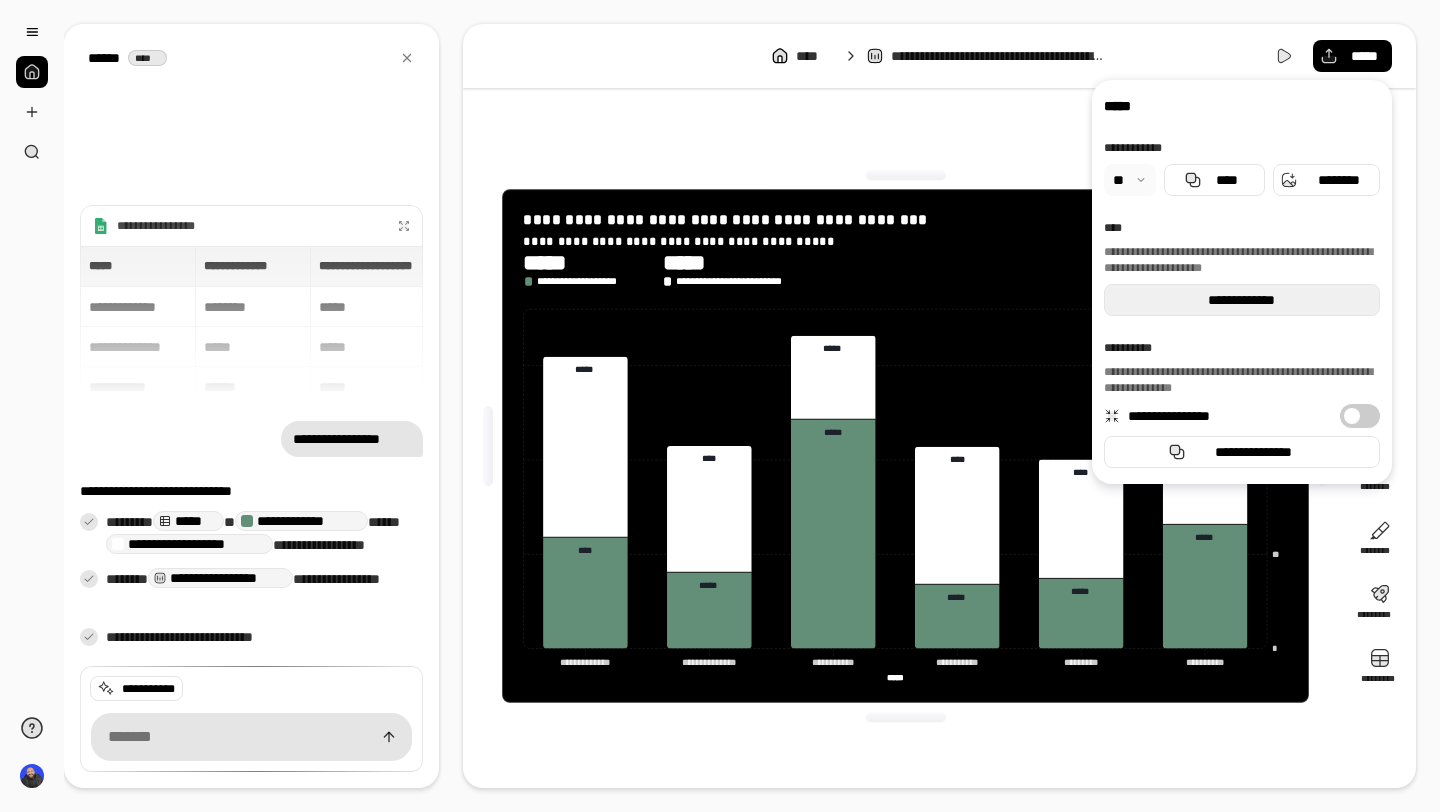 click on "**********" at bounding box center [1242, 300] 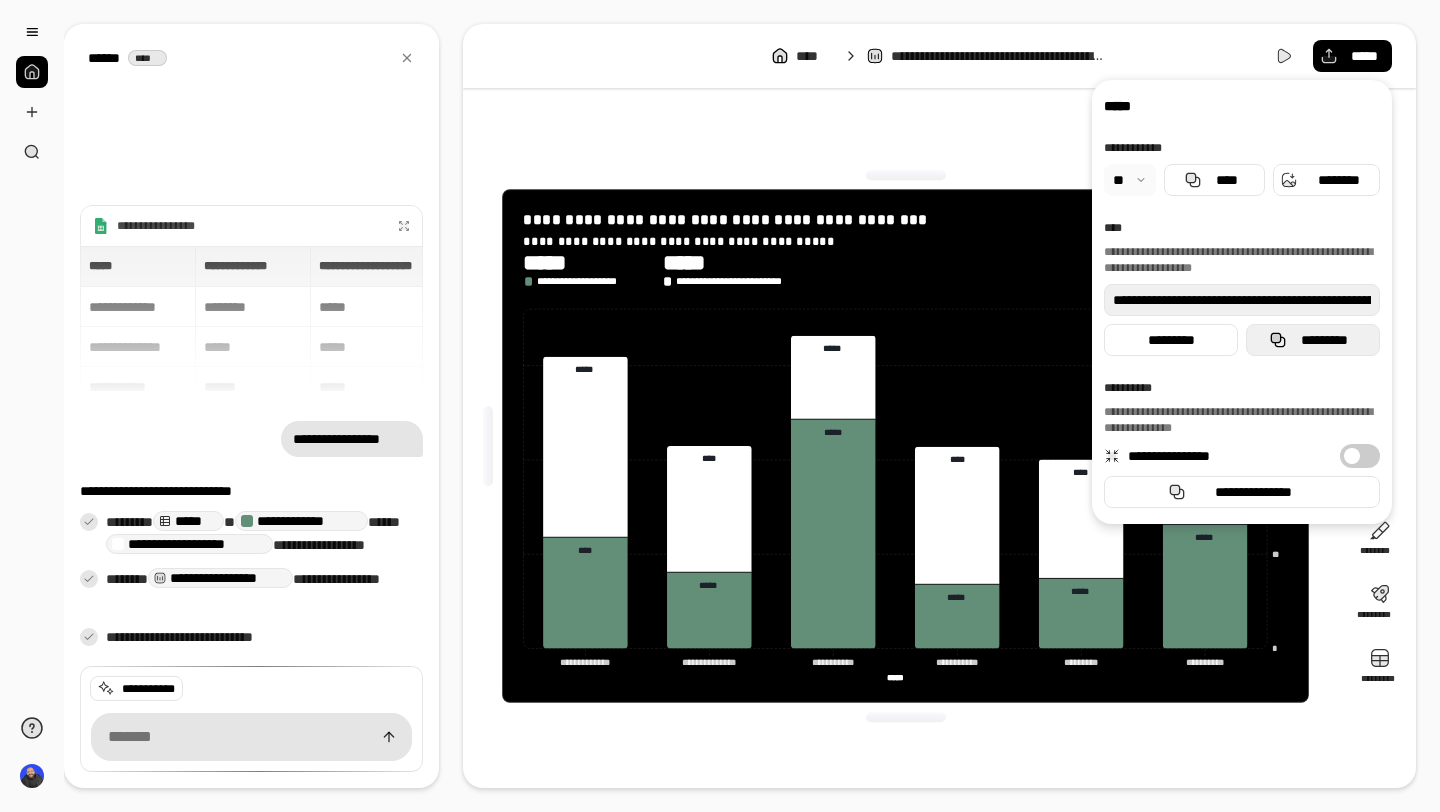 click on "*********" at bounding box center (1325, 340) 